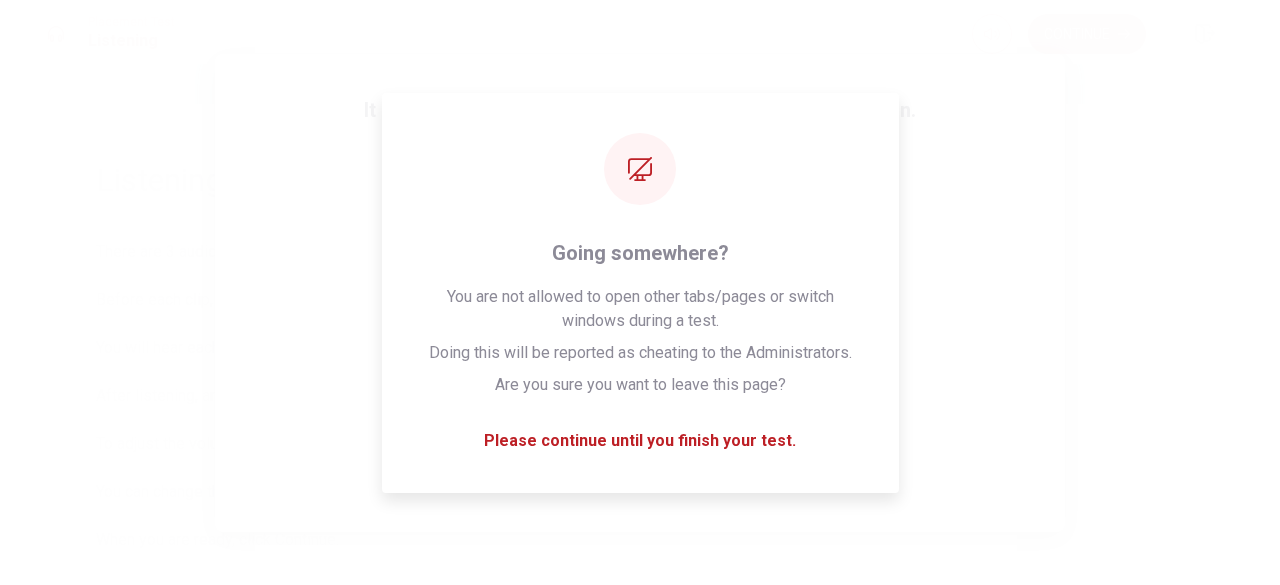 scroll, scrollTop: 0, scrollLeft: 0, axis: both 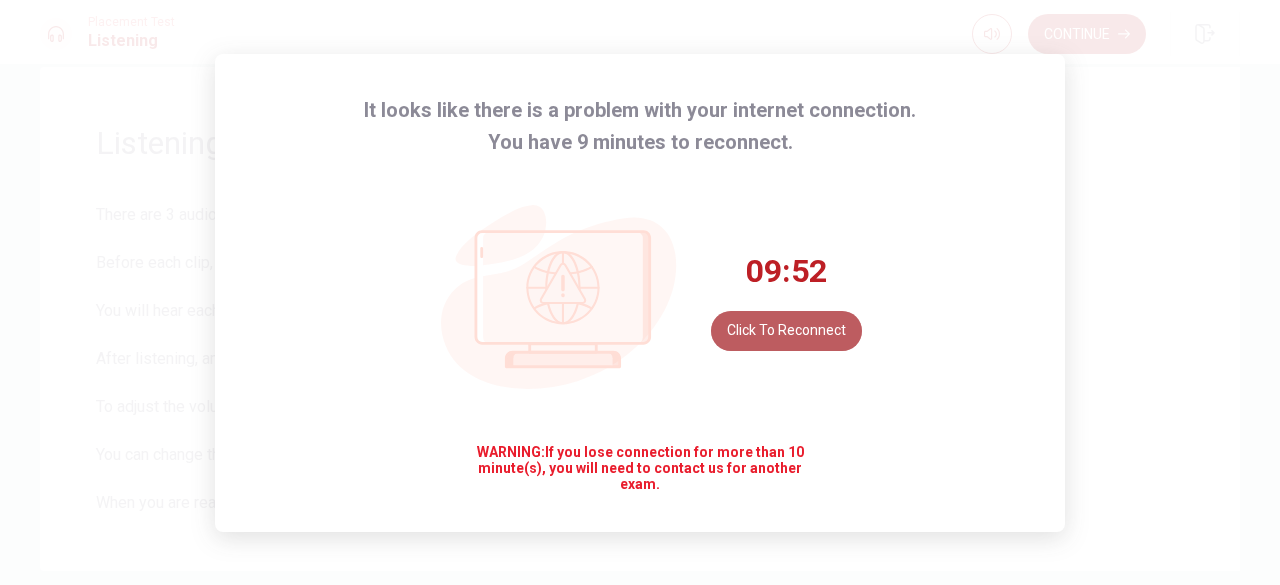 click on "Click to reconnect" at bounding box center (786, 331) 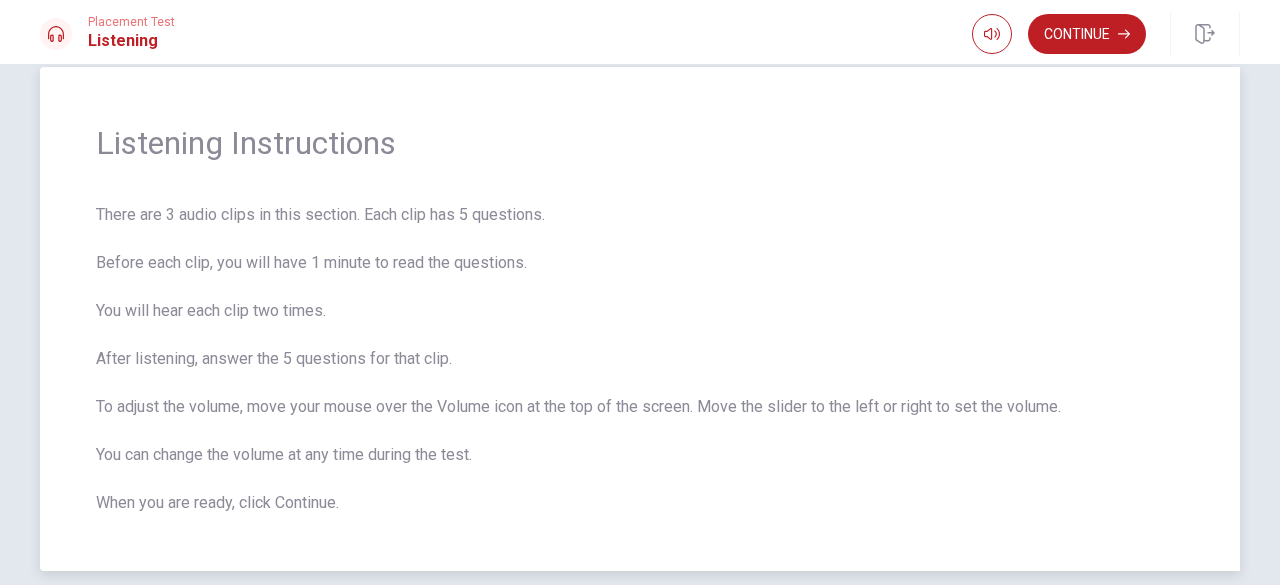 type 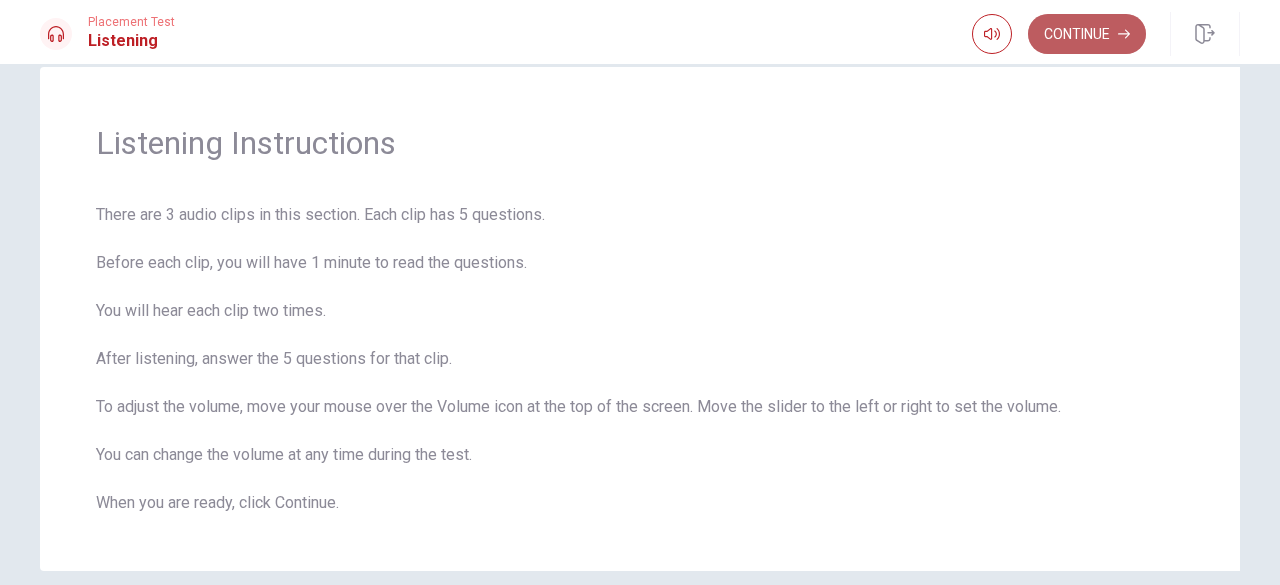 click on "Continue" at bounding box center (1087, 34) 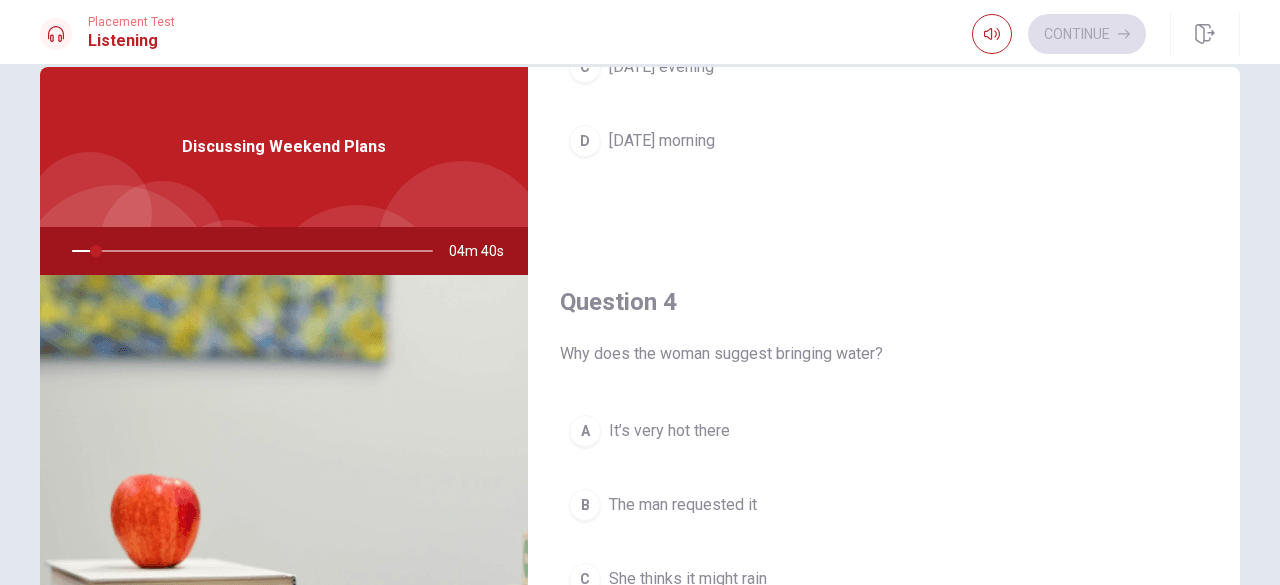 scroll, scrollTop: 1359, scrollLeft: 0, axis: vertical 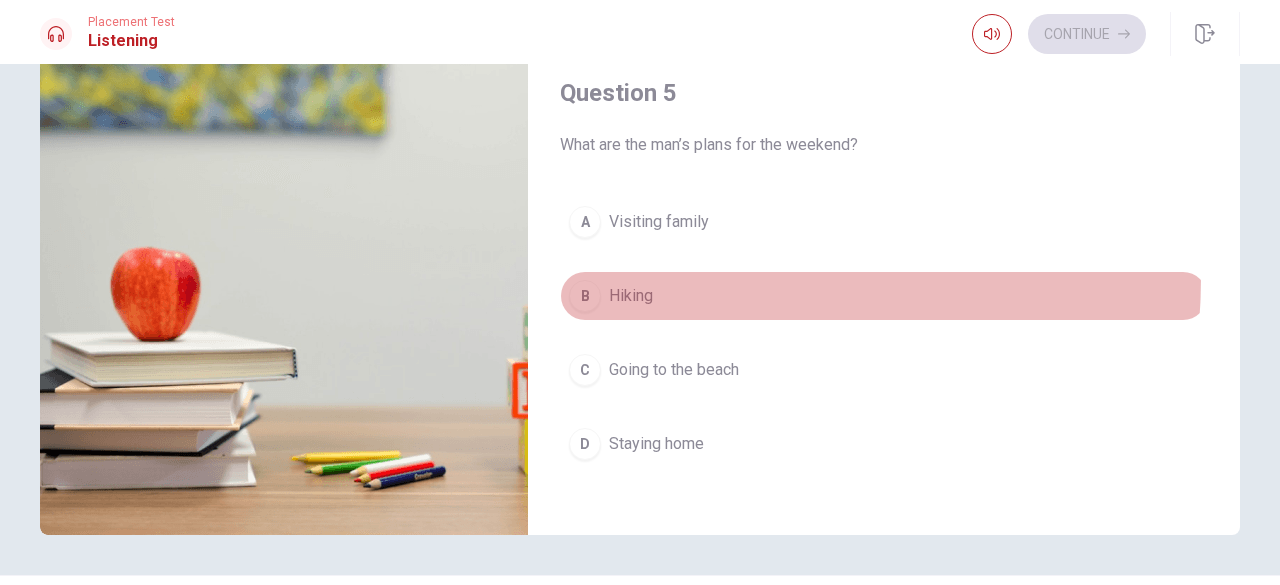 click on "B Hiking" at bounding box center [884, 296] 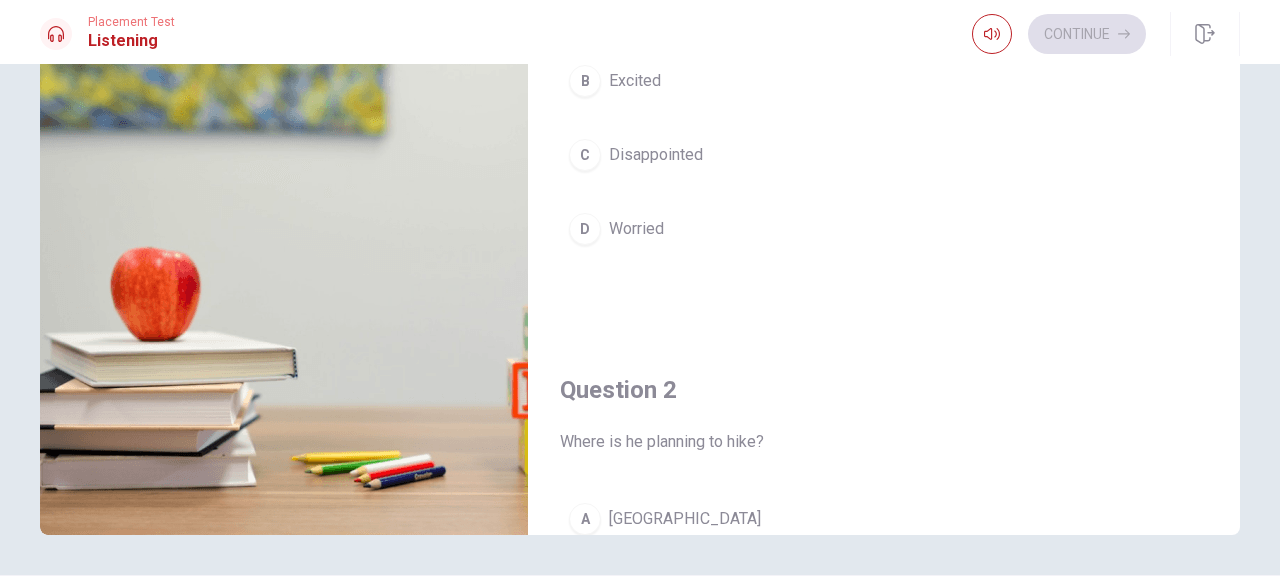 scroll, scrollTop: 0, scrollLeft: 0, axis: both 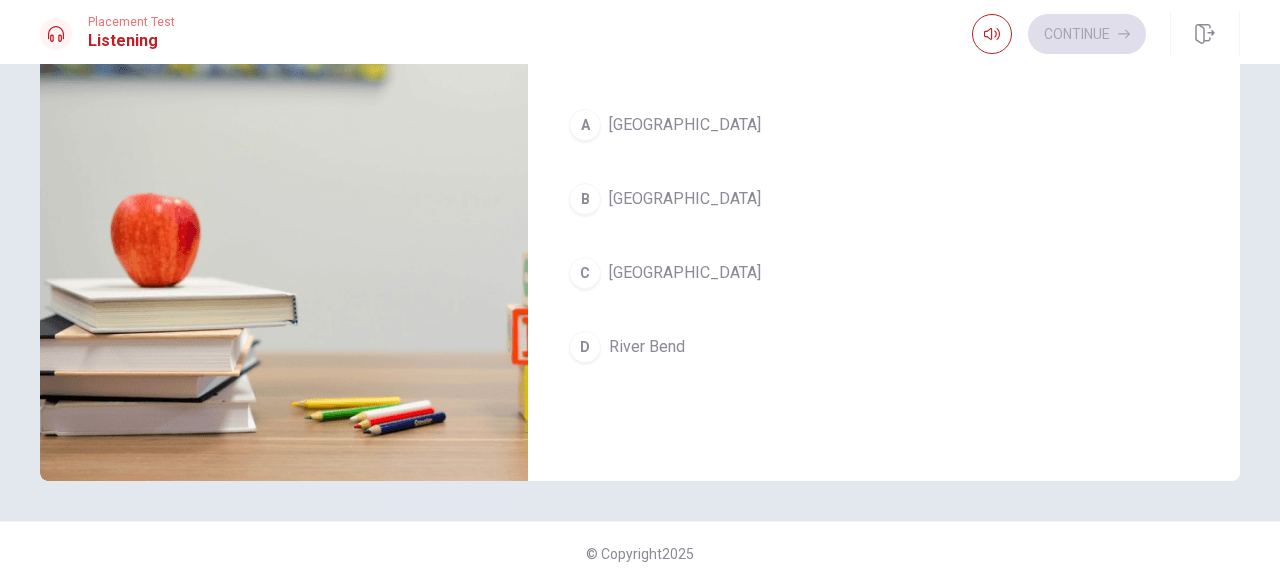 click on "C [GEOGRAPHIC_DATA]" at bounding box center (884, 273) 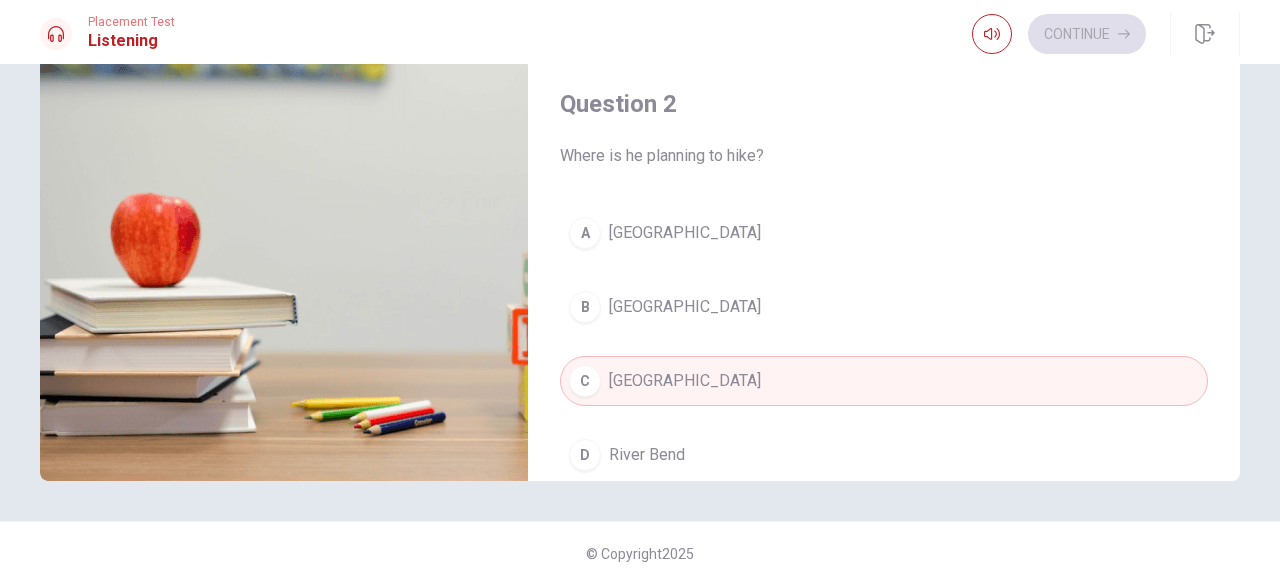 scroll, scrollTop: 0, scrollLeft: 0, axis: both 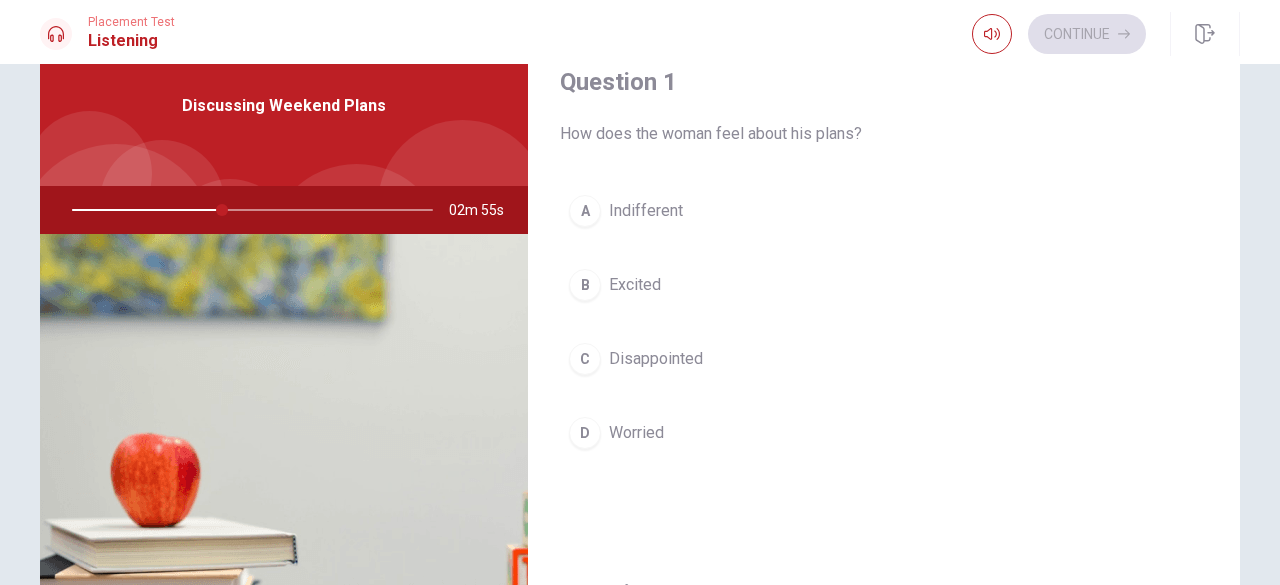 click on "B Excited" at bounding box center (884, 285) 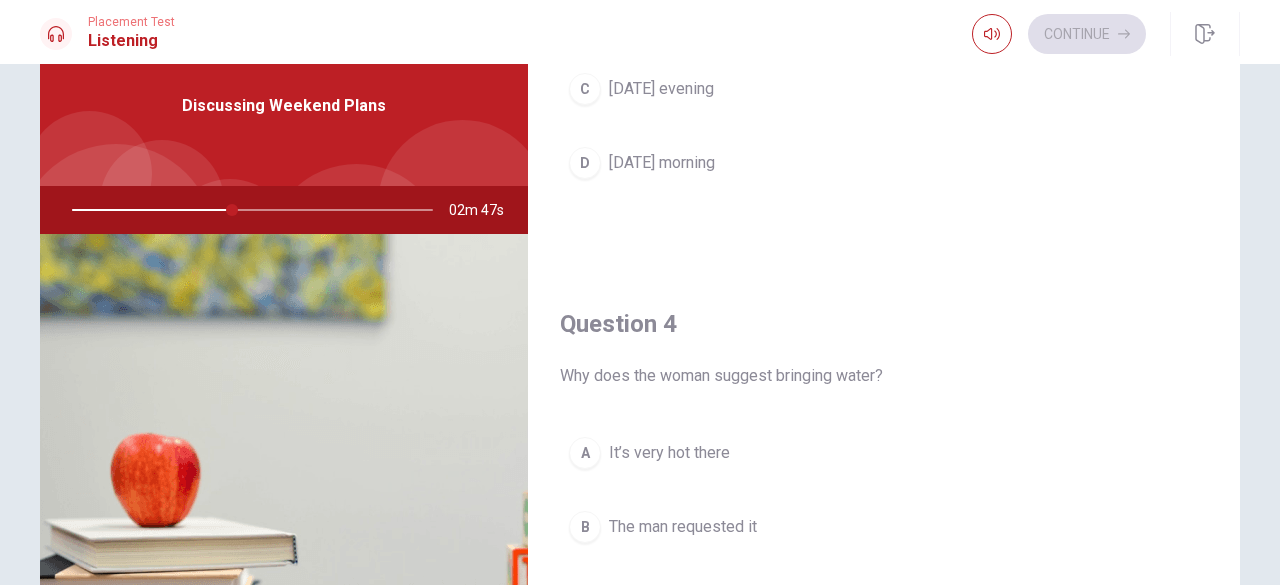 scroll, scrollTop: 1851, scrollLeft: 0, axis: vertical 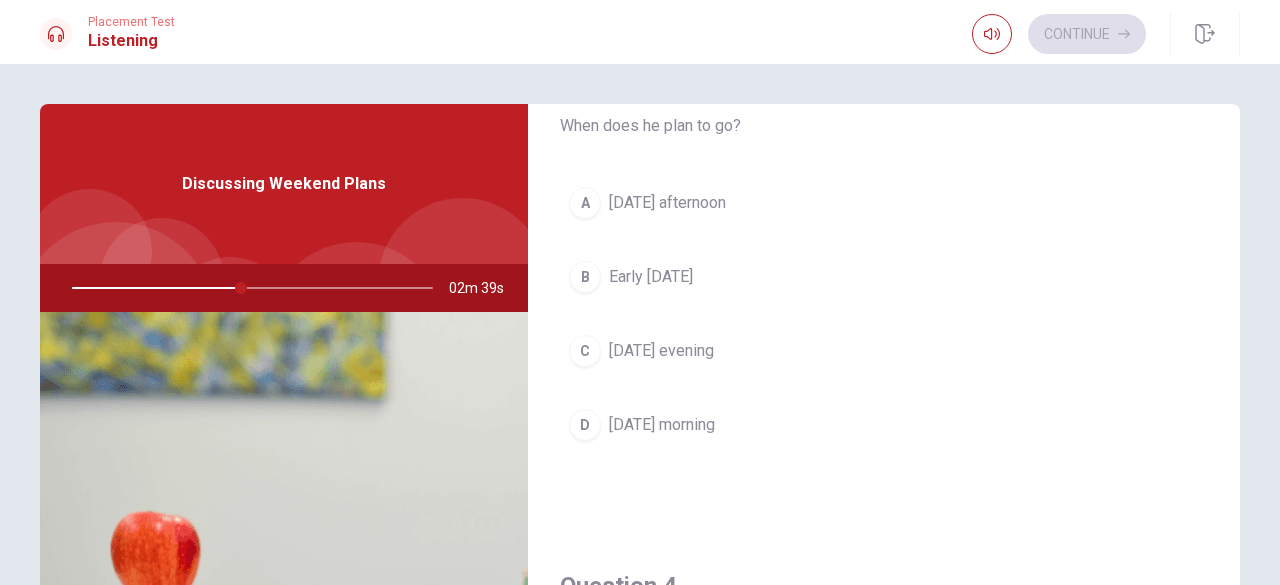 click on "[DATE] morning" at bounding box center [662, 425] 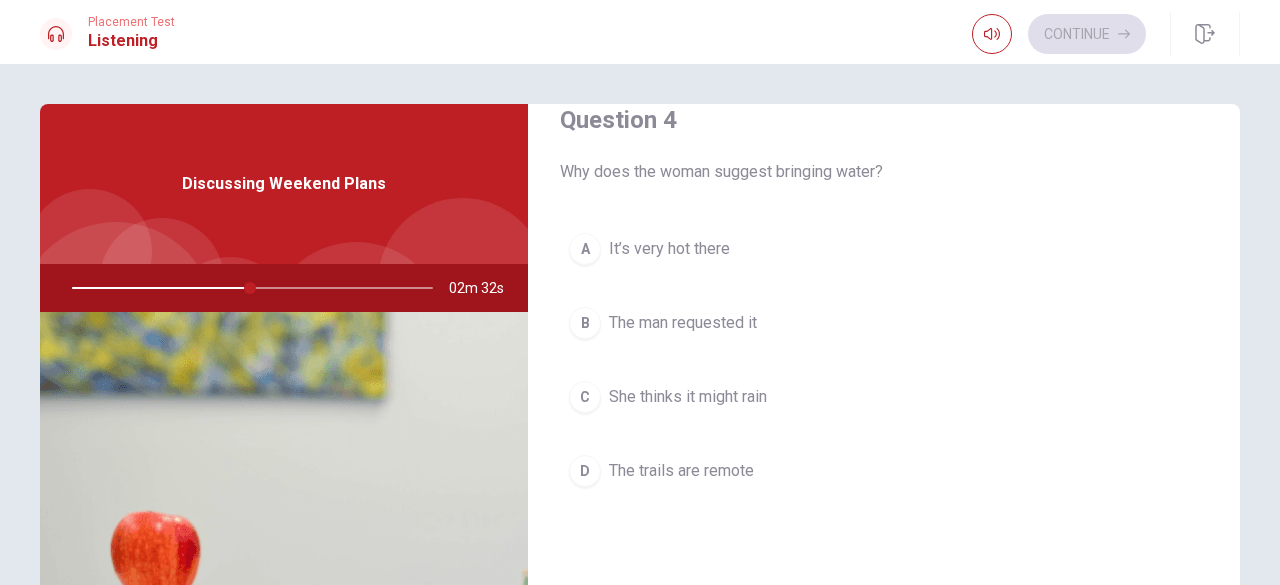 scroll, scrollTop: 1576, scrollLeft: 0, axis: vertical 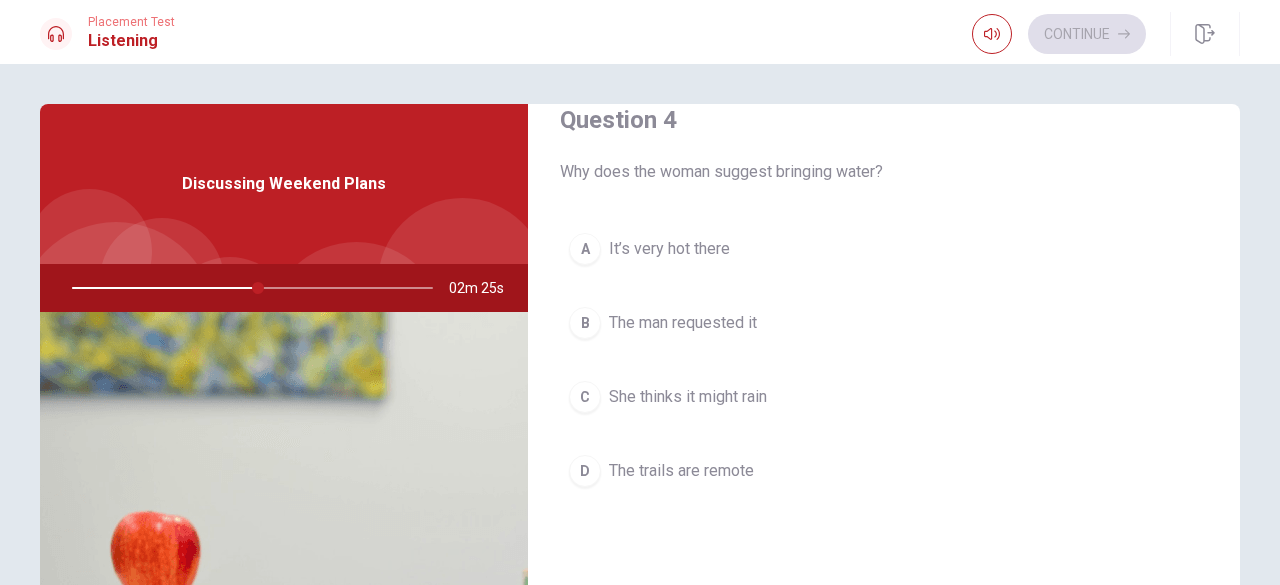 click on "The trails are remote" at bounding box center [681, 471] 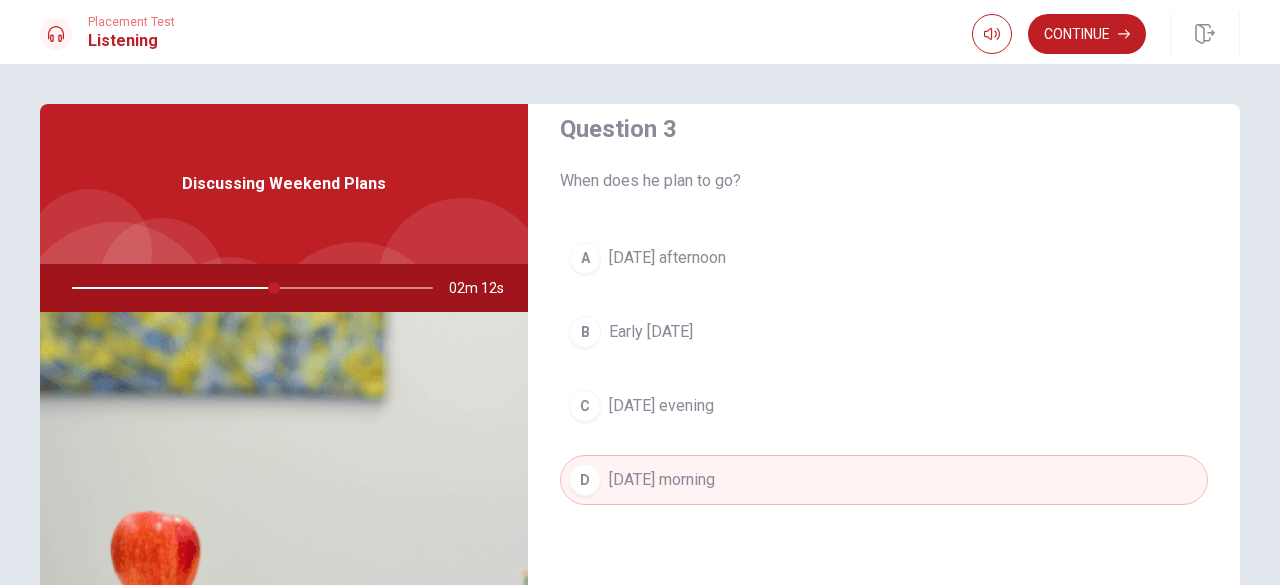 scroll, scrollTop: 1050, scrollLeft: 0, axis: vertical 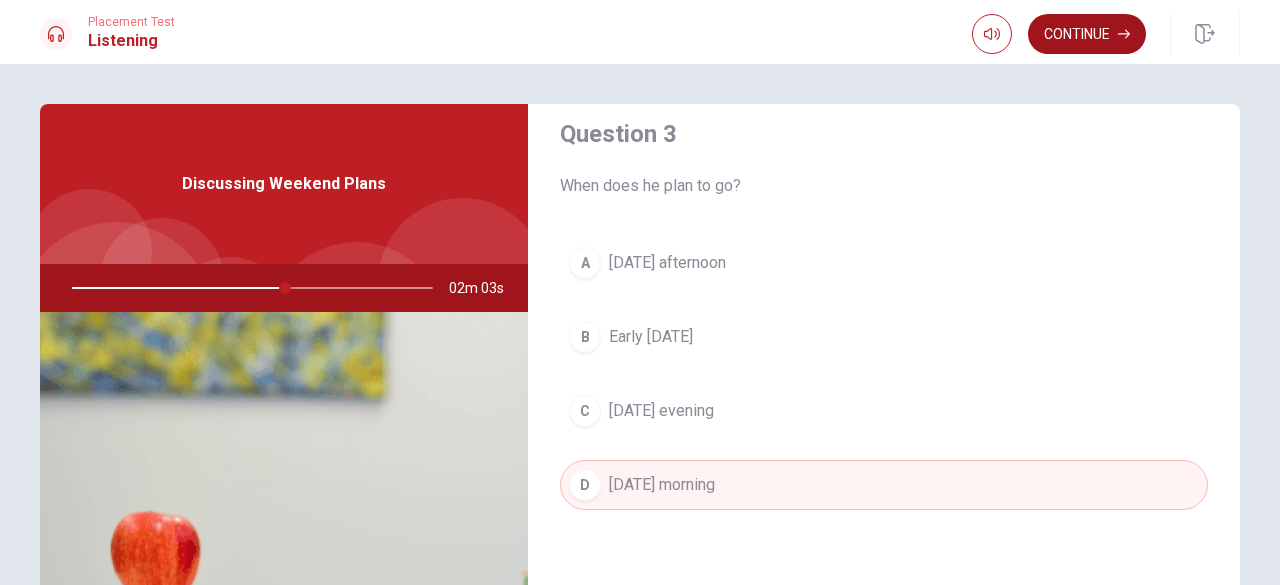 click on "Continue" at bounding box center (1087, 34) 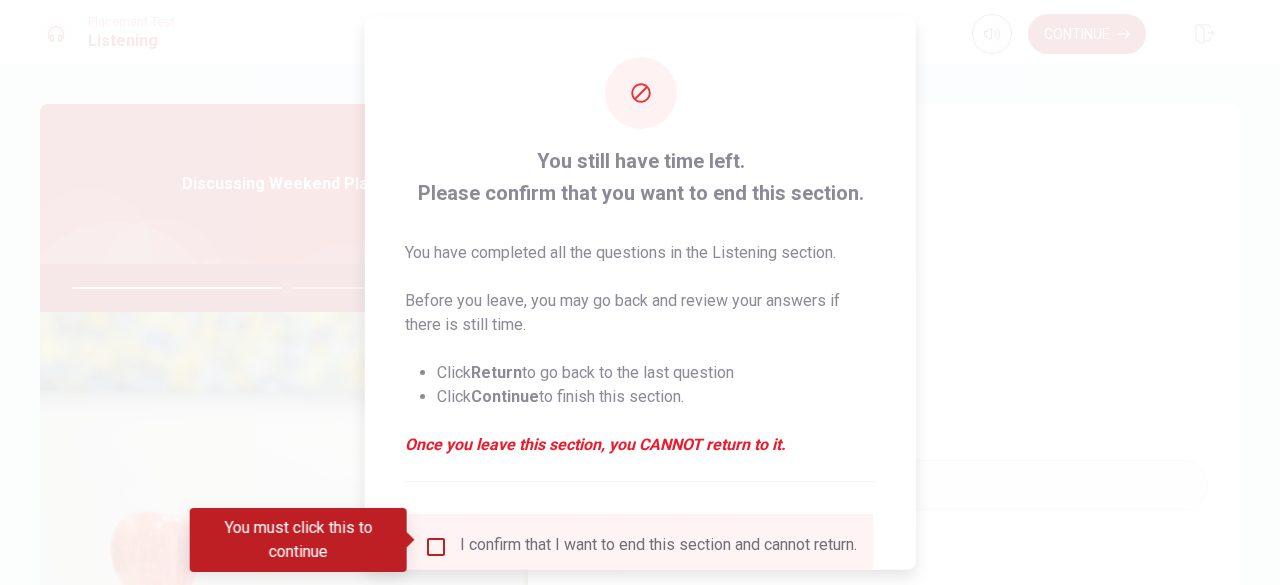scroll, scrollTop: 160, scrollLeft: 0, axis: vertical 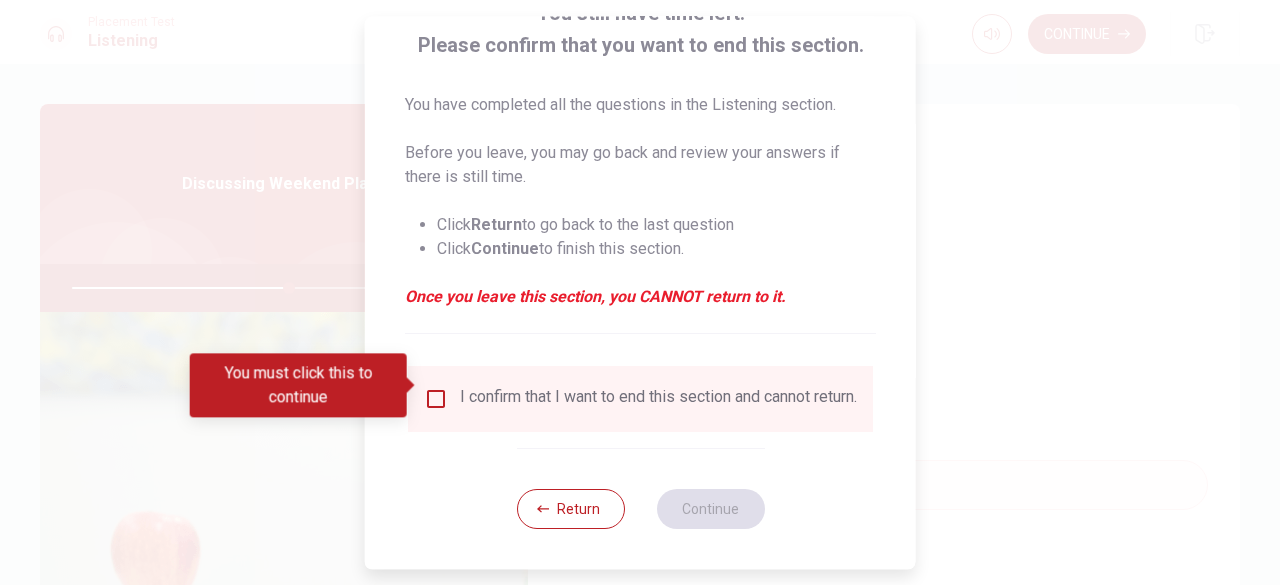 click at bounding box center (436, 399) 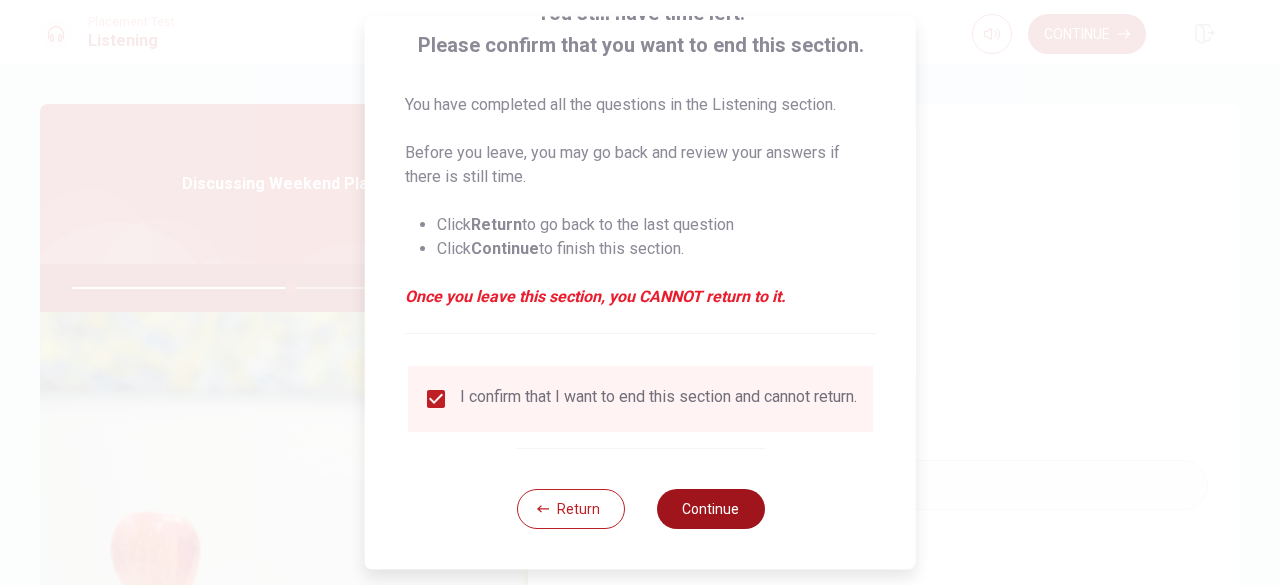 click on "Continue" at bounding box center (710, 509) 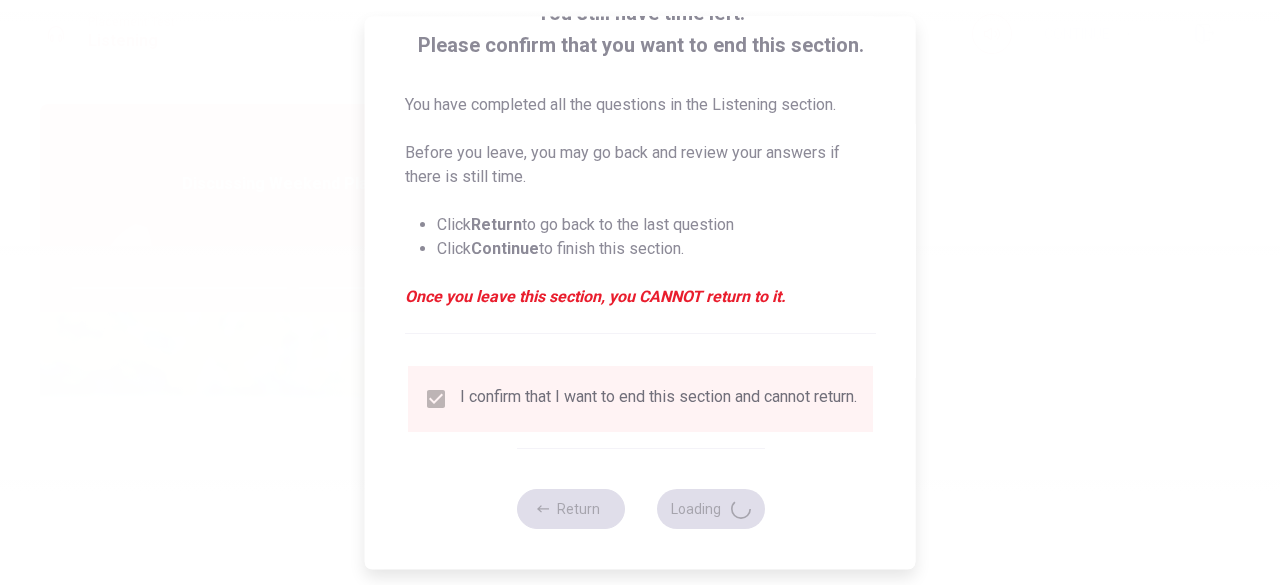 type on "62" 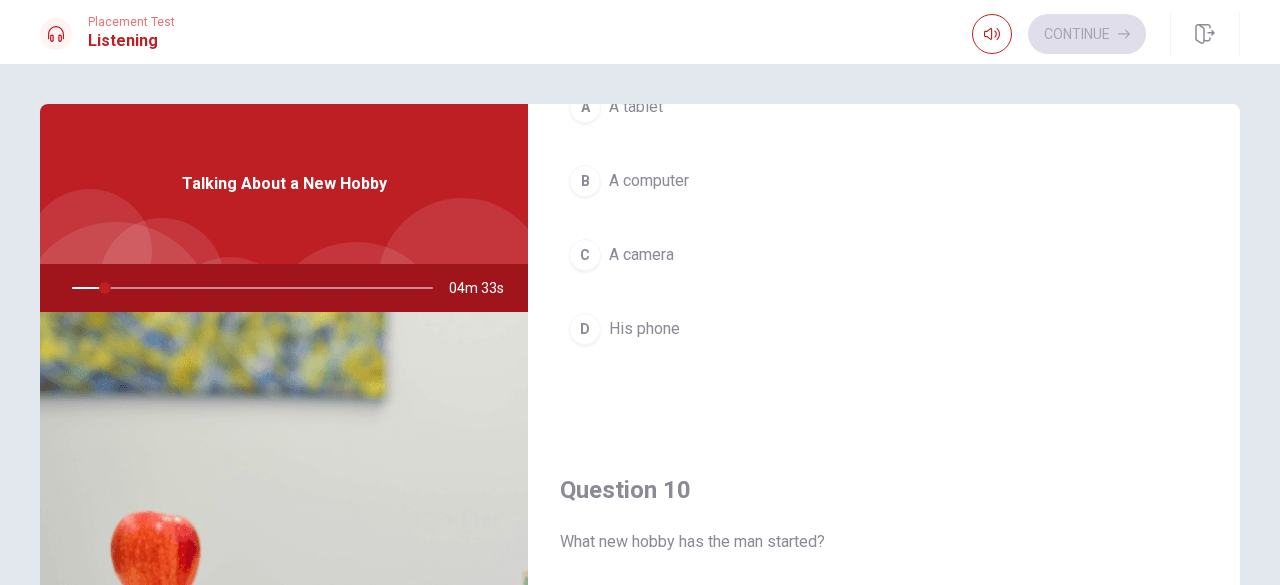 scroll, scrollTop: 1851, scrollLeft: 0, axis: vertical 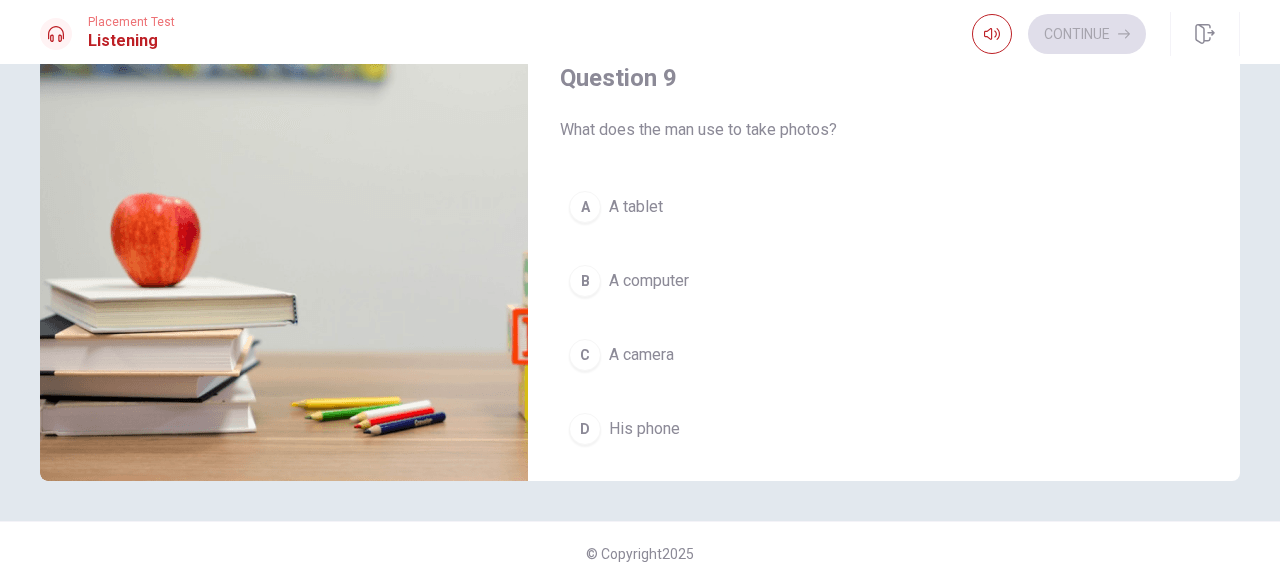 click on "A camera" at bounding box center [641, 355] 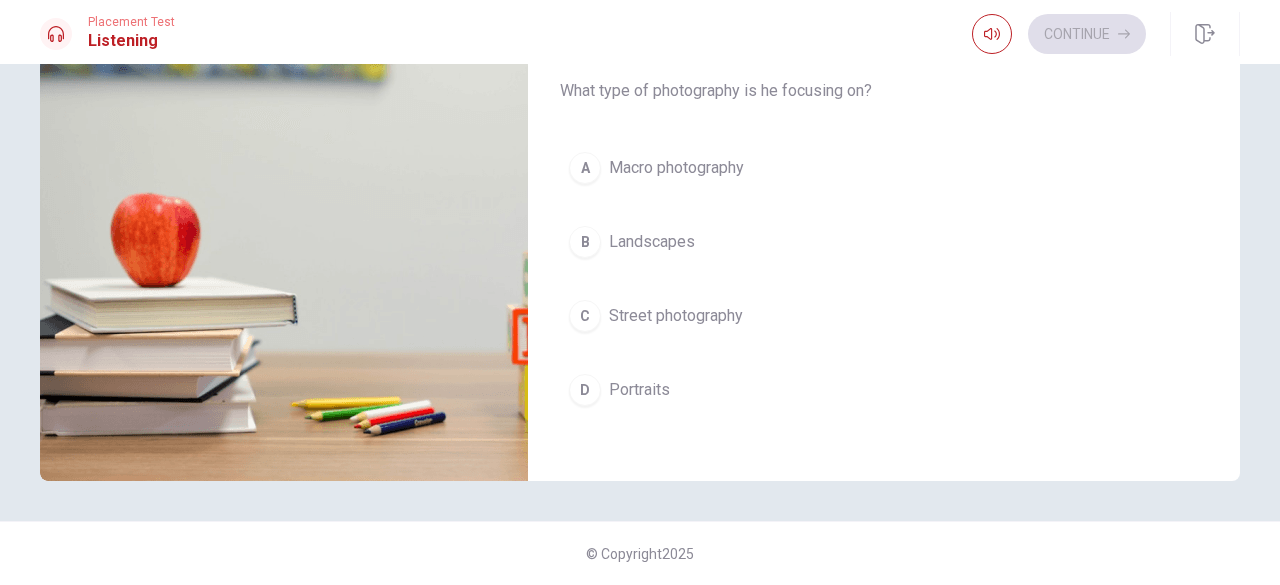 scroll, scrollTop: 824, scrollLeft: 0, axis: vertical 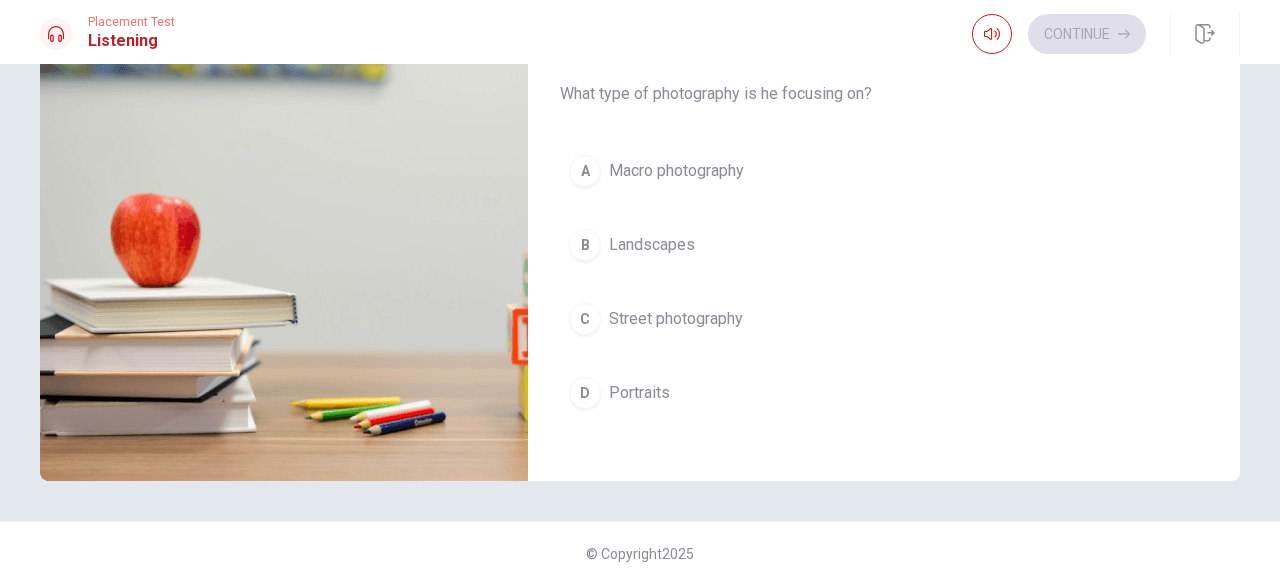 click on "B Landscapes" at bounding box center (884, 245) 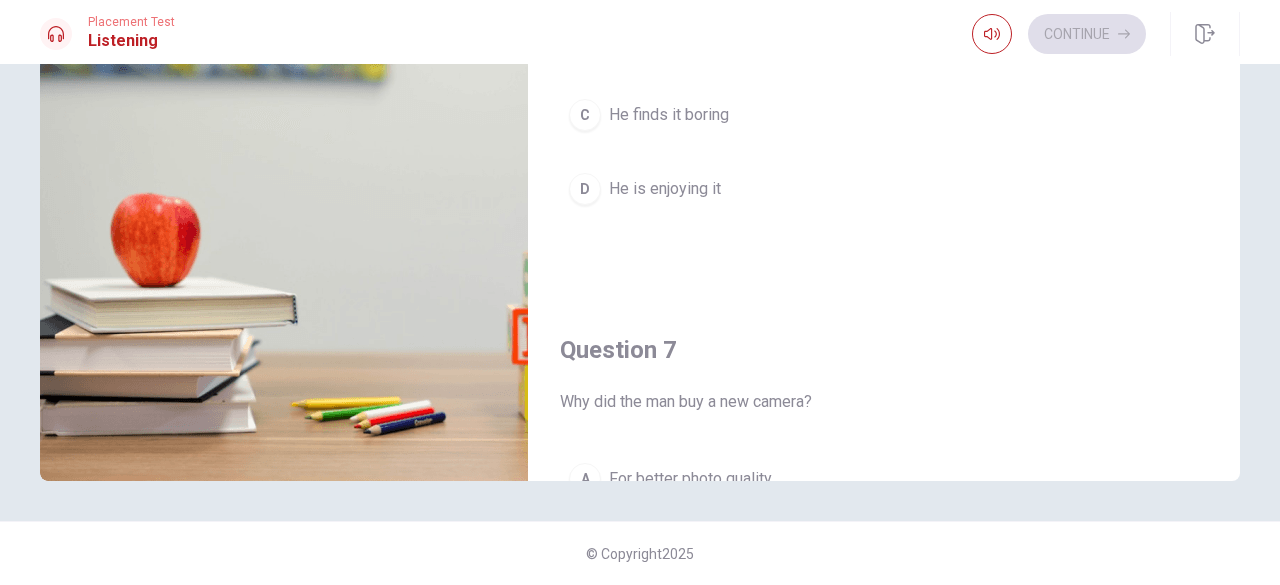 scroll, scrollTop: 0, scrollLeft: 0, axis: both 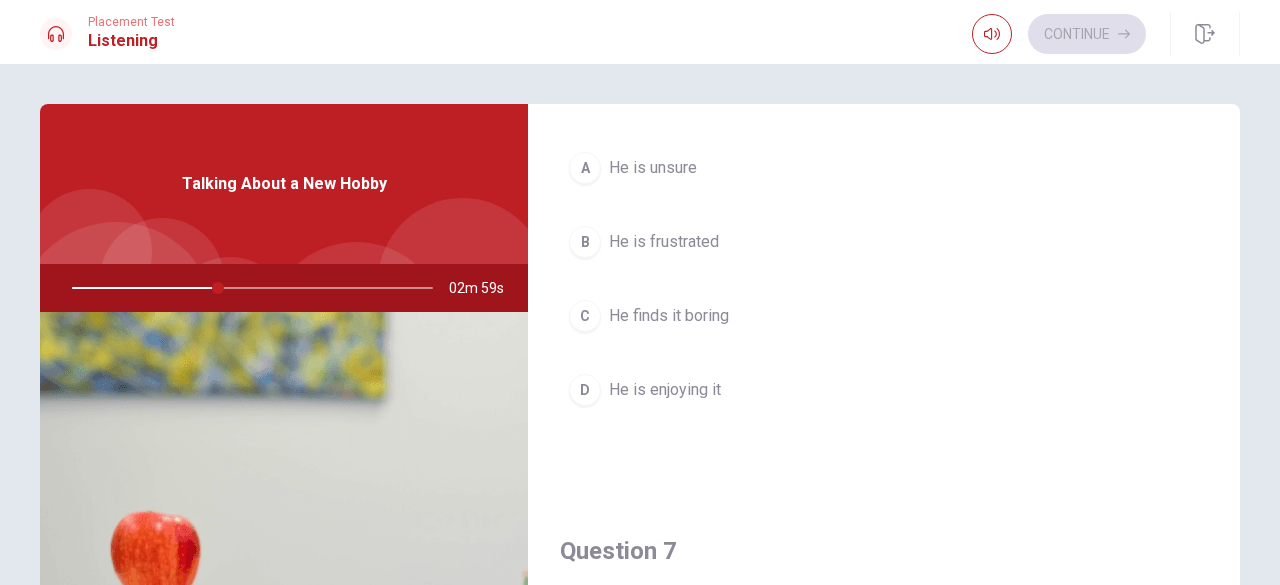 click on "He is enjoying it" at bounding box center [665, 390] 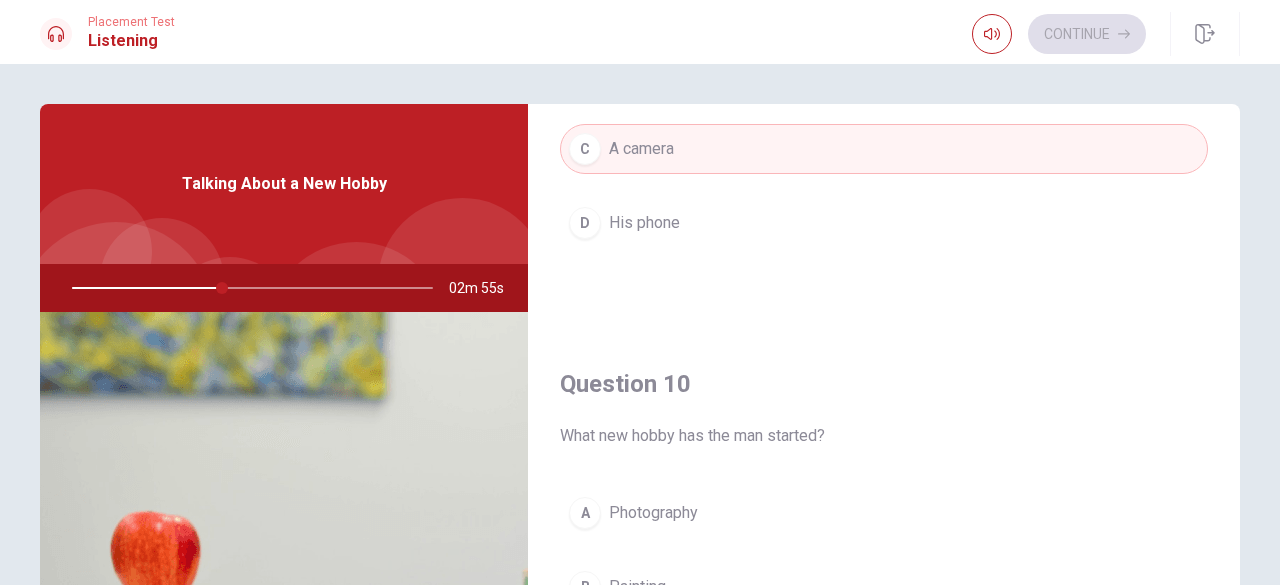 scroll, scrollTop: 1851, scrollLeft: 0, axis: vertical 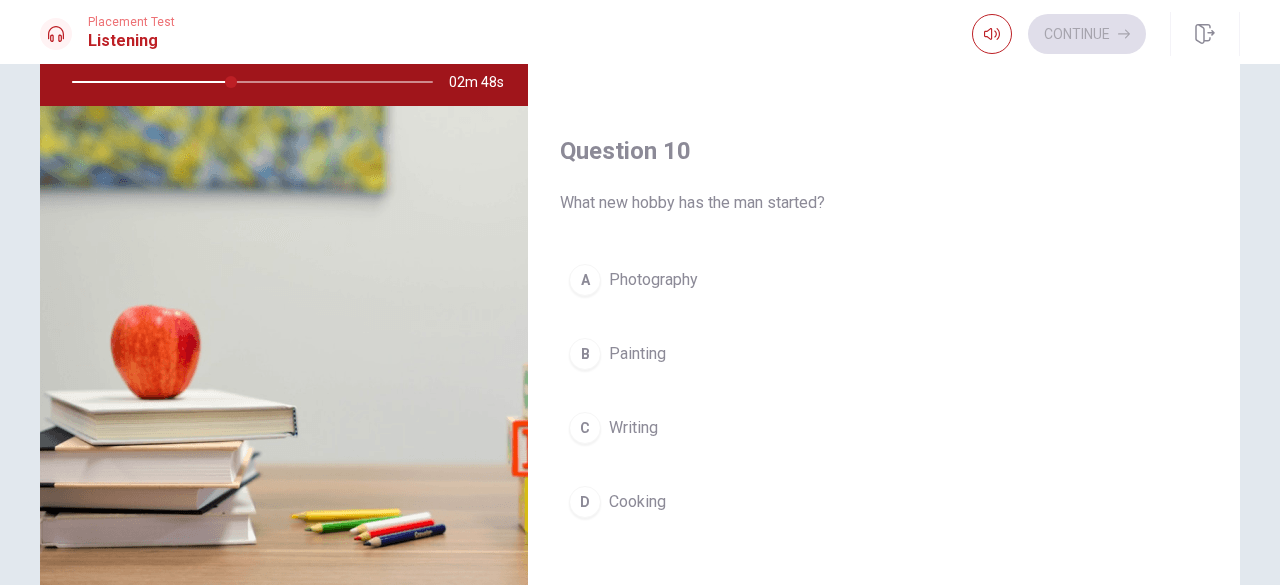 click on "Photography" at bounding box center (653, 280) 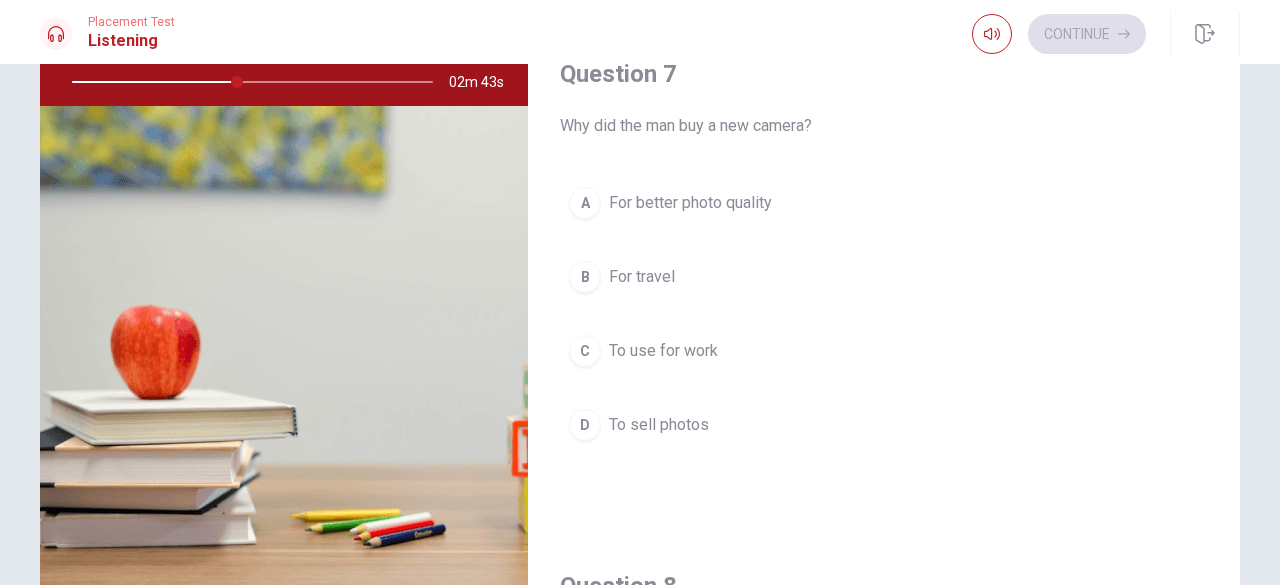 scroll, scrollTop: 390, scrollLeft: 0, axis: vertical 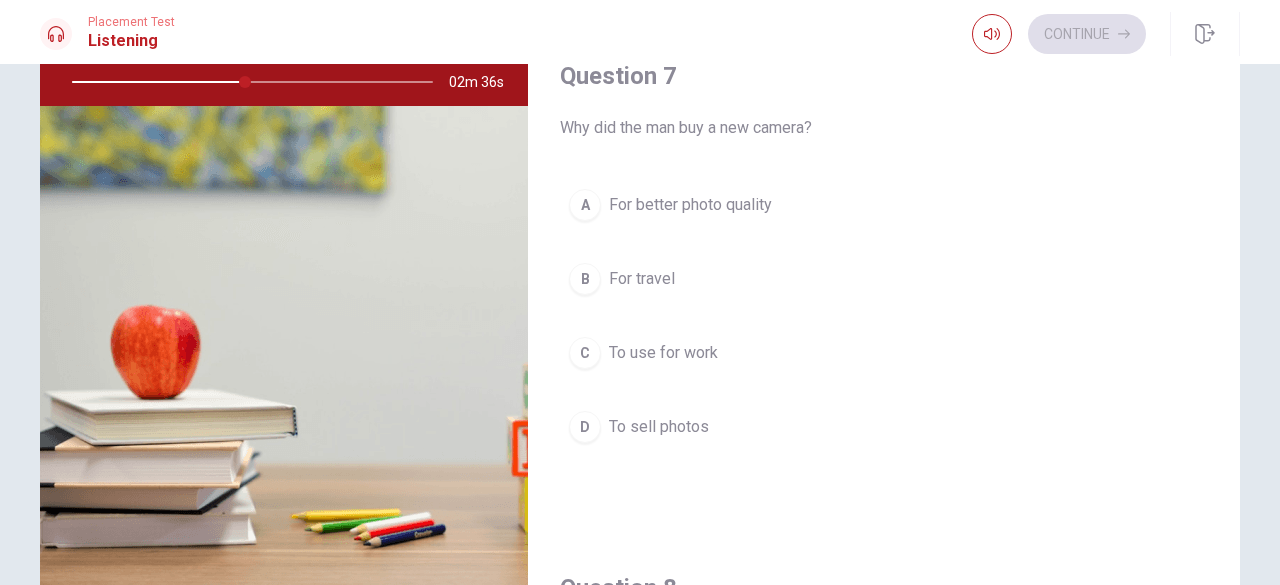 click on "For better photo quality" at bounding box center [690, 205] 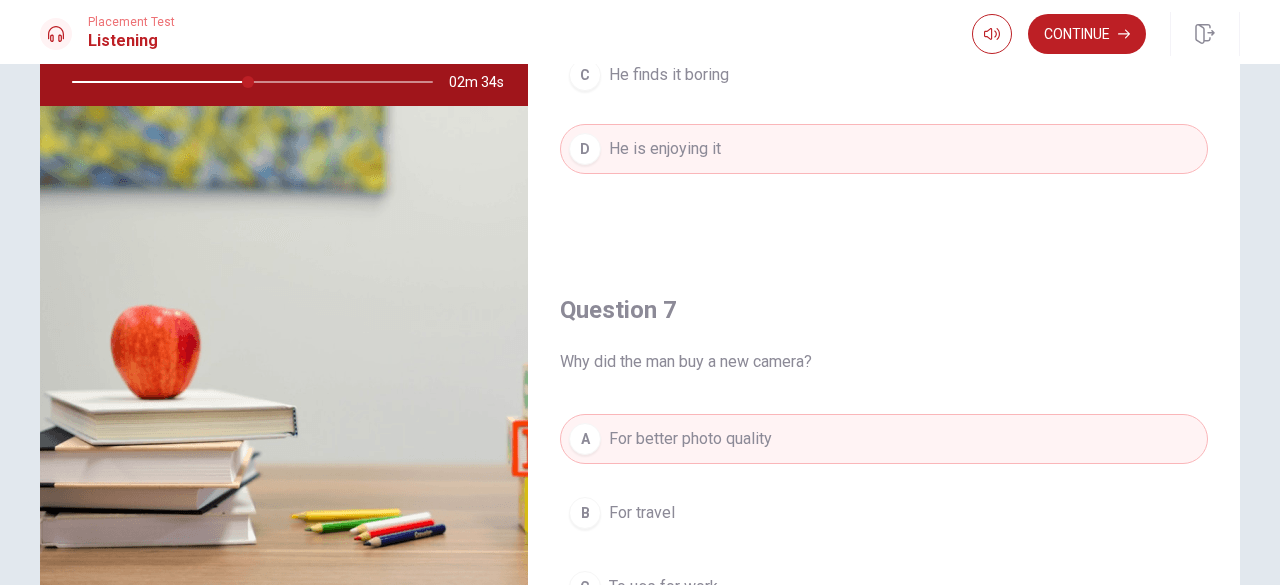 scroll, scrollTop: 0, scrollLeft: 0, axis: both 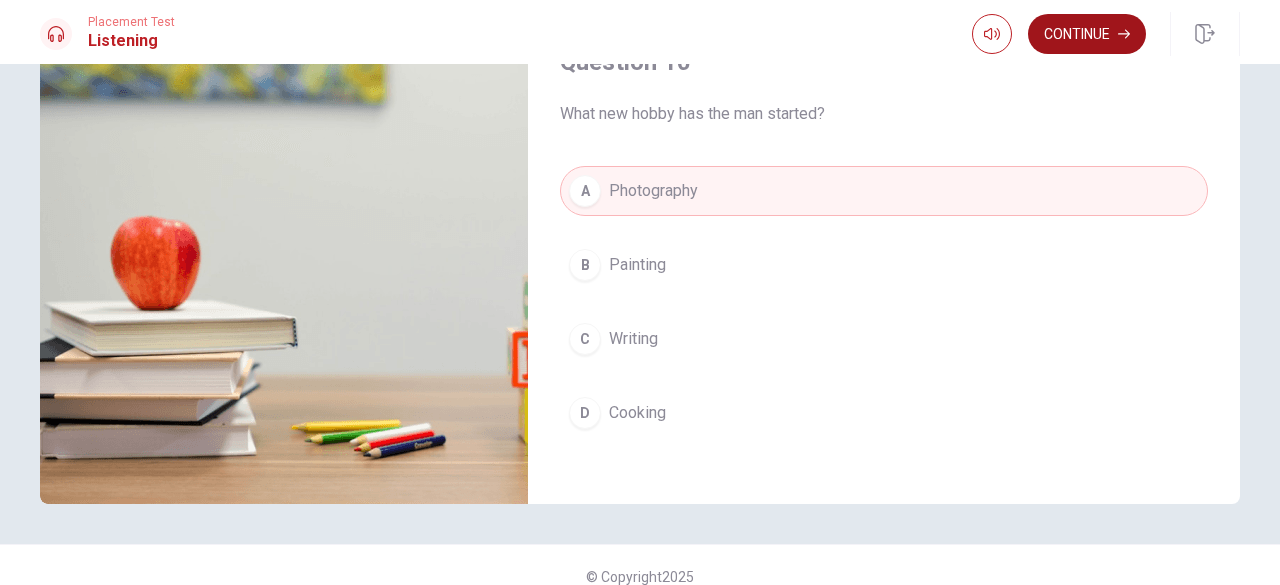 click on "Continue" at bounding box center (1087, 34) 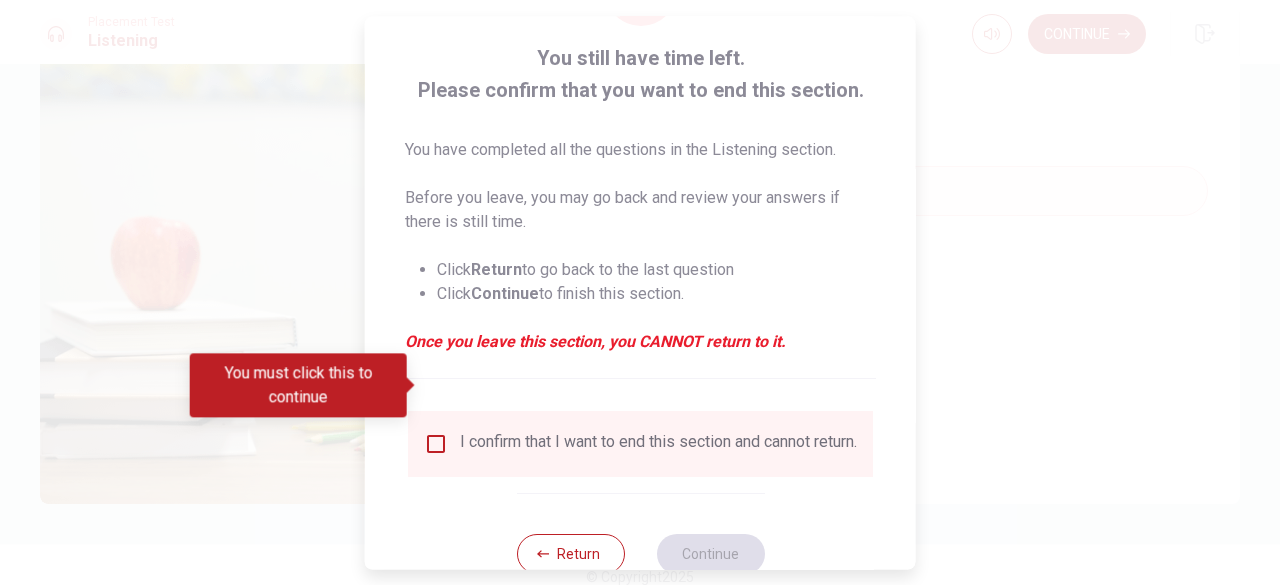 scroll, scrollTop: 160, scrollLeft: 0, axis: vertical 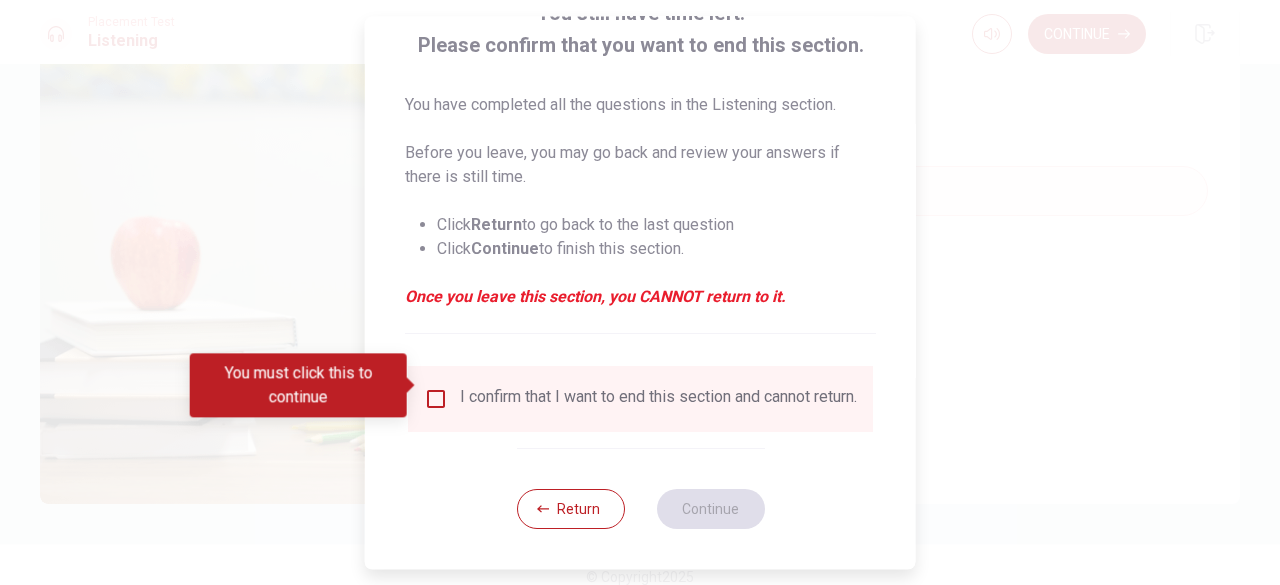 click at bounding box center (436, 399) 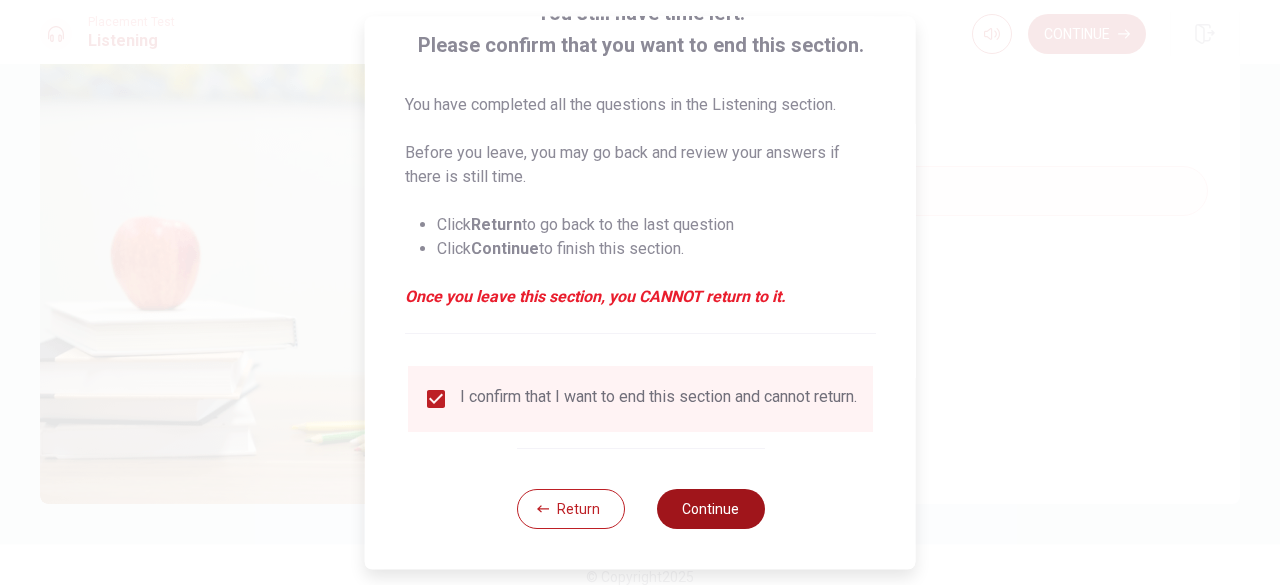 click on "Continue" at bounding box center (710, 509) 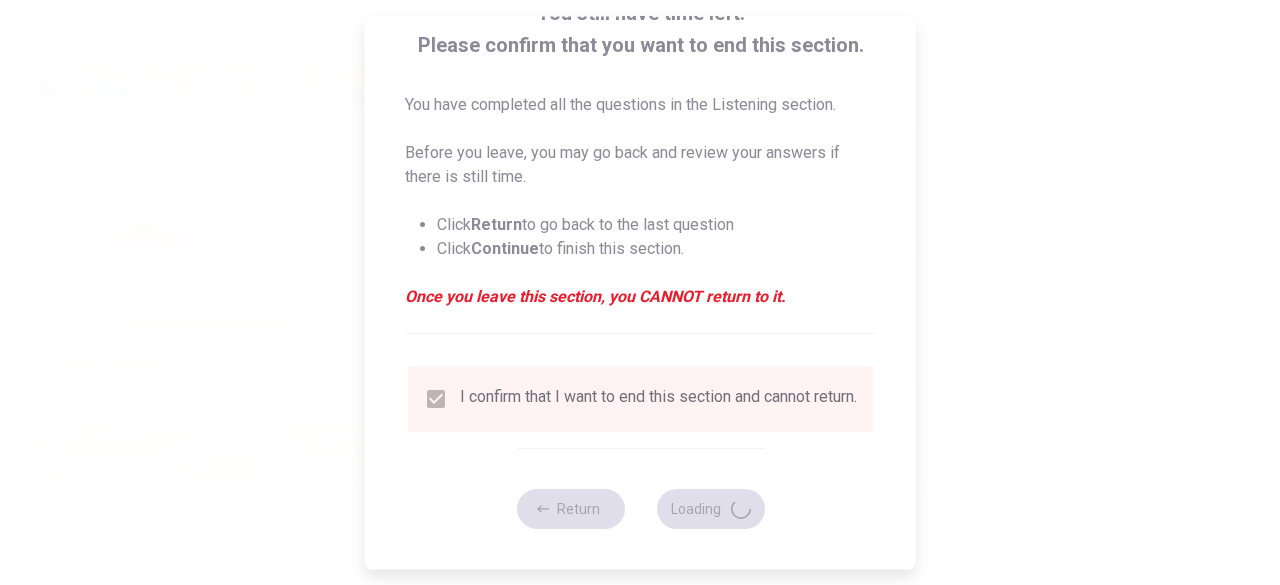 type on "58" 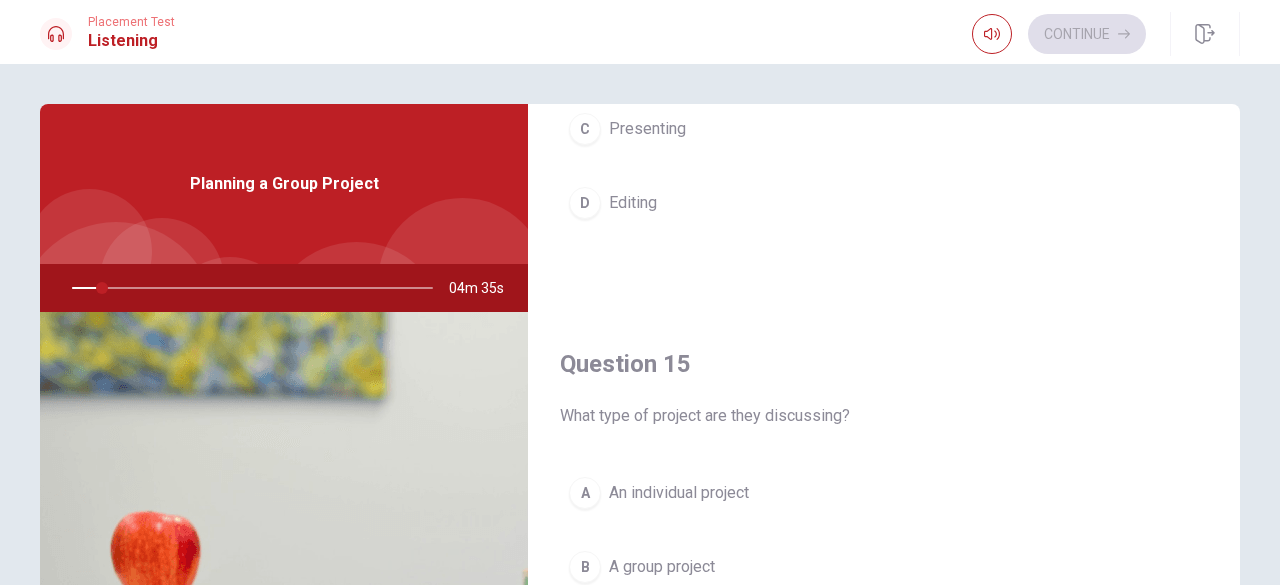scroll, scrollTop: 1851, scrollLeft: 0, axis: vertical 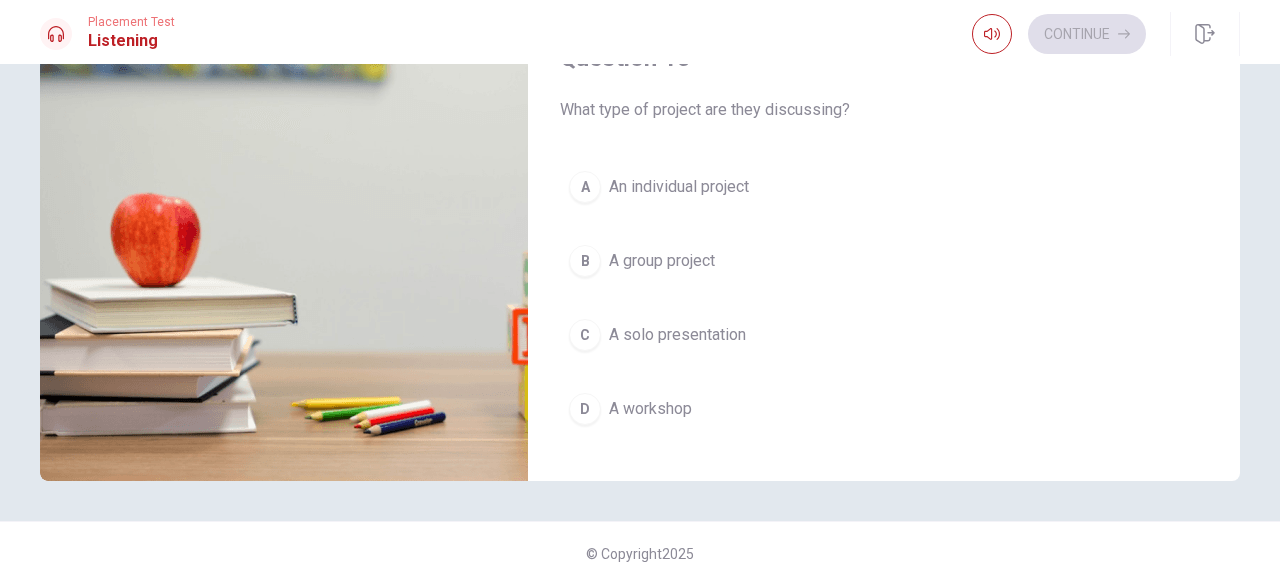 click on "A group project" at bounding box center [662, 261] 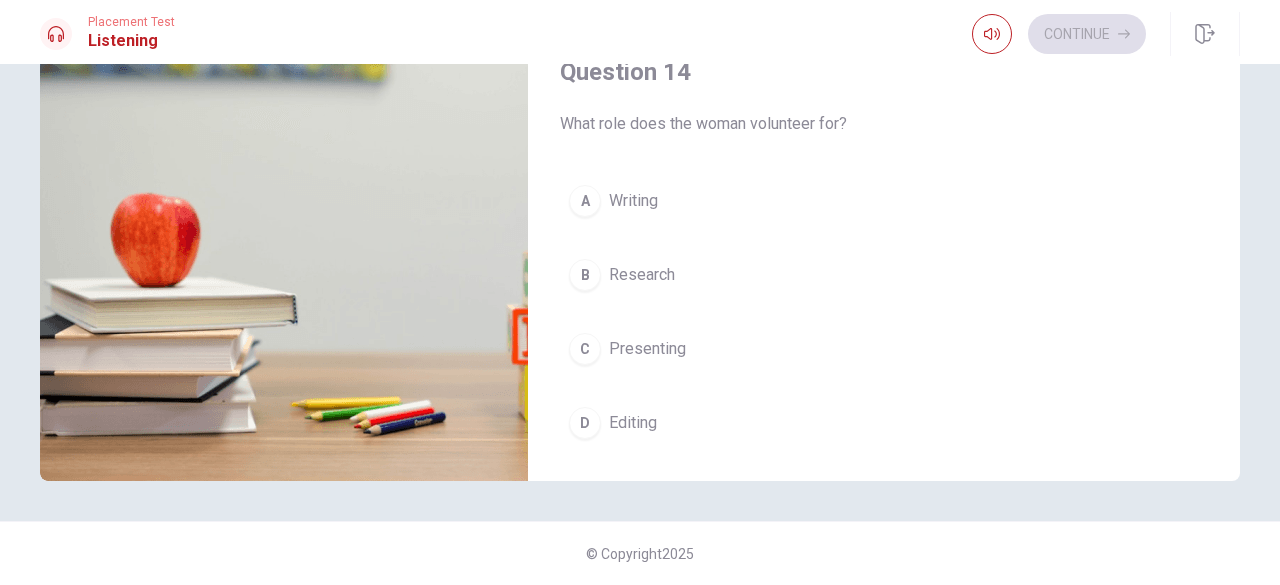 scroll, scrollTop: 1306, scrollLeft: 0, axis: vertical 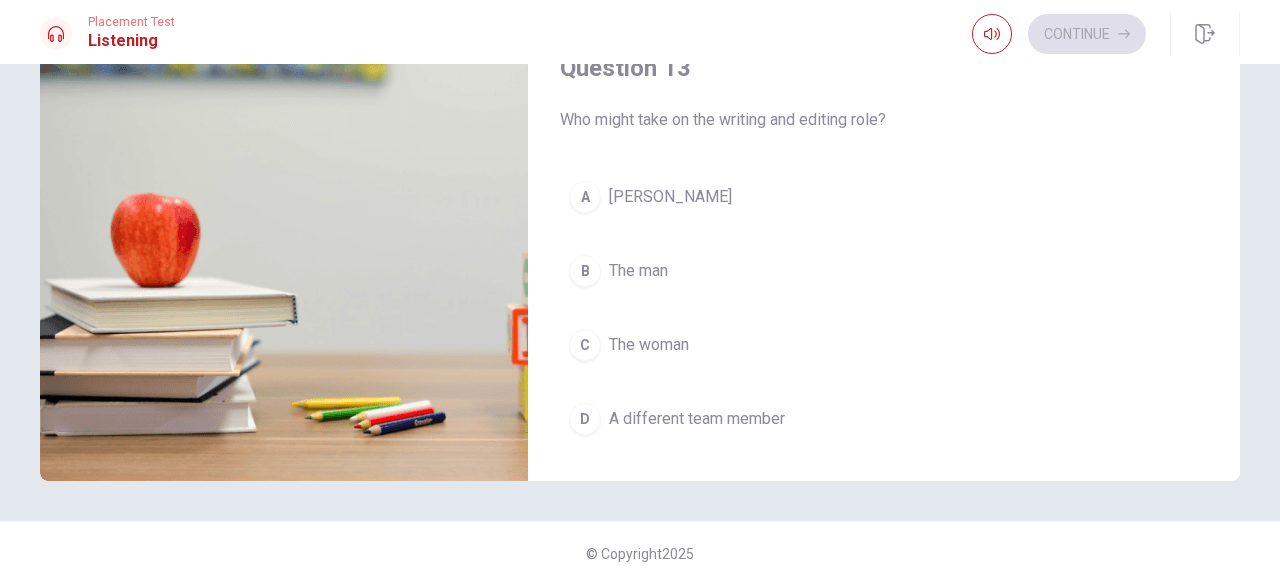 click on "A [PERSON_NAME]" at bounding box center [884, 197] 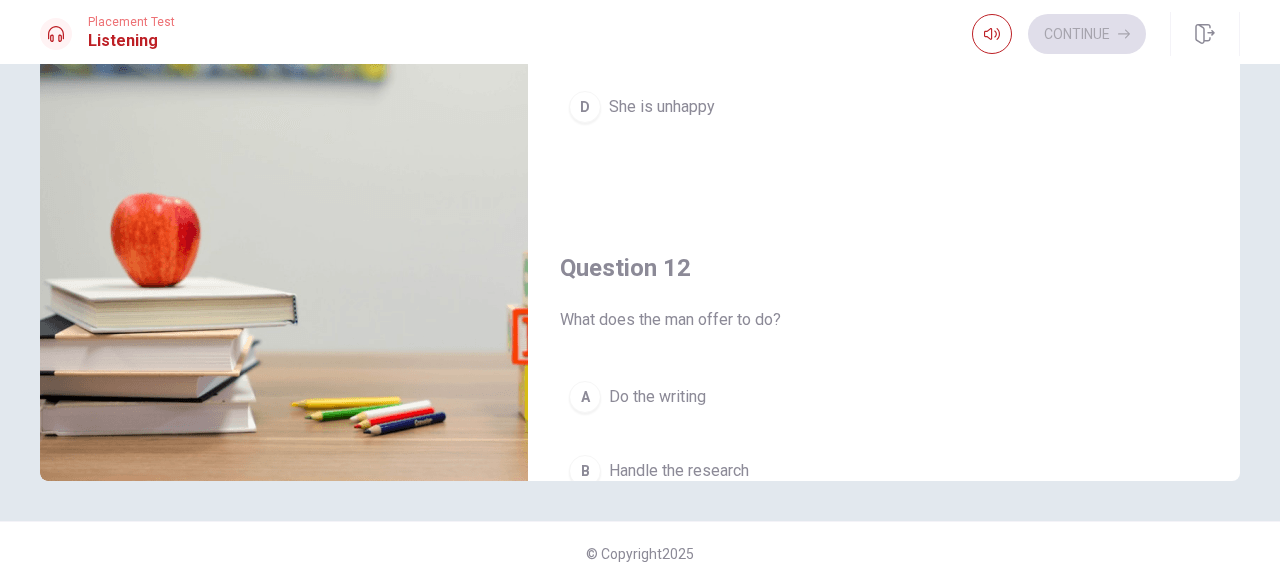 scroll, scrollTop: 0, scrollLeft: 0, axis: both 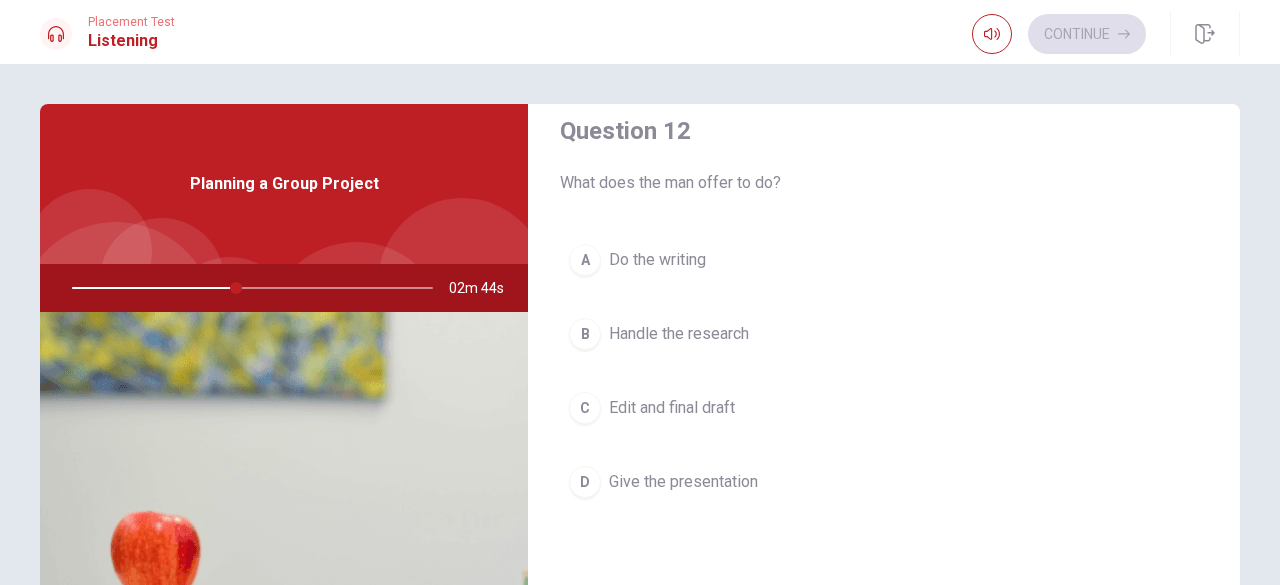 click on "Give the presentation" at bounding box center (683, 482) 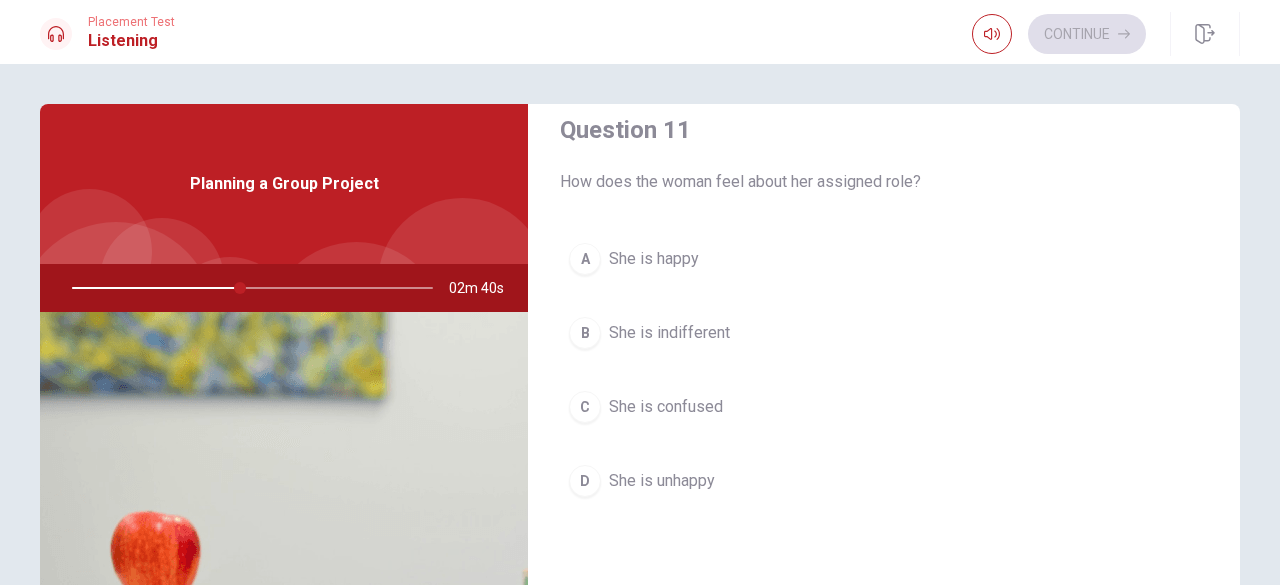 scroll, scrollTop: 35, scrollLeft: 0, axis: vertical 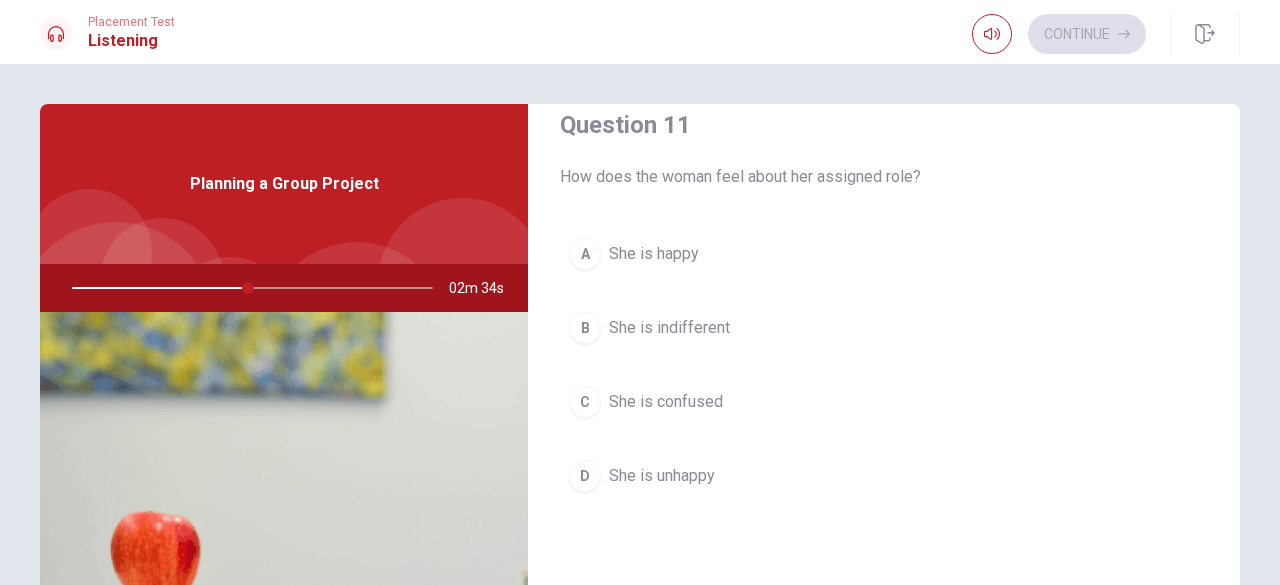 click on "She is indifferent" at bounding box center [669, 328] 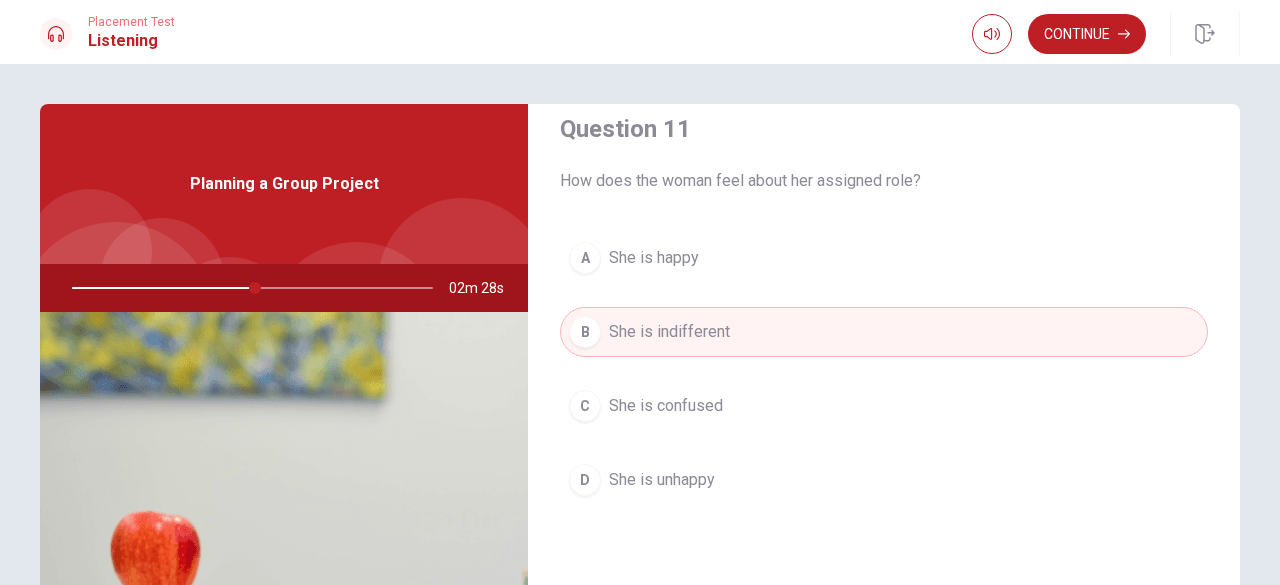 scroll, scrollTop: 13, scrollLeft: 0, axis: vertical 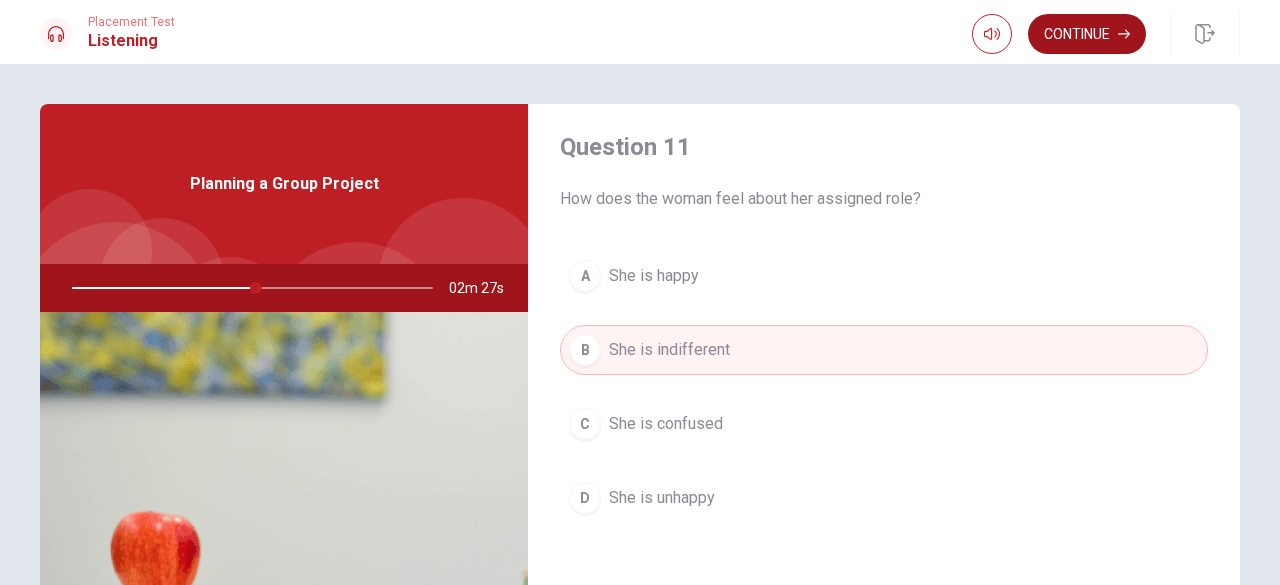 click on "Continue" at bounding box center (1087, 34) 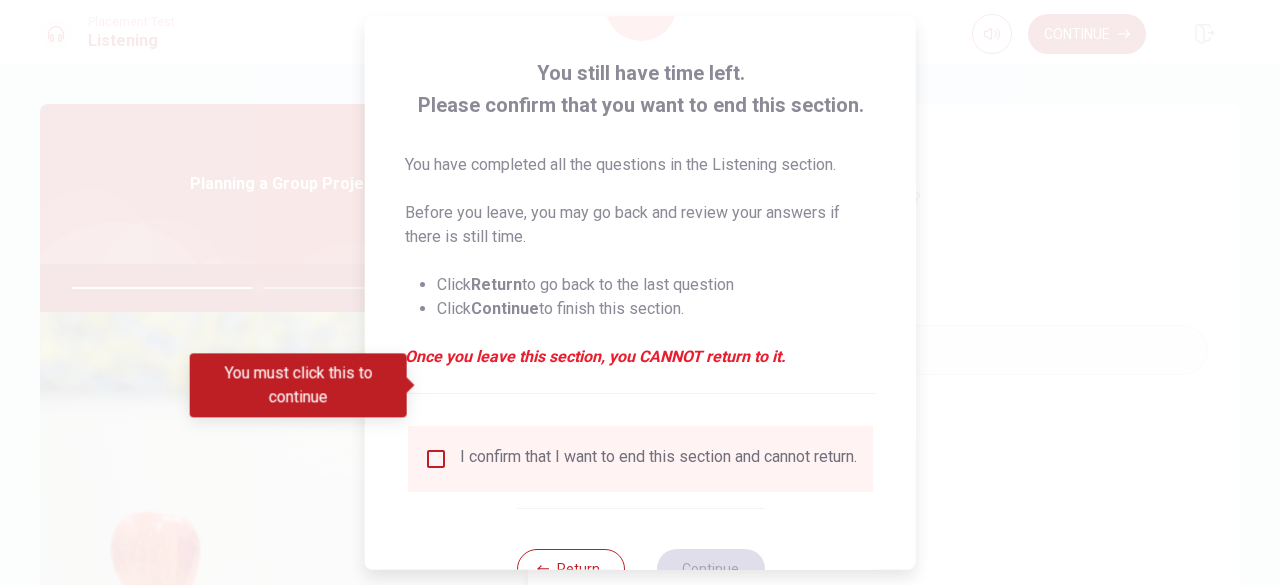 scroll, scrollTop: 160, scrollLeft: 0, axis: vertical 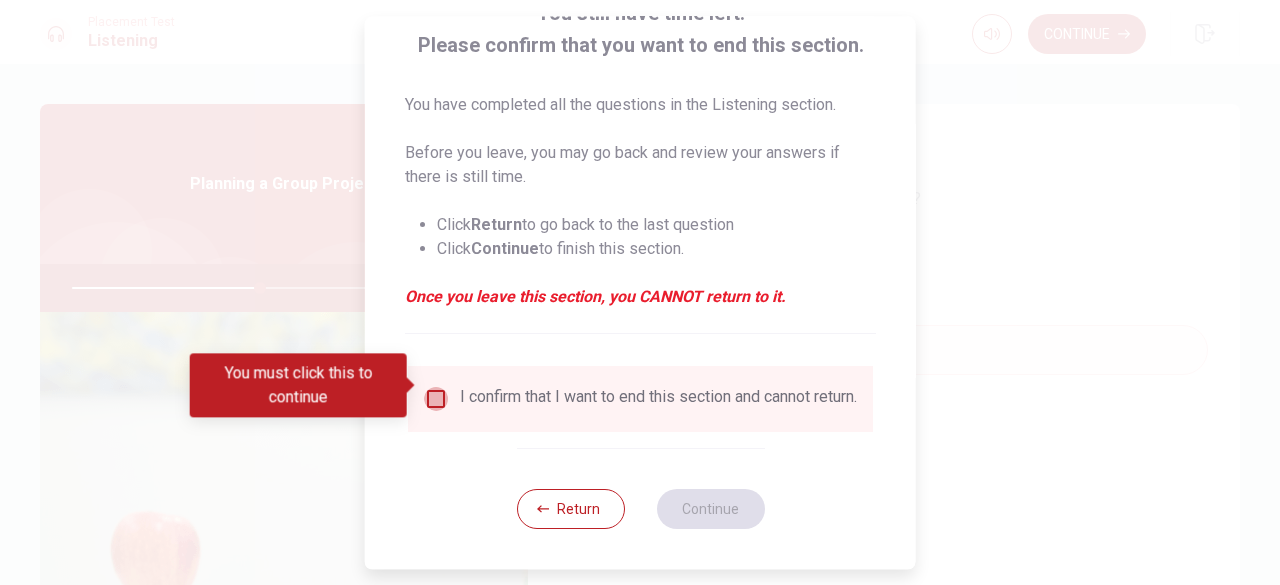 click at bounding box center (436, 399) 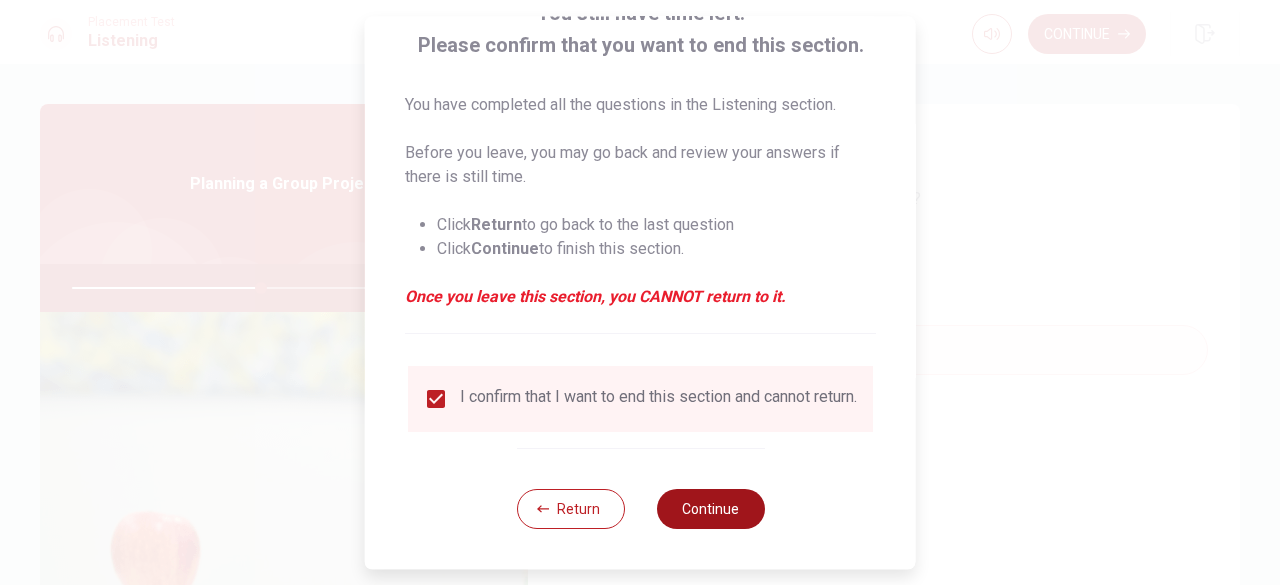 click on "Continue" at bounding box center (710, 509) 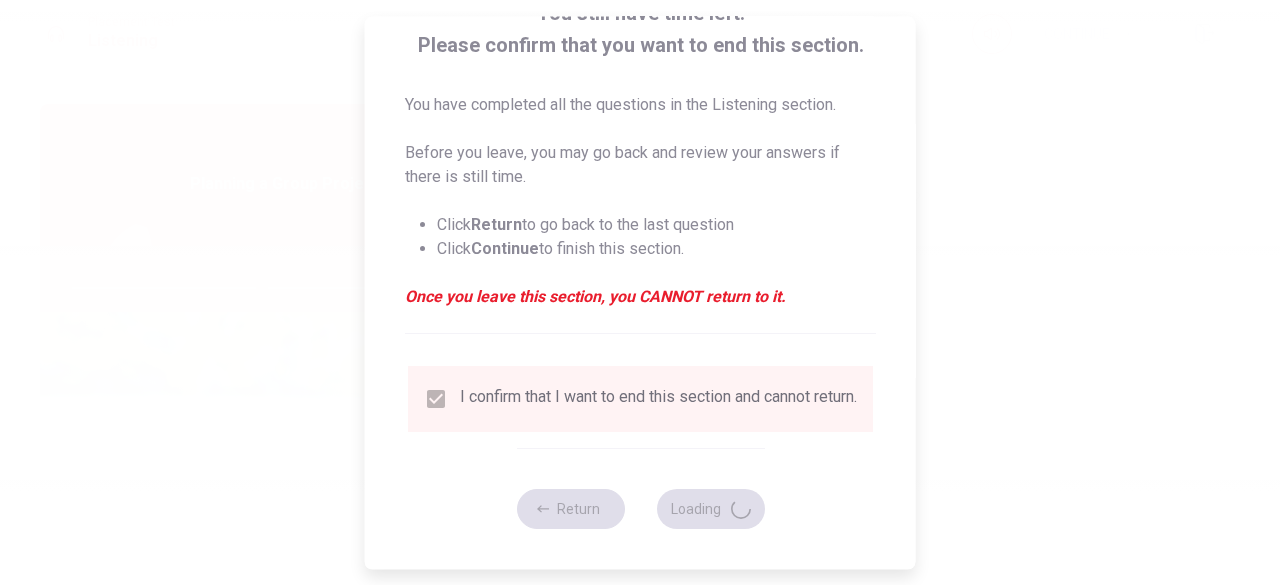 type on "53" 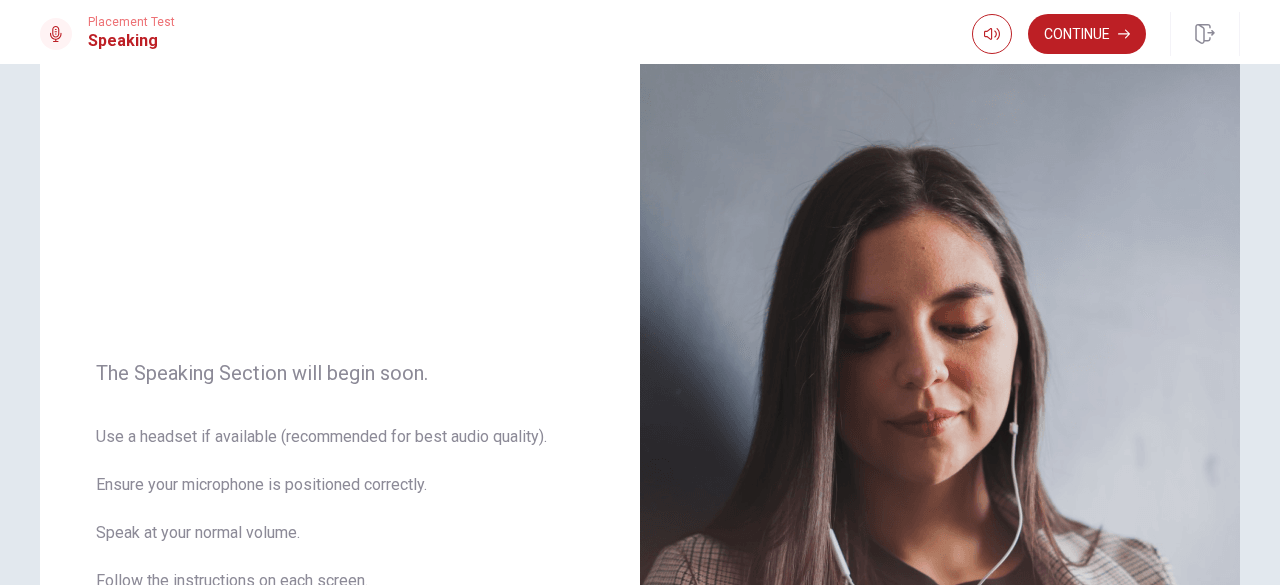 scroll, scrollTop: 55, scrollLeft: 0, axis: vertical 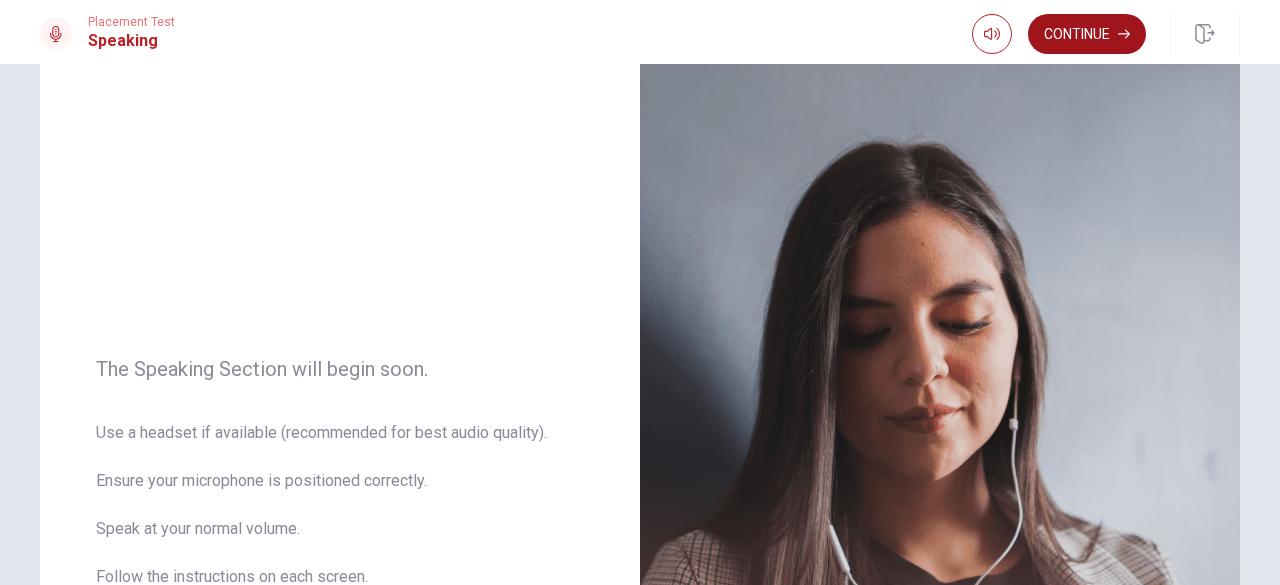 click on "Continue" at bounding box center [1087, 34] 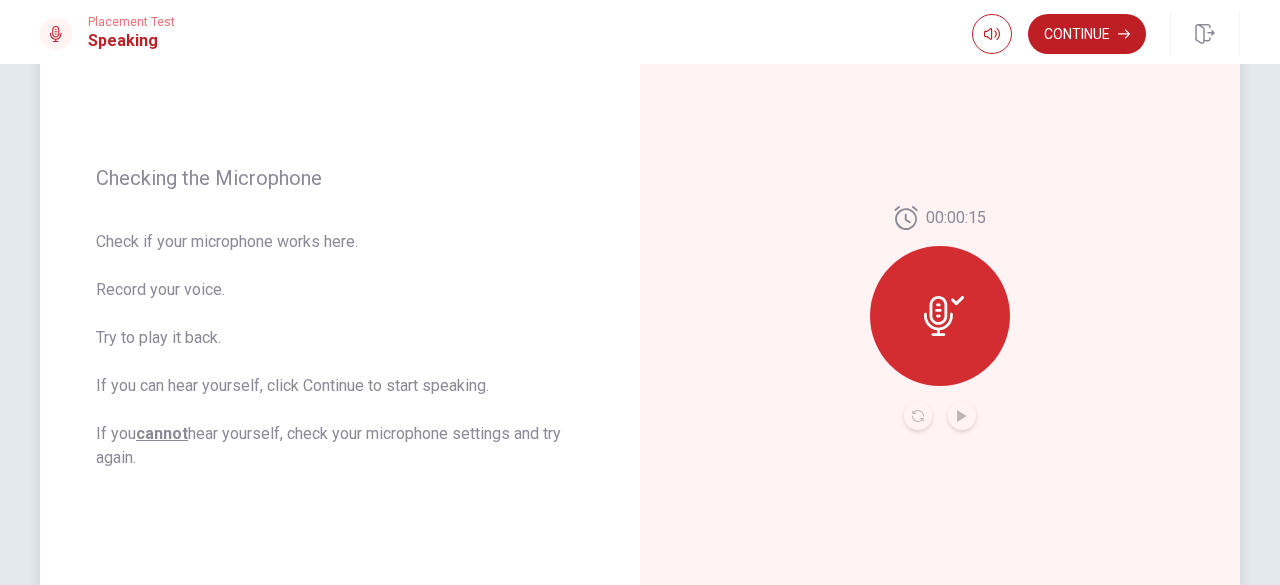 scroll, scrollTop: 224, scrollLeft: 0, axis: vertical 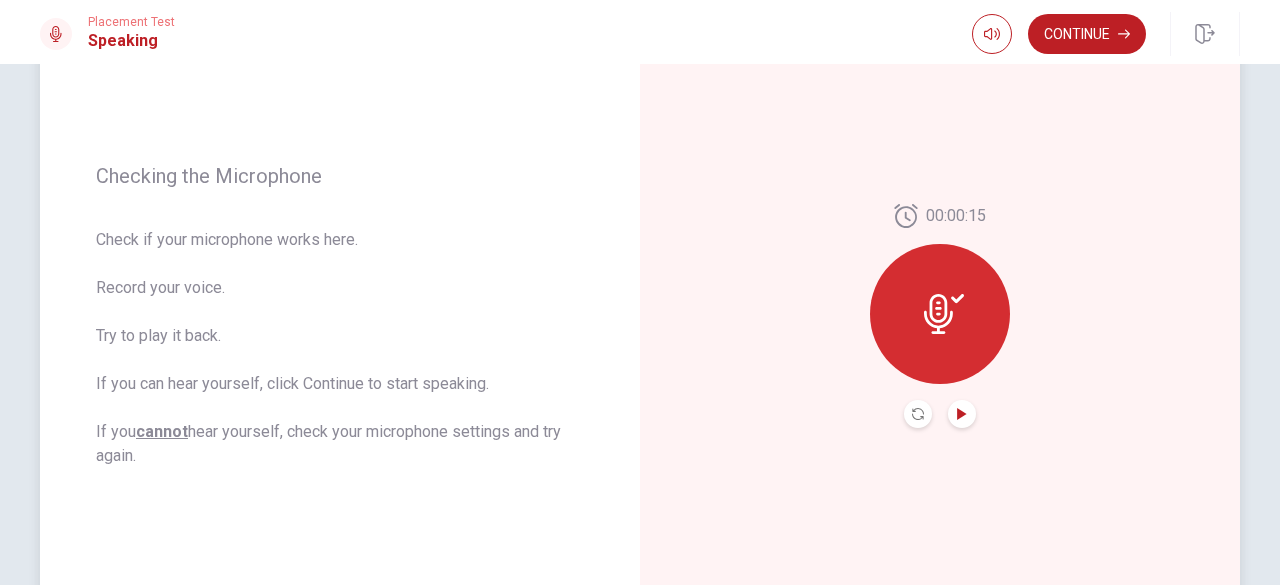 click 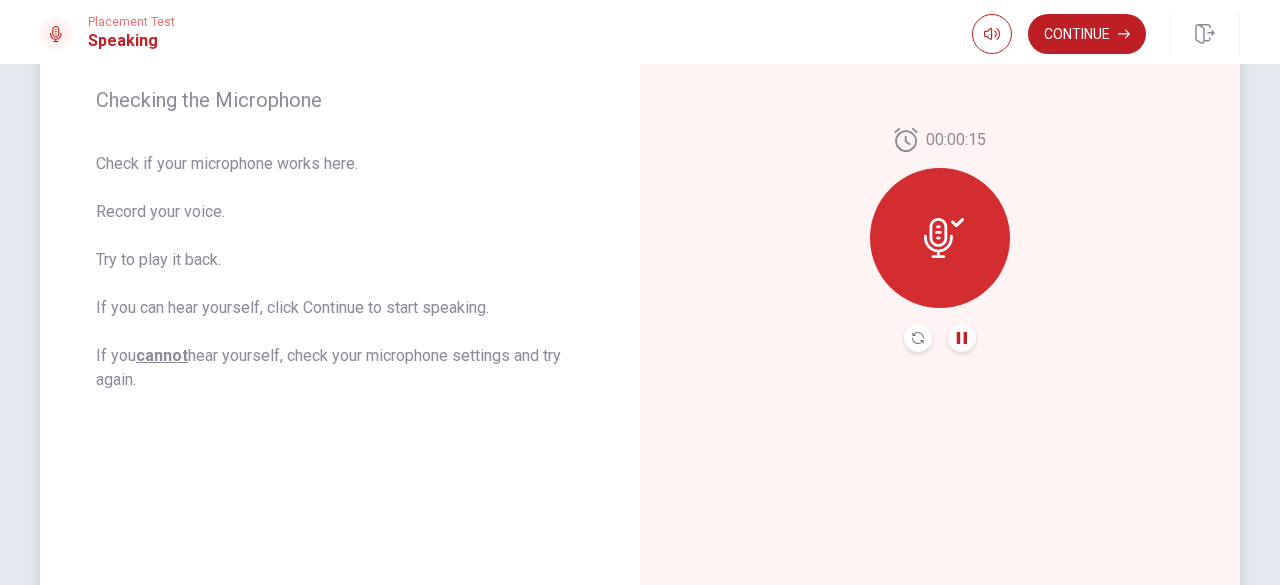 scroll, scrollTop: 296, scrollLeft: 0, axis: vertical 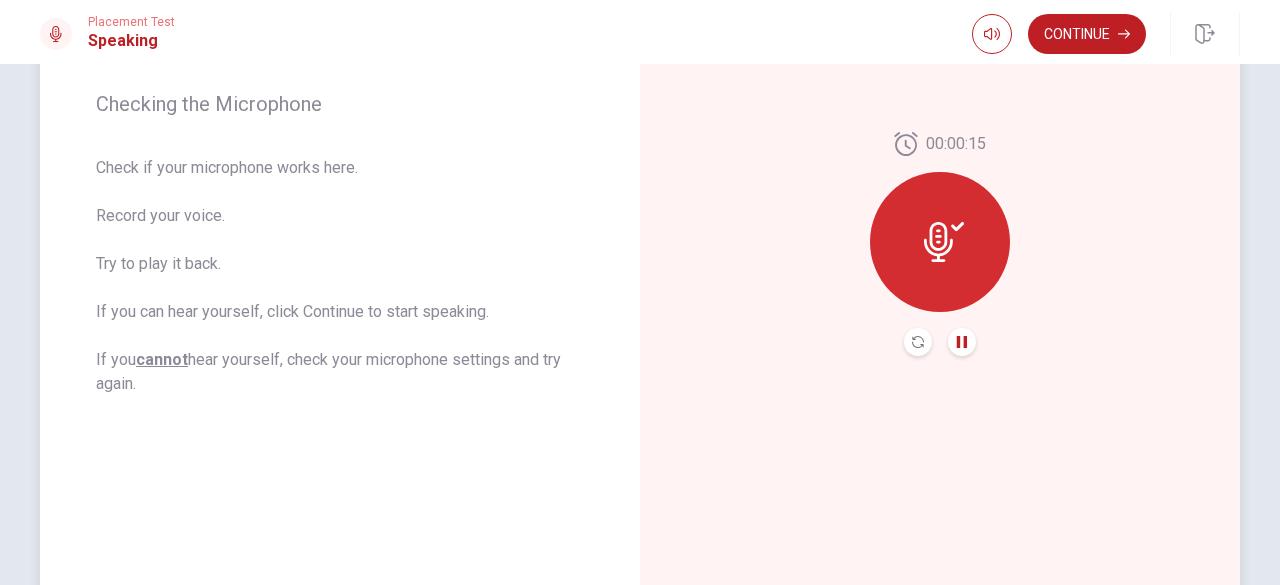 type 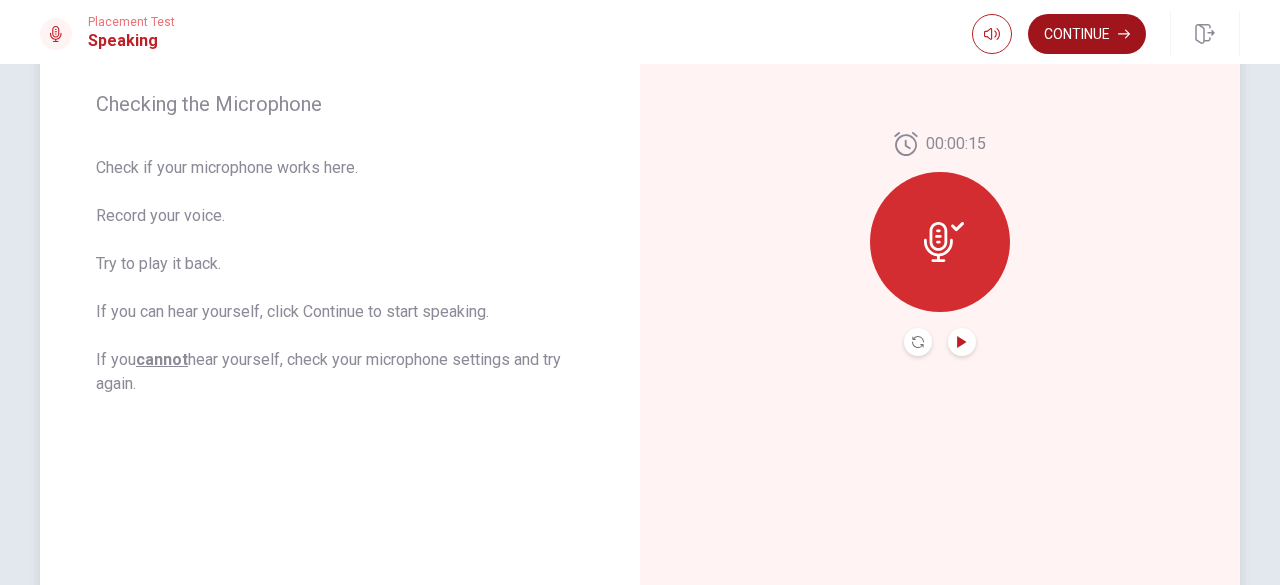 click on "Continue" at bounding box center (1087, 34) 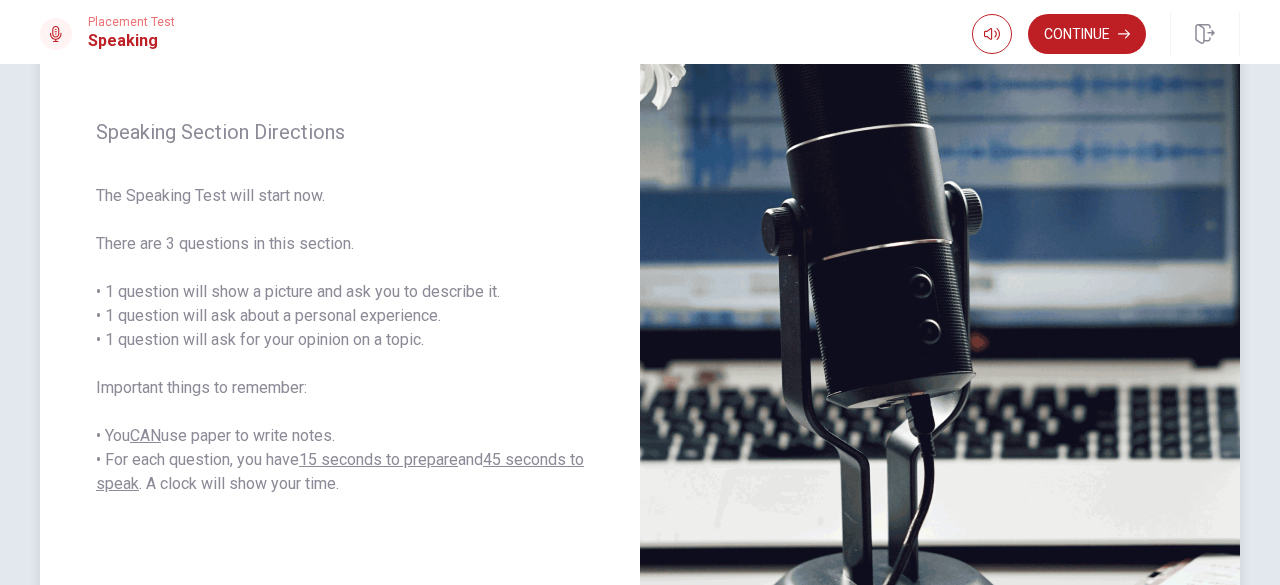 scroll, scrollTop: 232, scrollLeft: 0, axis: vertical 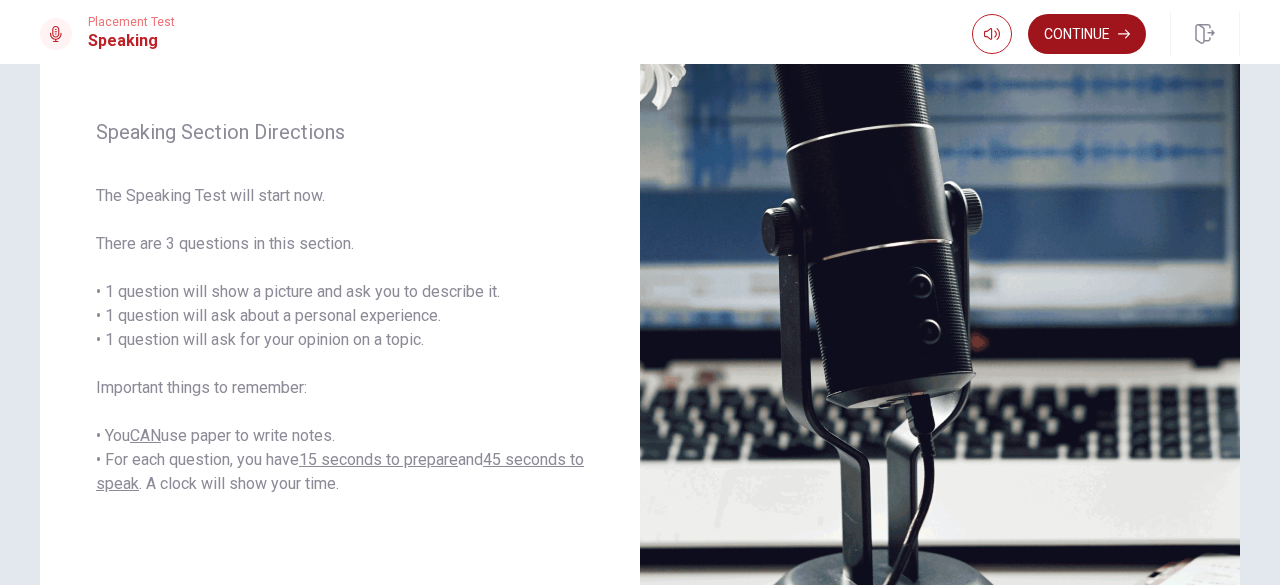 click on "Continue" at bounding box center (1087, 34) 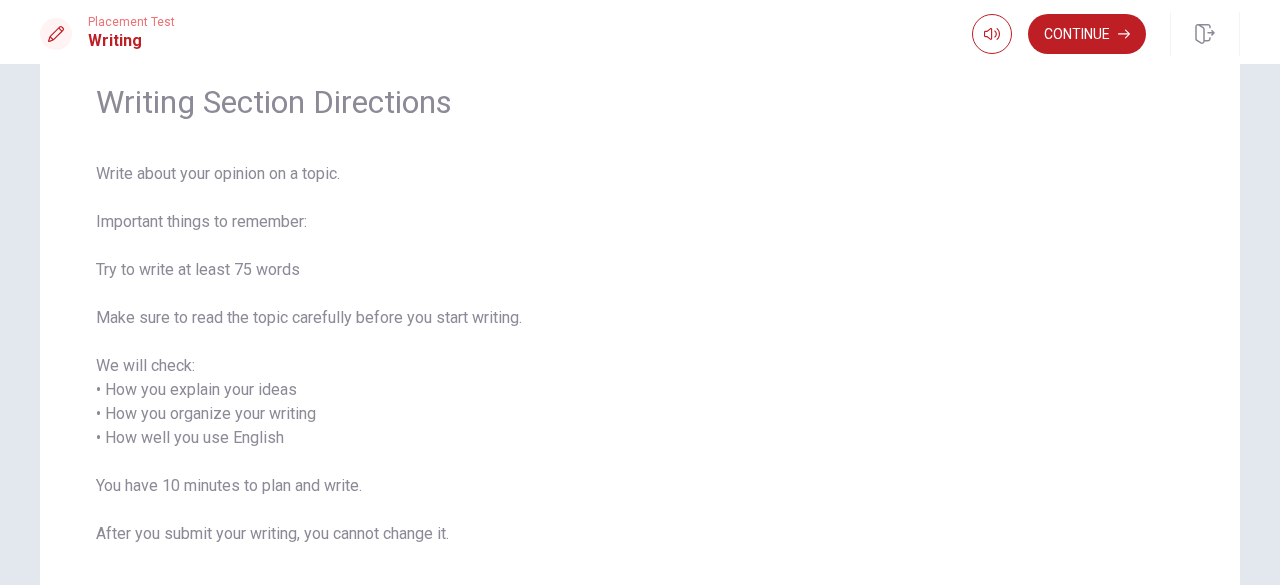 scroll, scrollTop: 74, scrollLeft: 0, axis: vertical 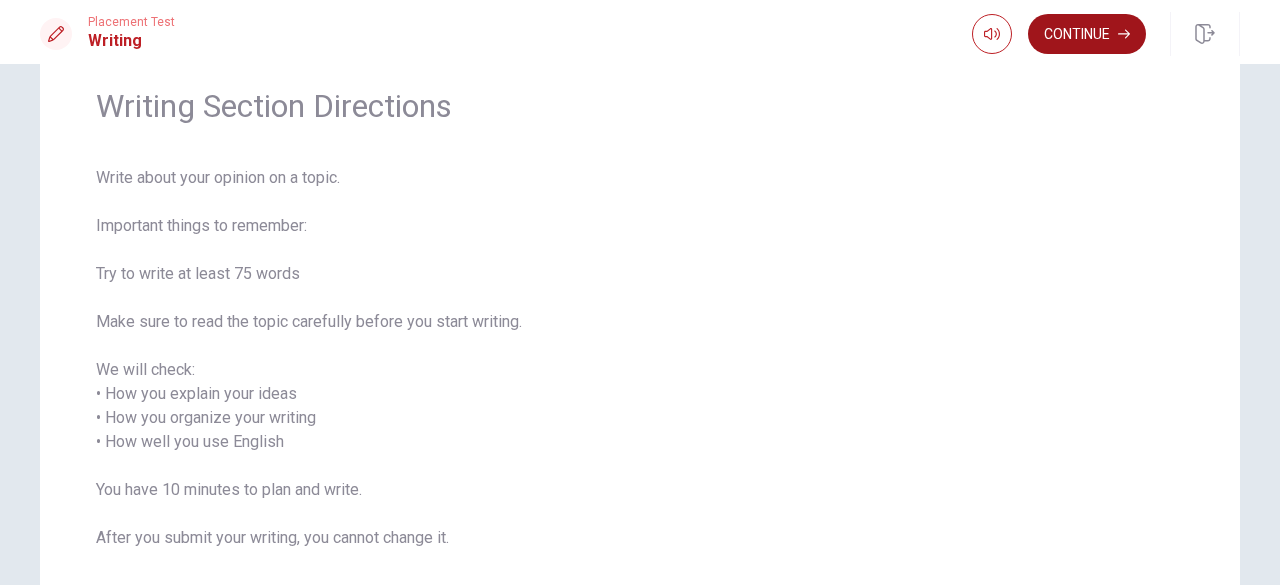 click on "Continue" at bounding box center (1087, 34) 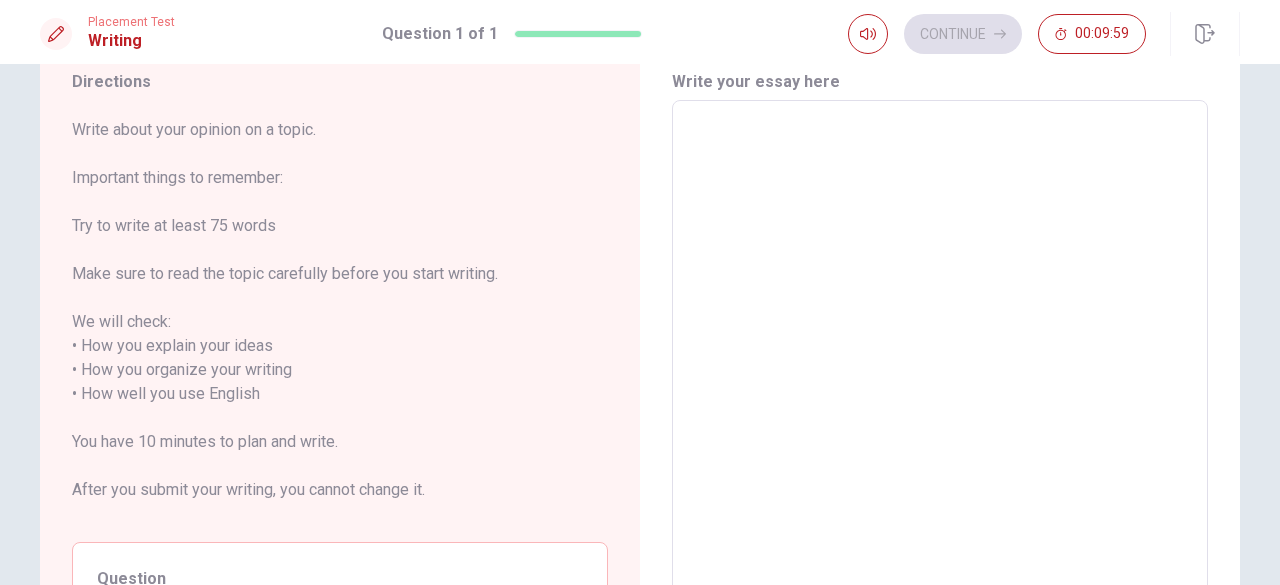 click at bounding box center (940, 394) 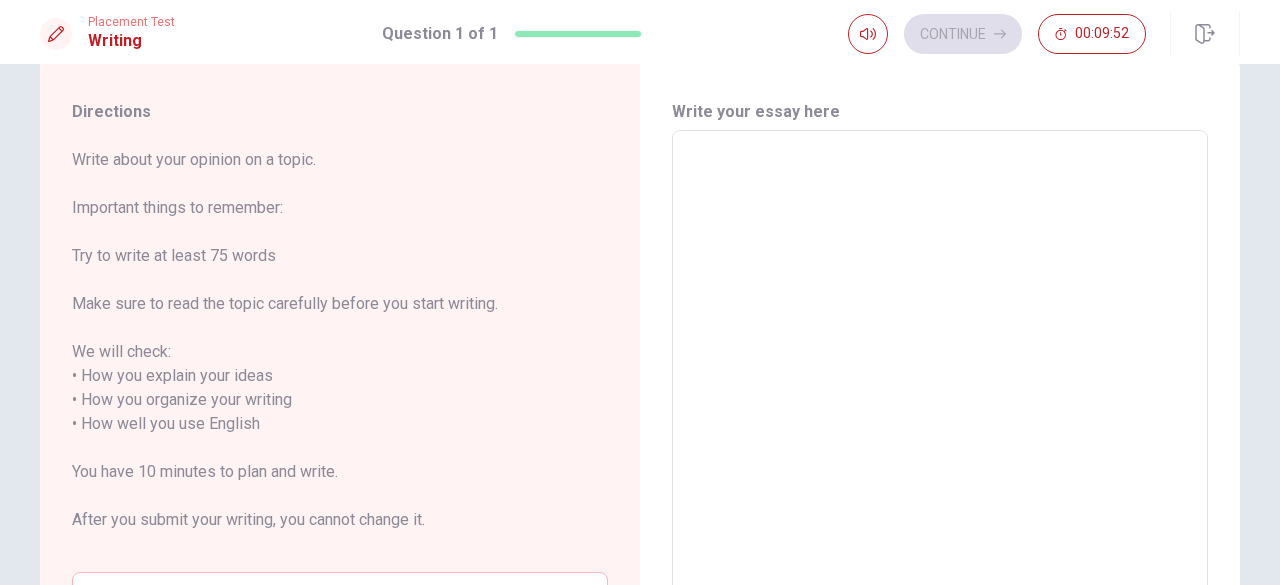 scroll, scrollTop: 44, scrollLeft: 0, axis: vertical 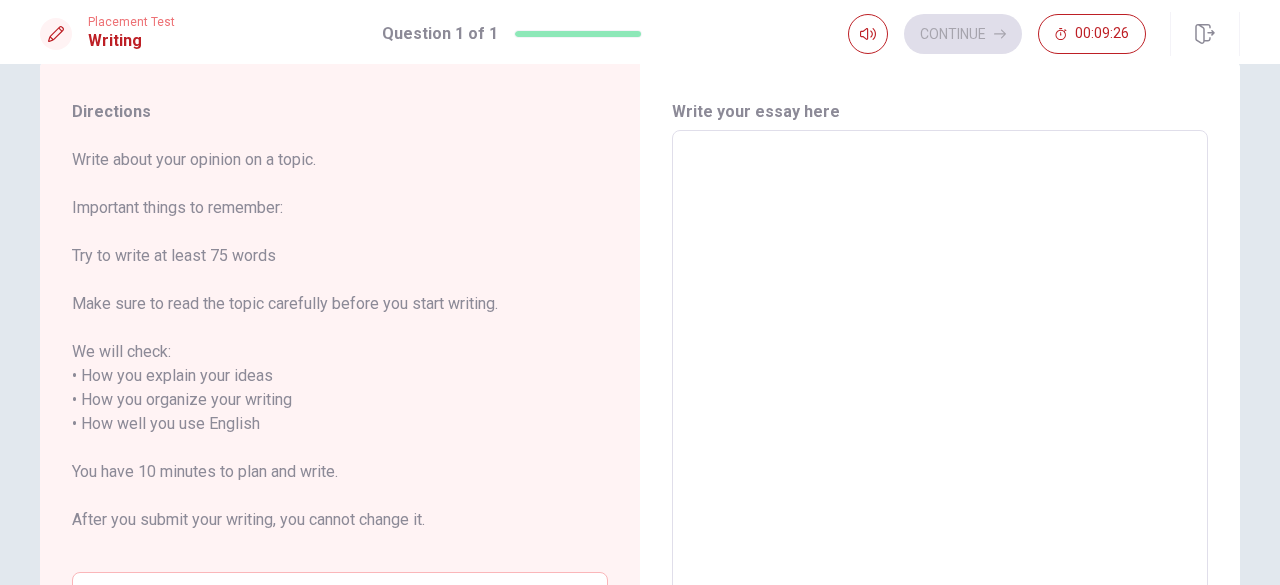 click at bounding box center (940, 424) 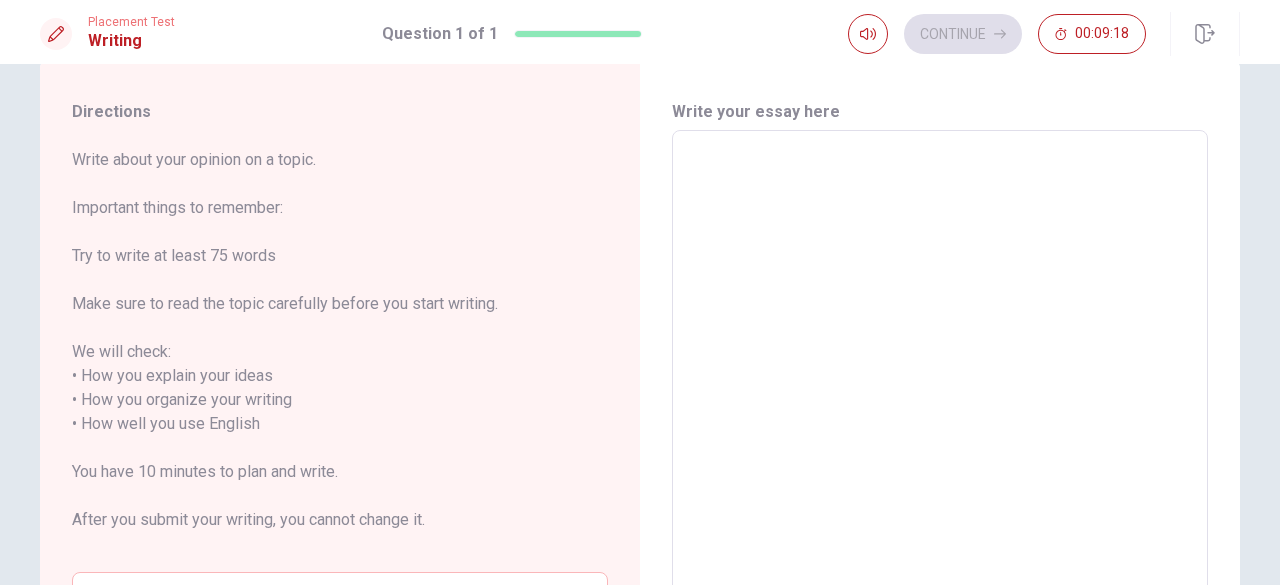 type on "M" 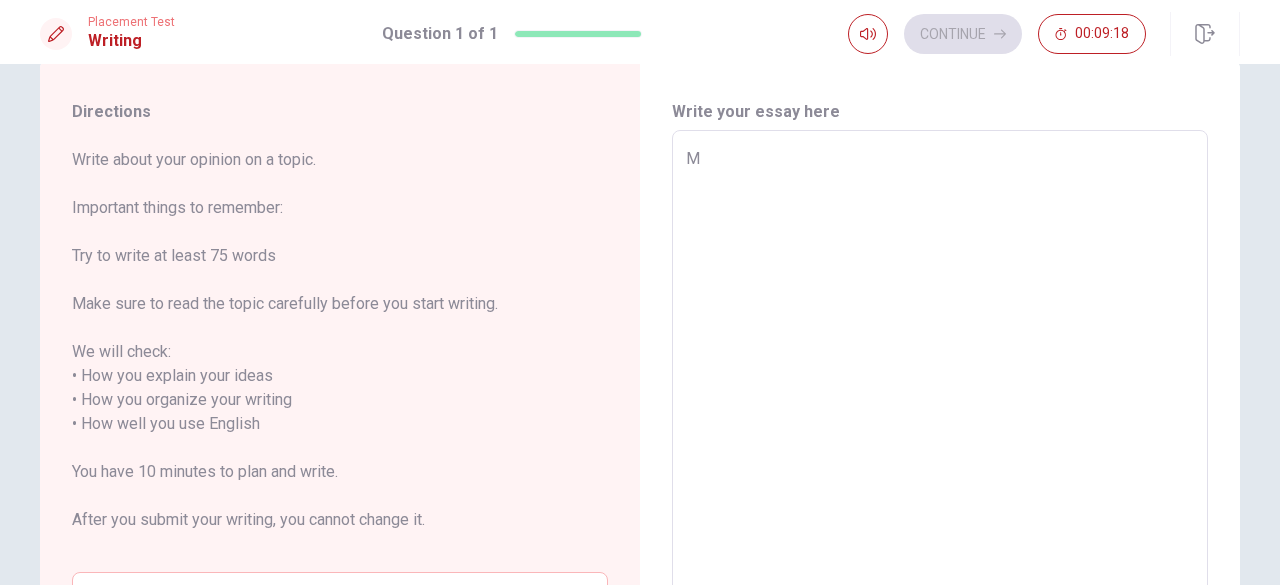 type on "x" 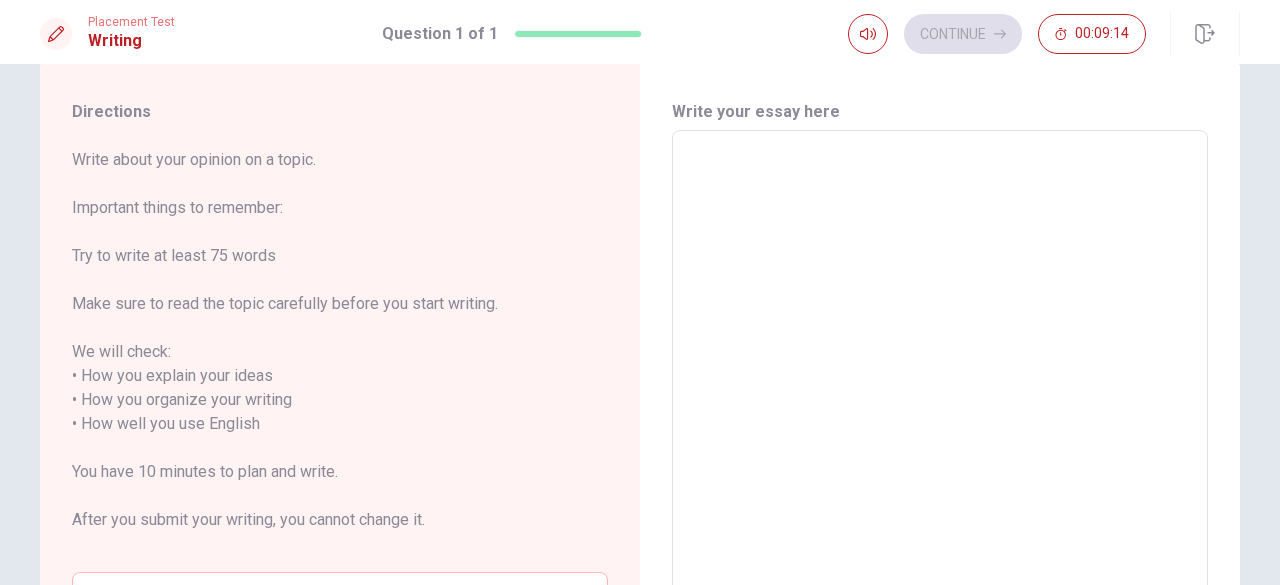type on "R" 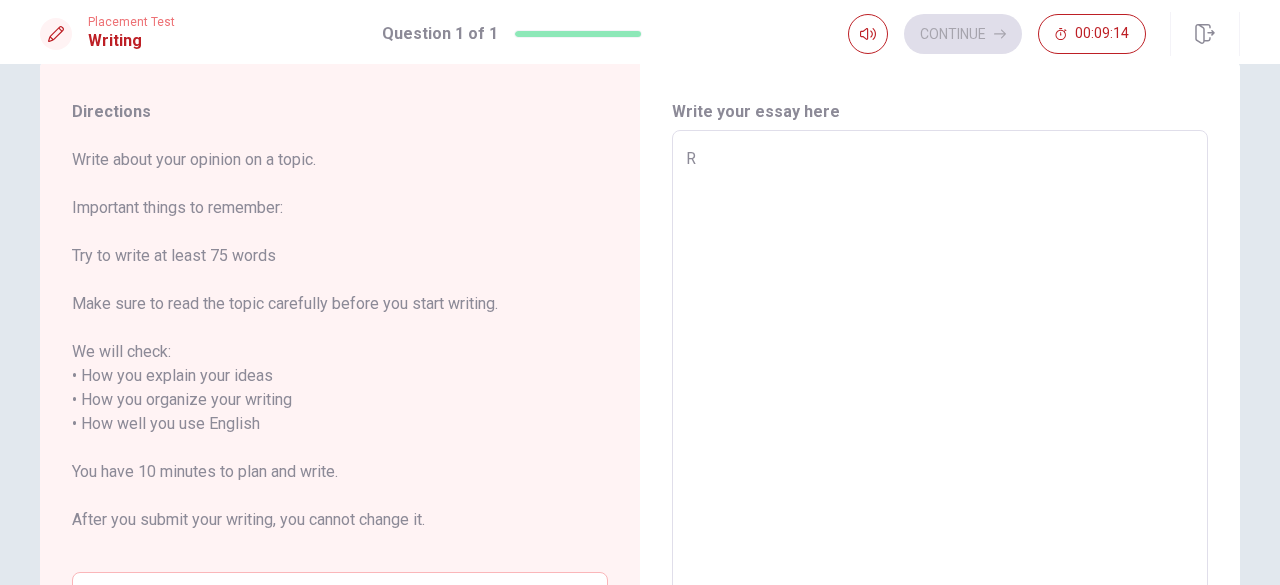 type on "x" 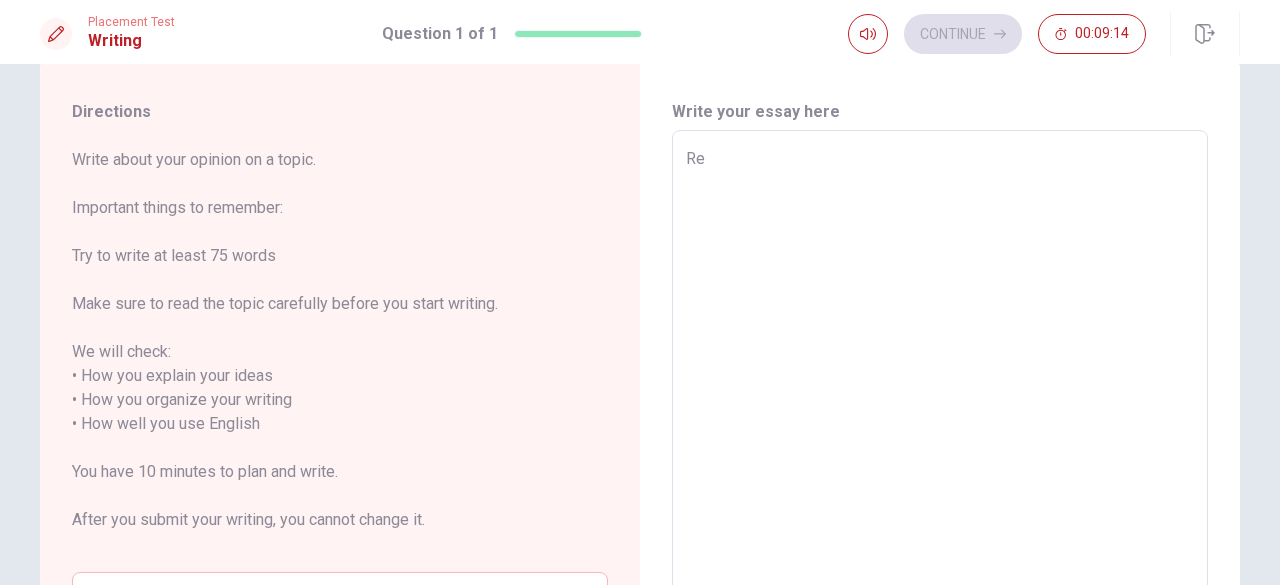 type on "x" 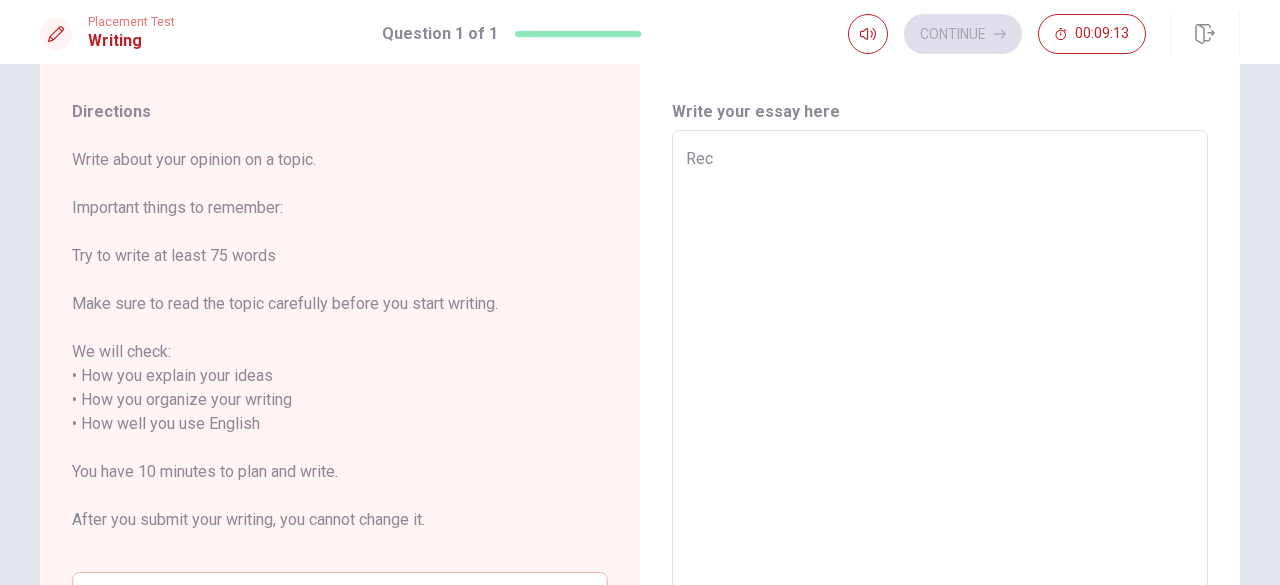 type on "x" 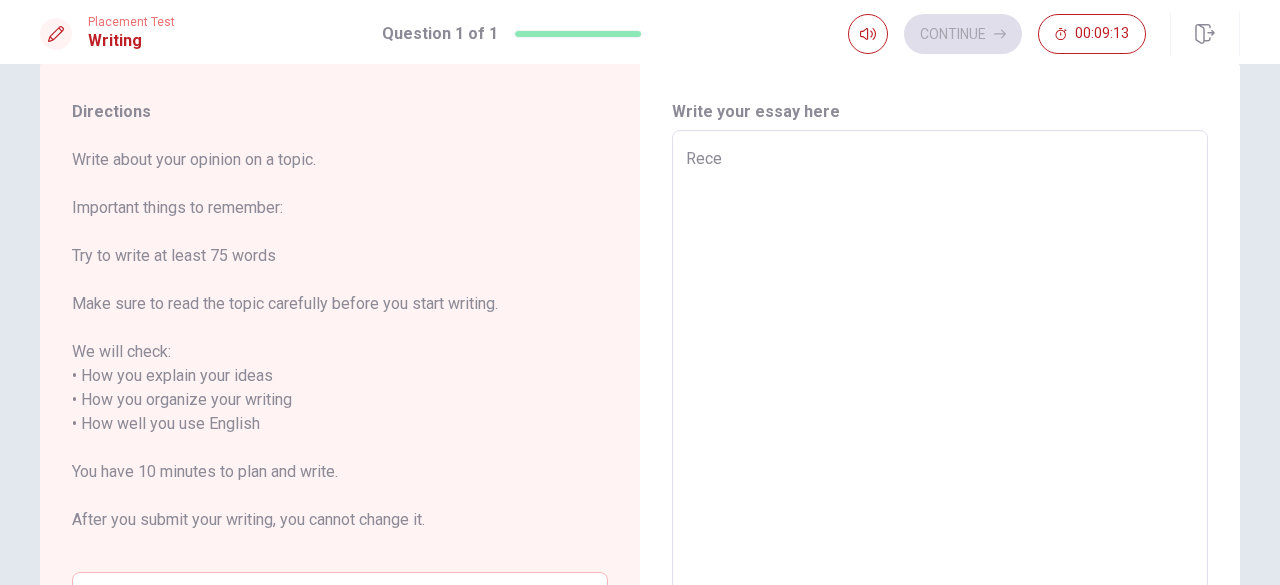 type on "x" 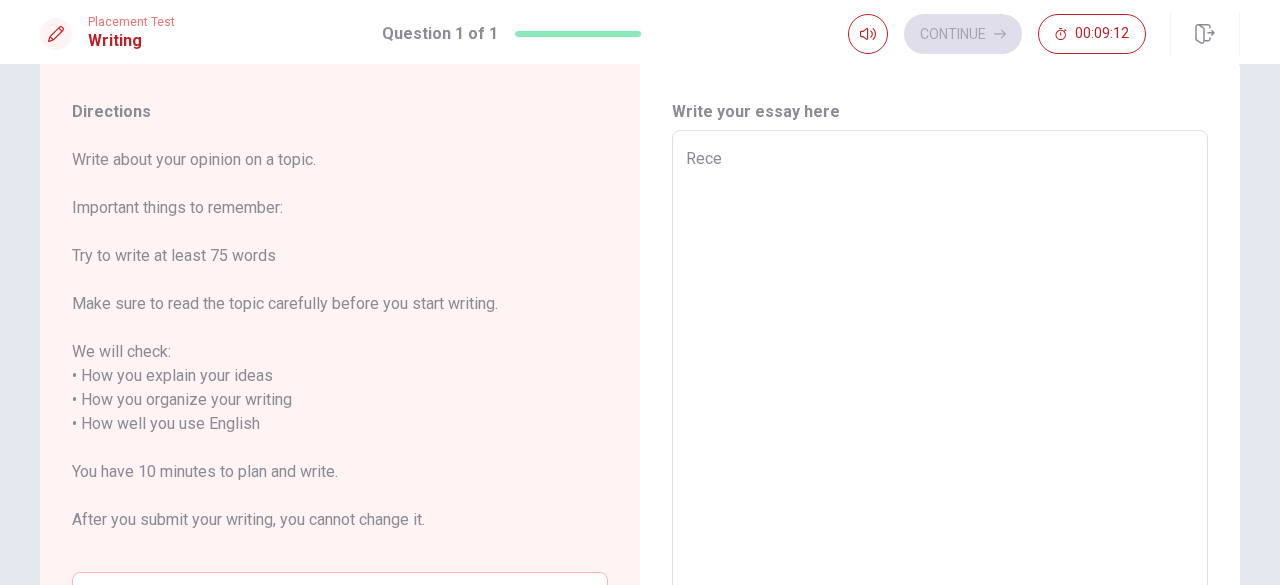type on "Recen" 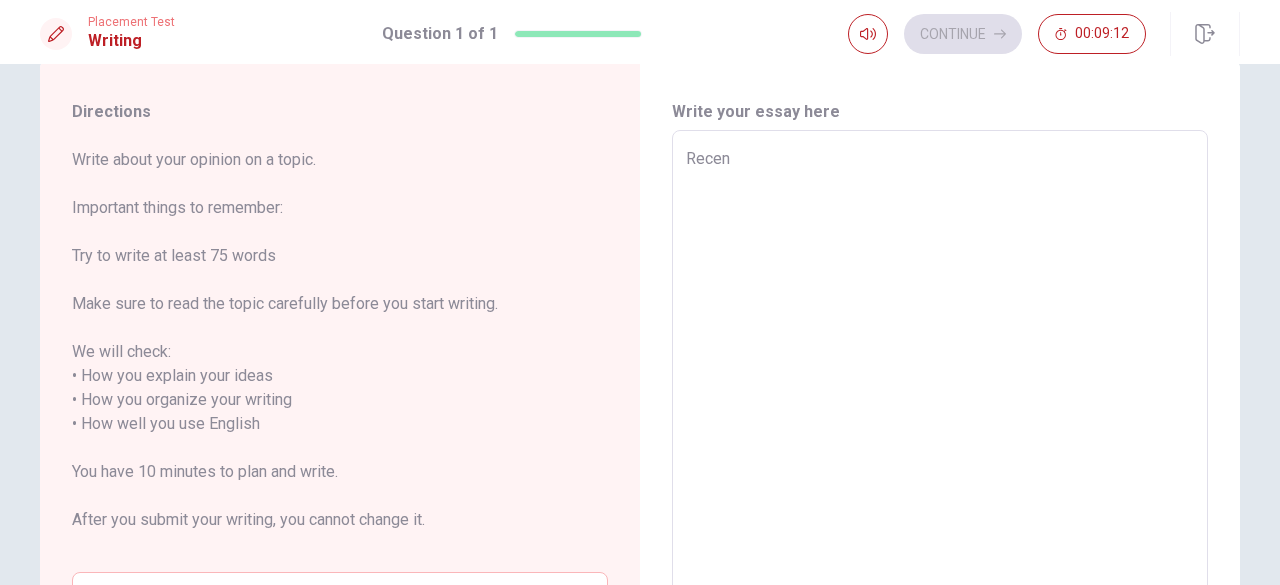 type on "x" 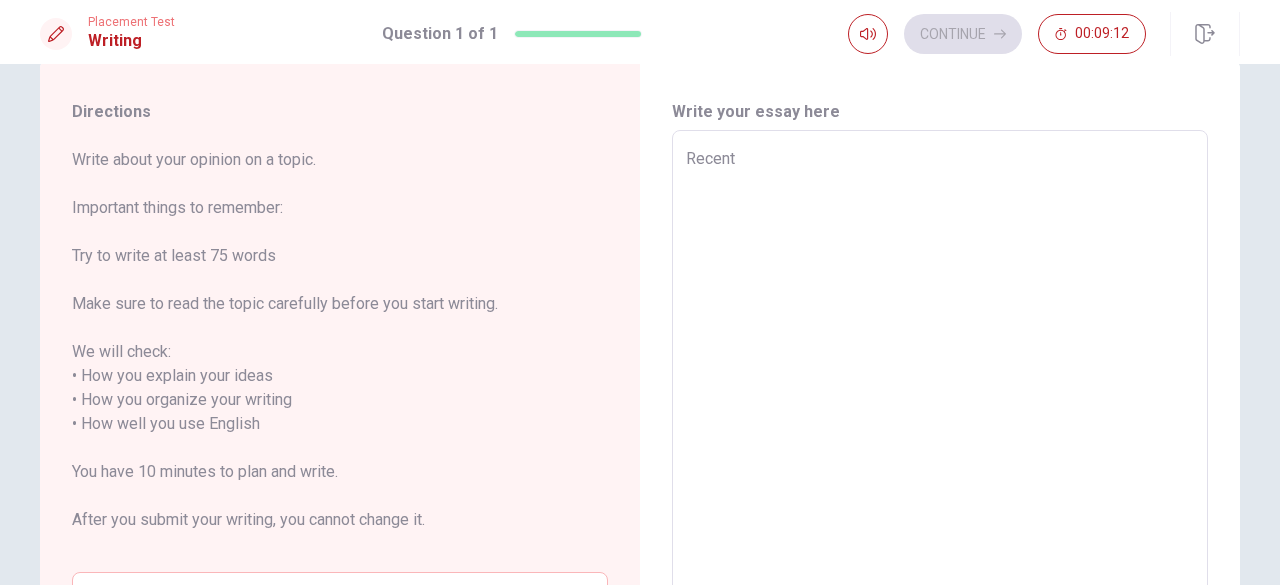 type on "x" 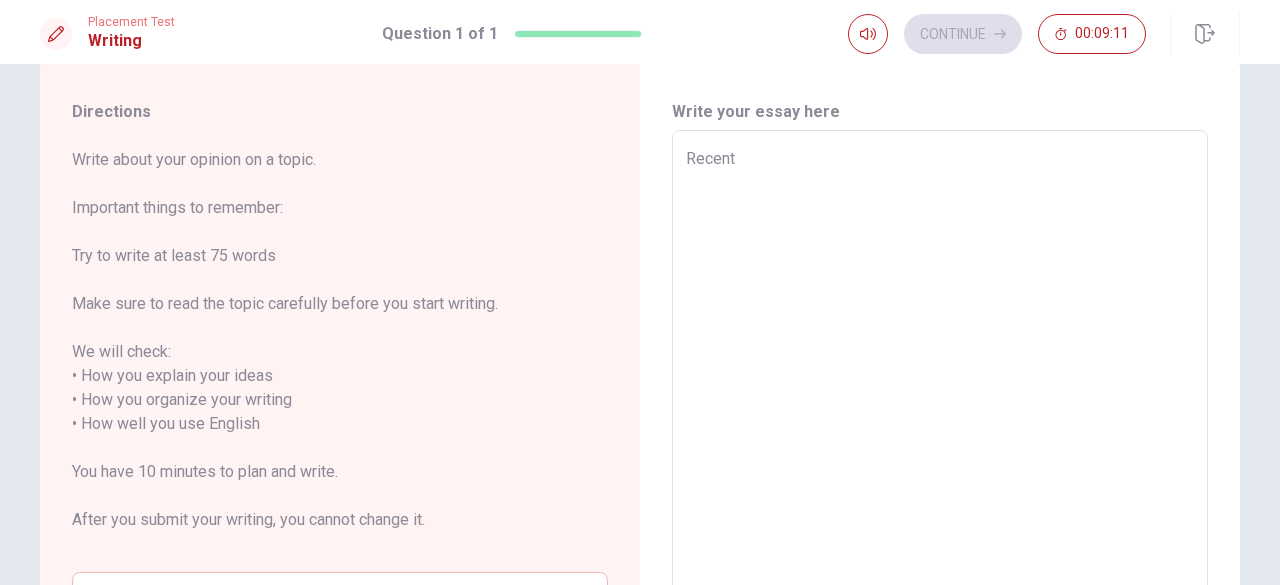 type on "Recentl" 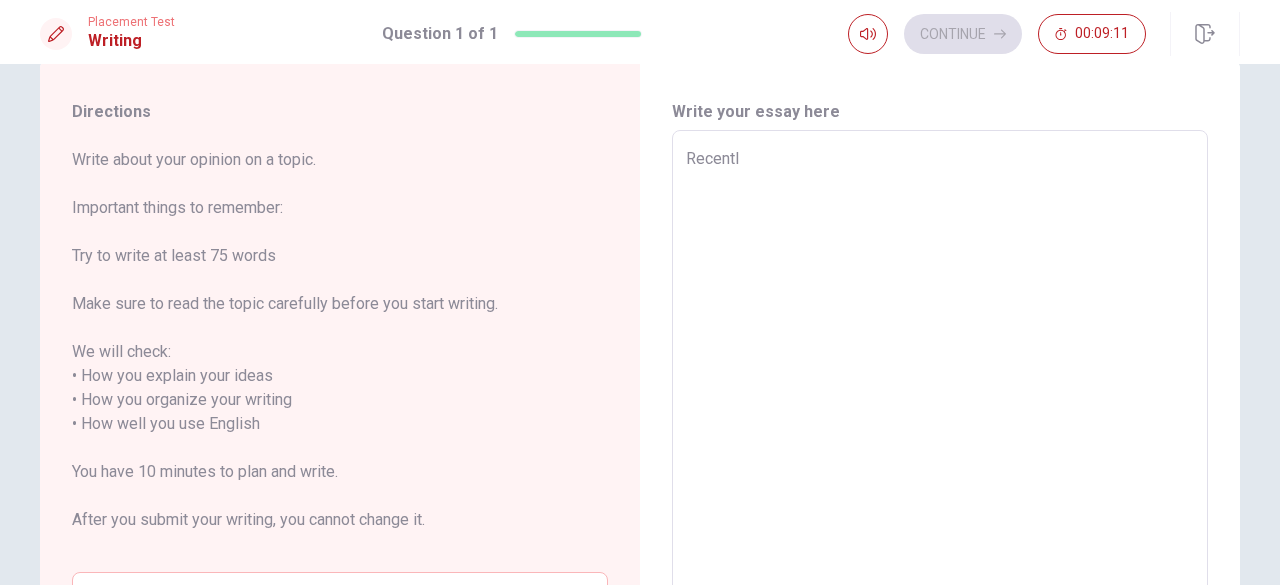 type on "x" 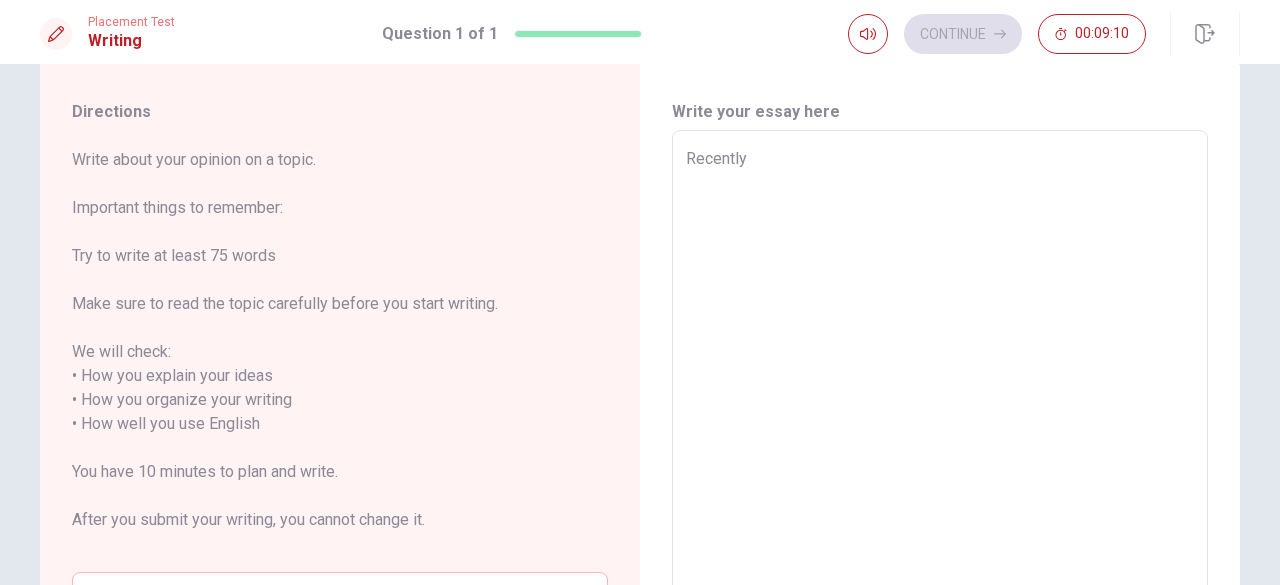 type on "x" 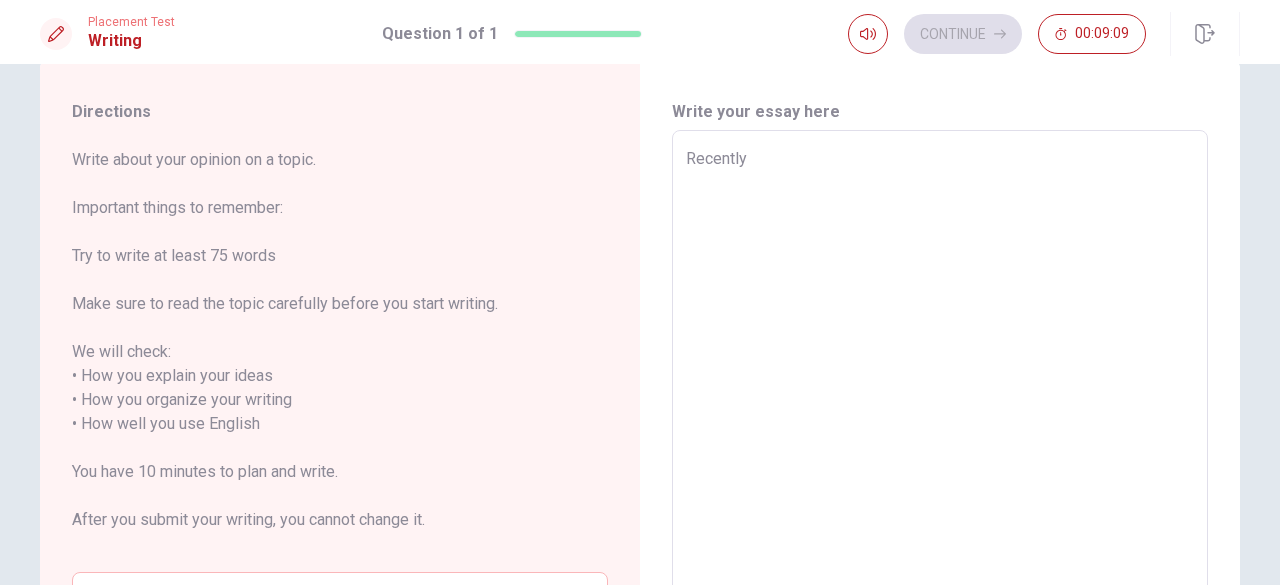 type on "x" 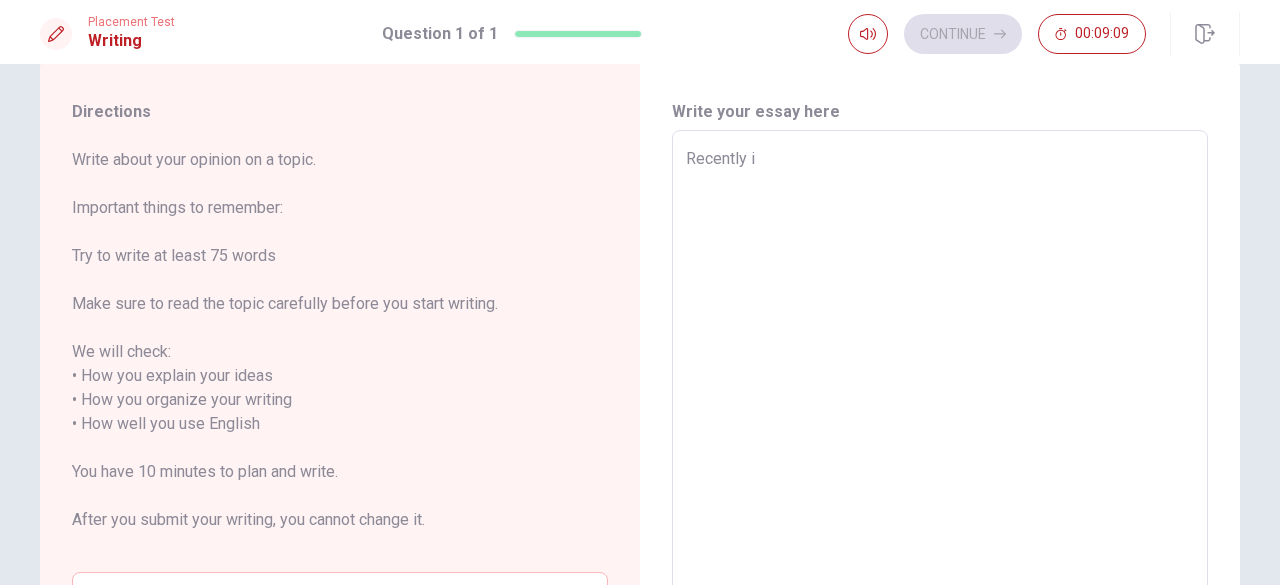 type on "x" 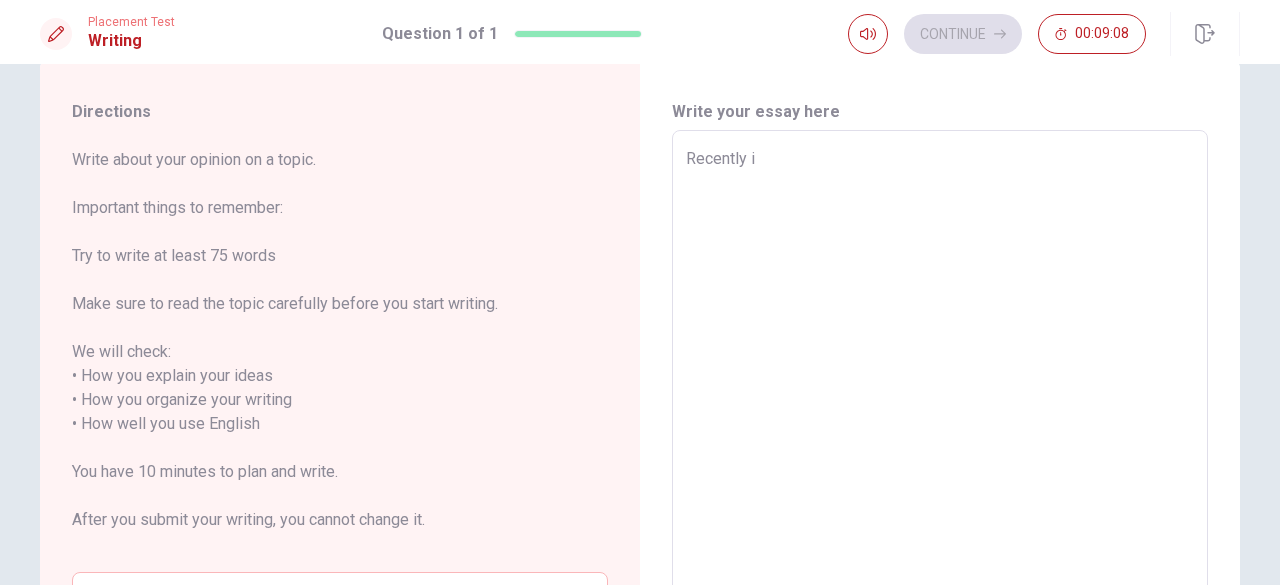 type on "Recently i" 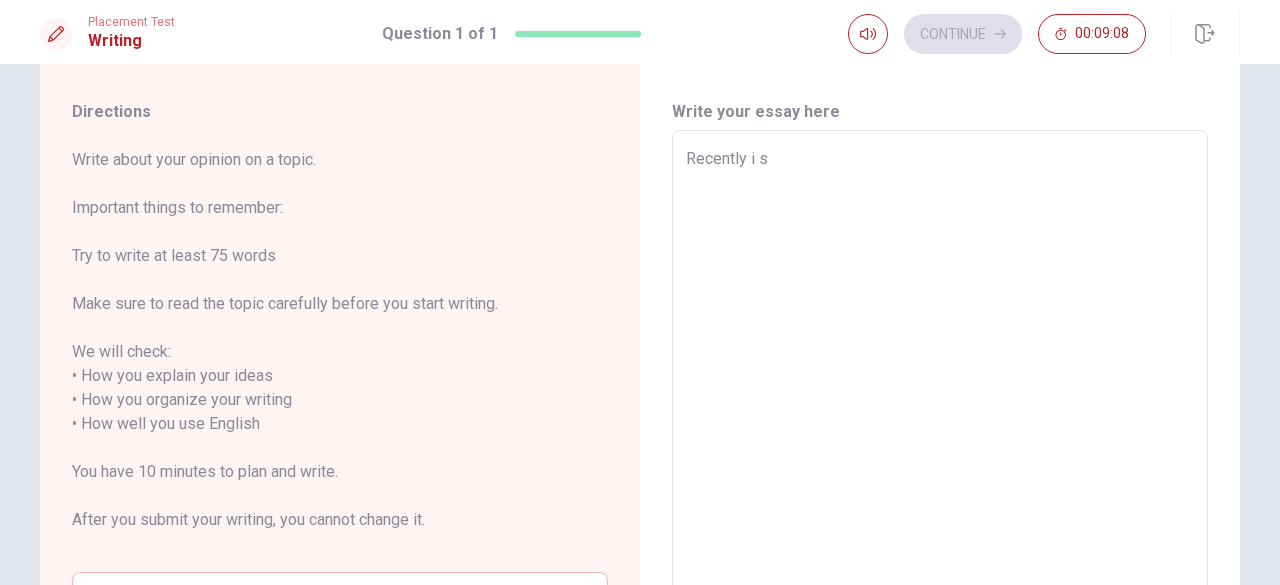 type on "x" 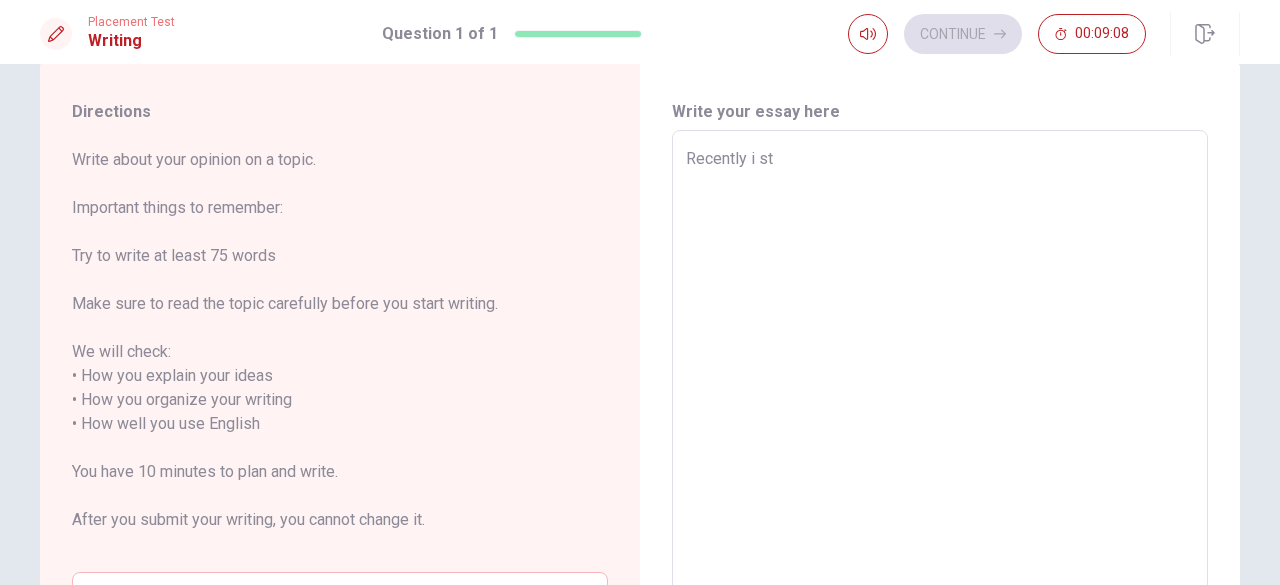 type on "x" 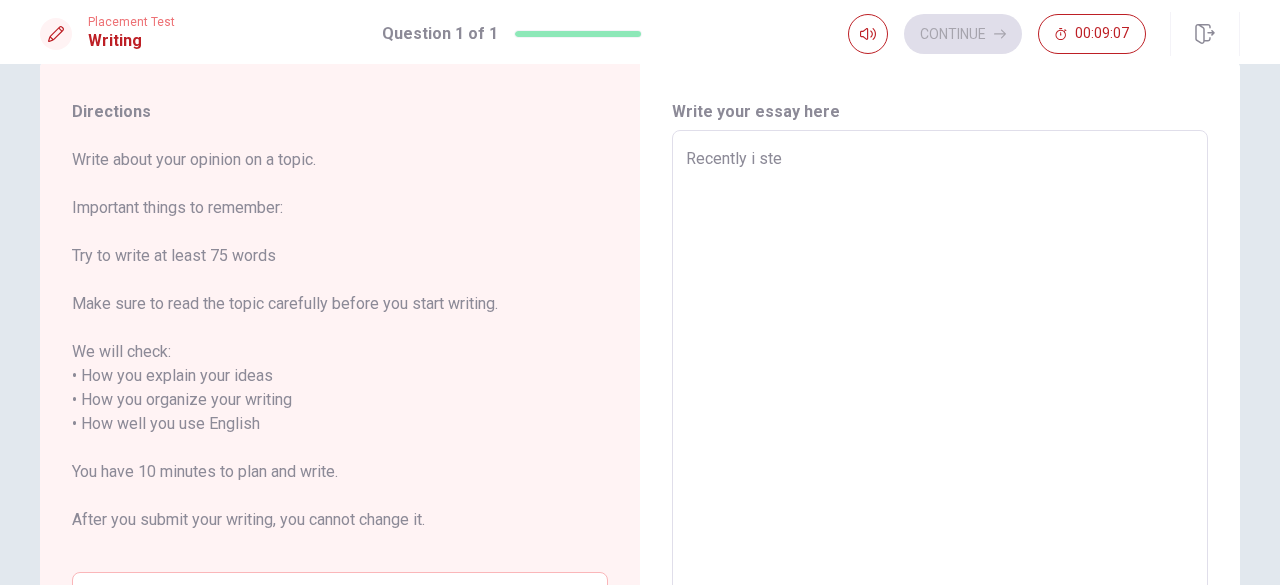 type on "x" 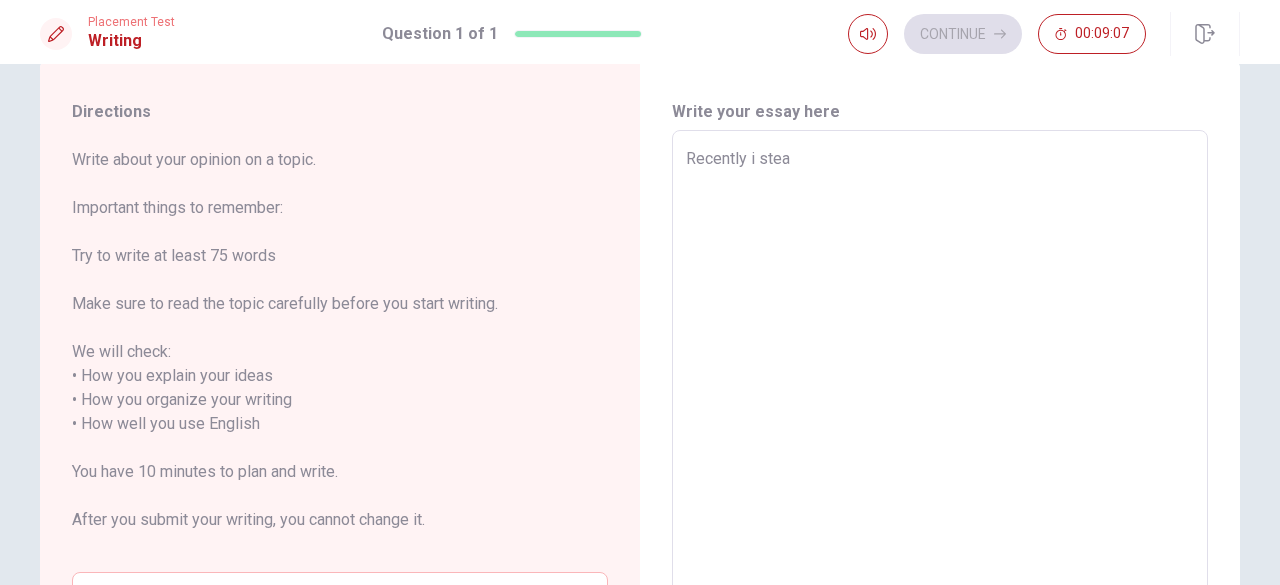 type on "x" 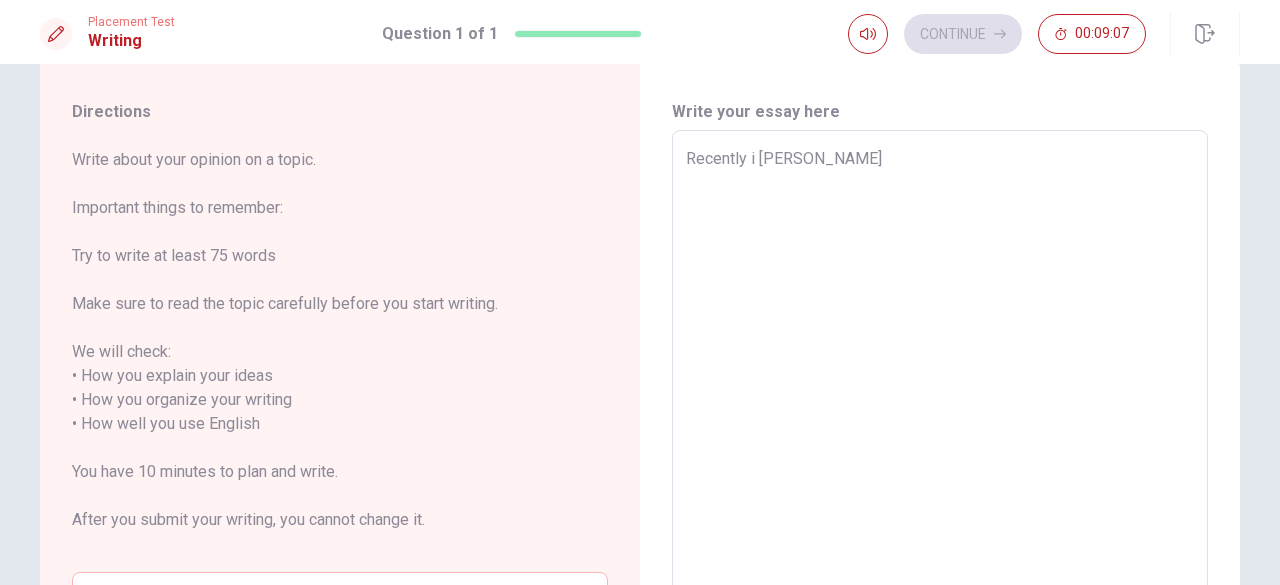 type on "x" 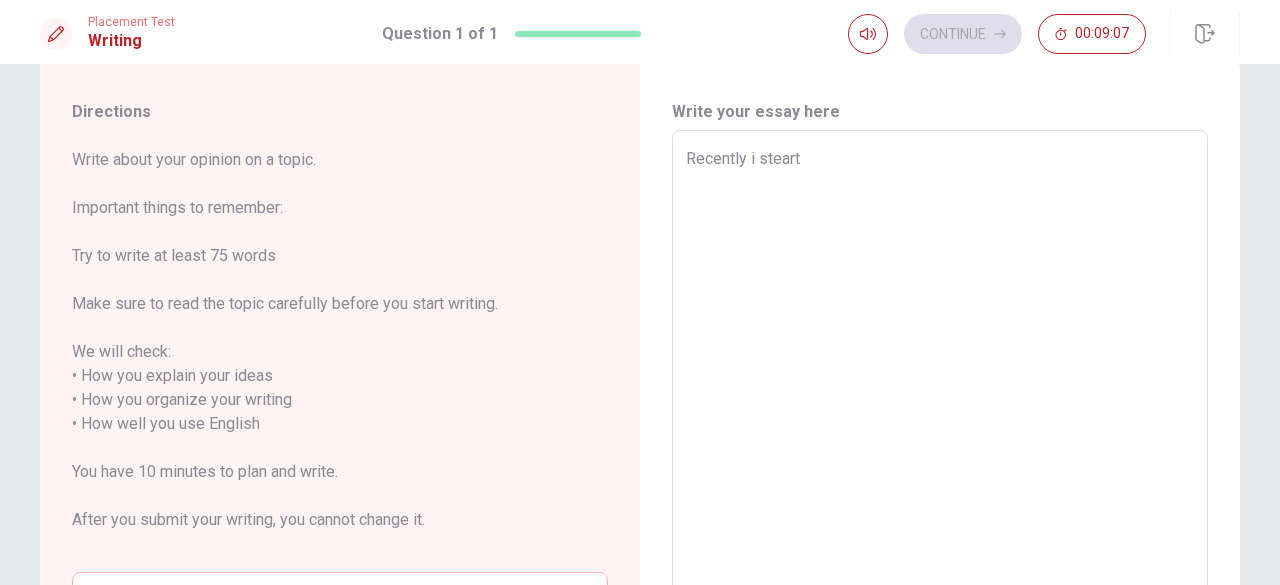 type on "x" 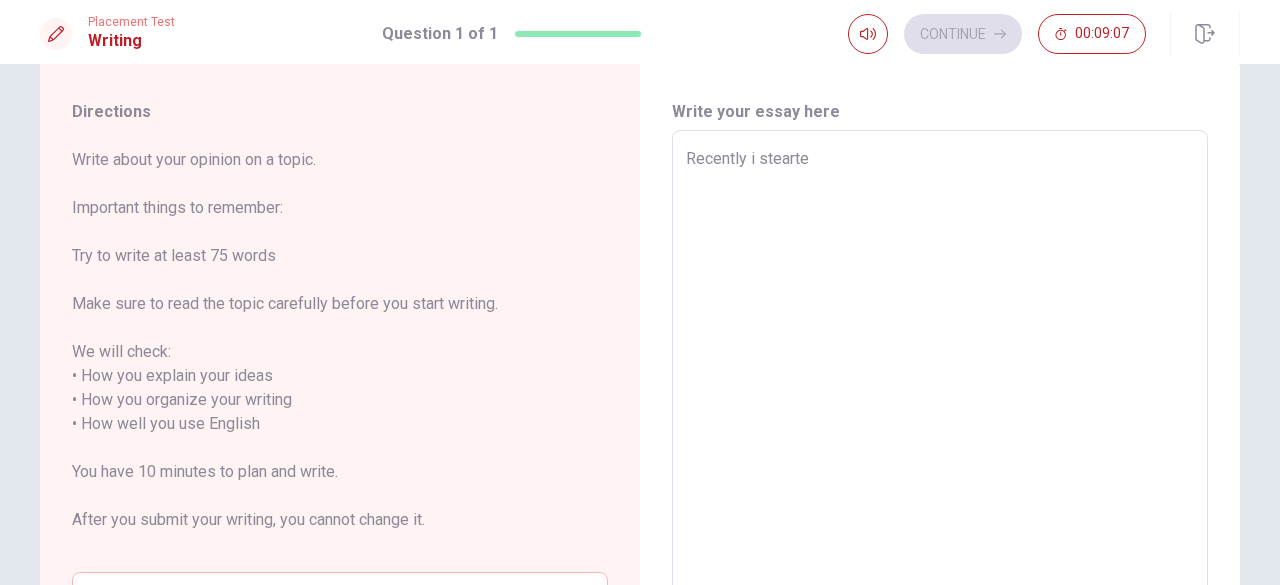 type on "x" 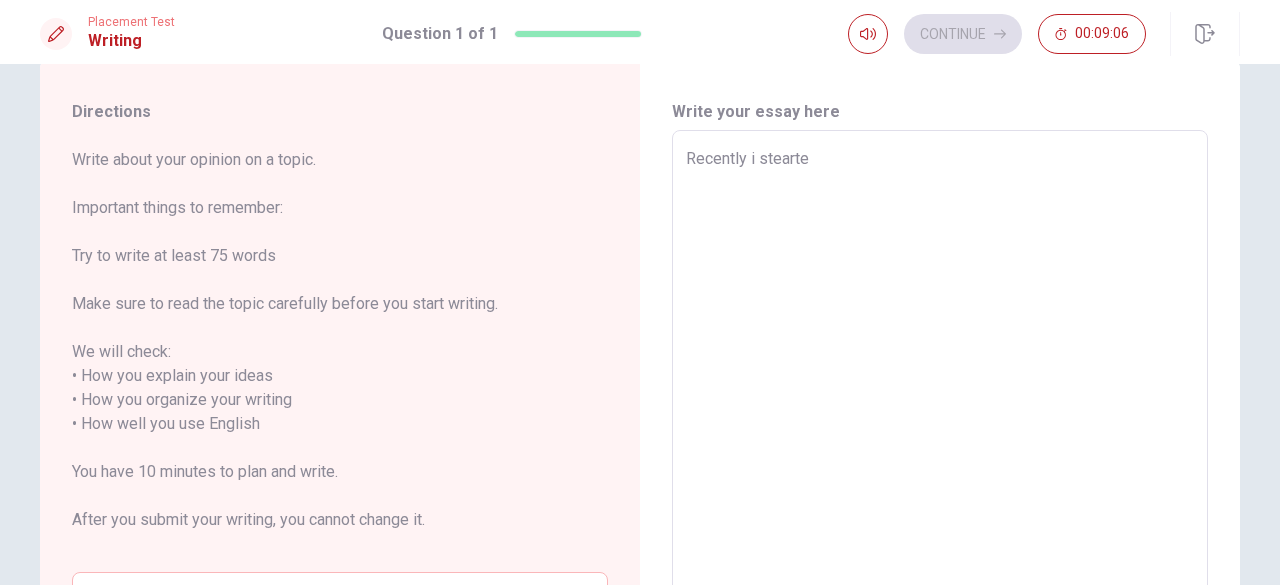 type on "Recently i stearte" 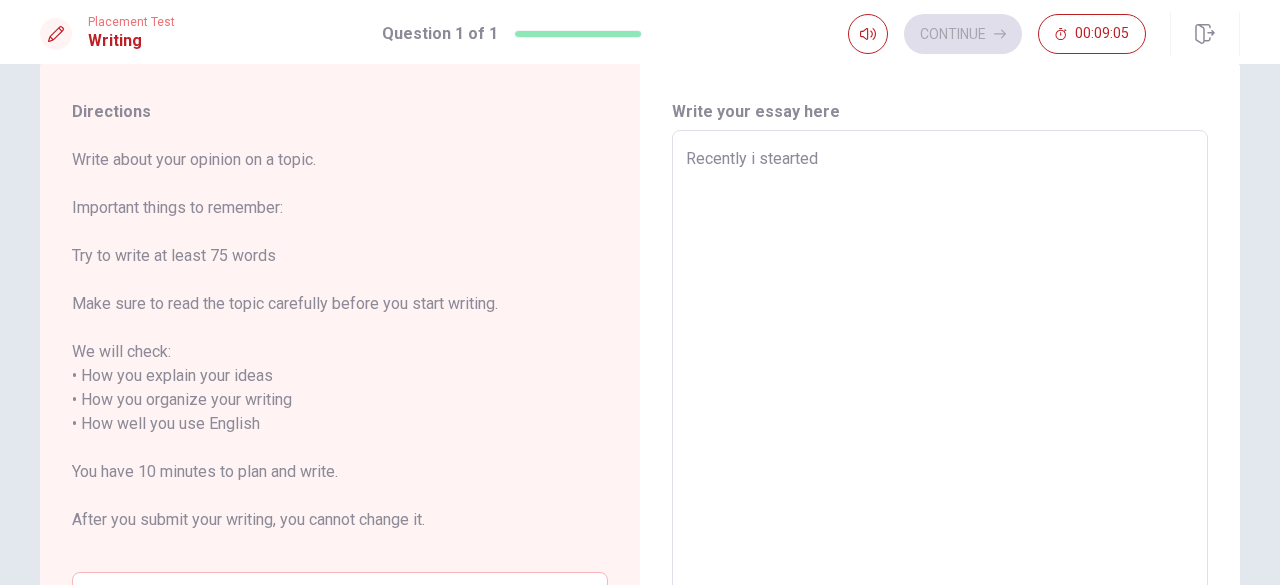 type on "x" 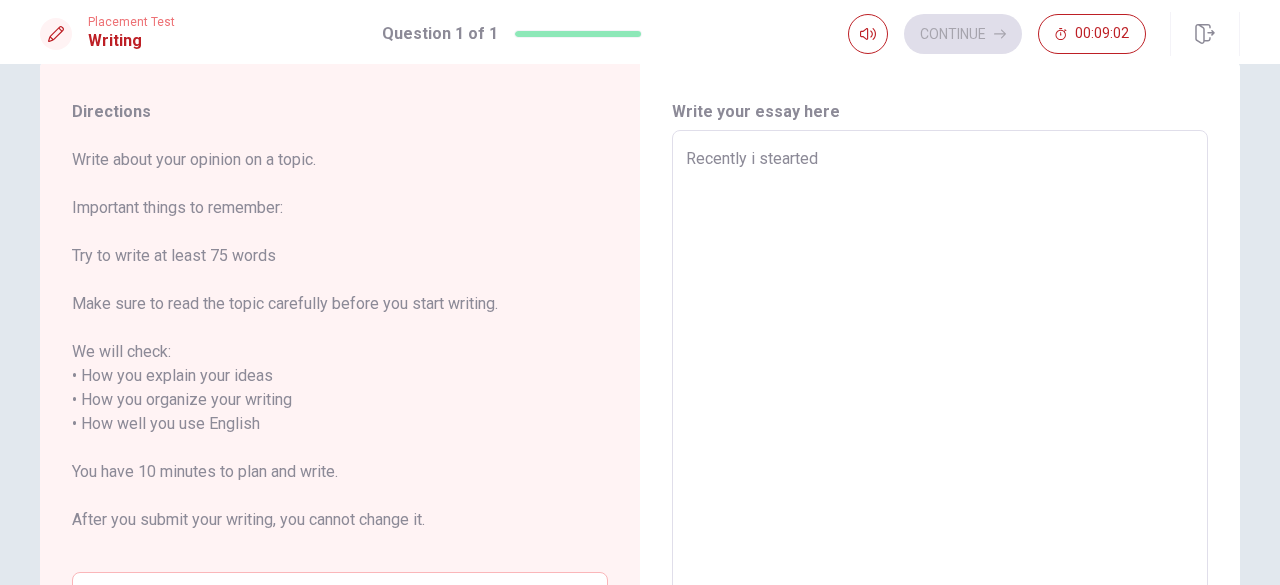 type on "x" 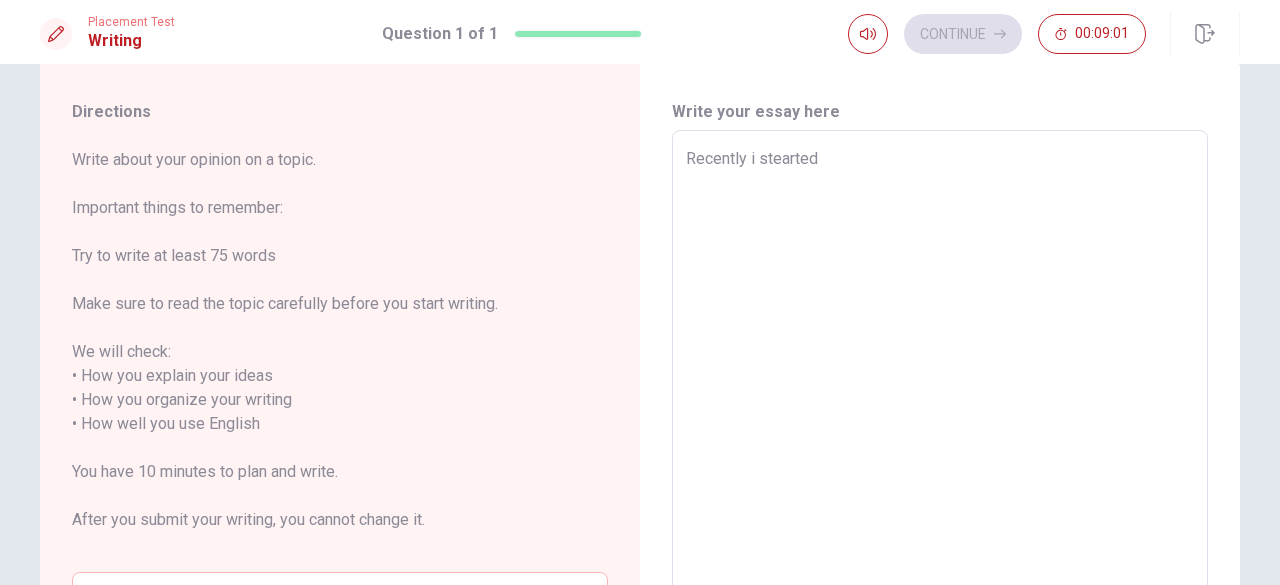 type on "Recently i stearted p" 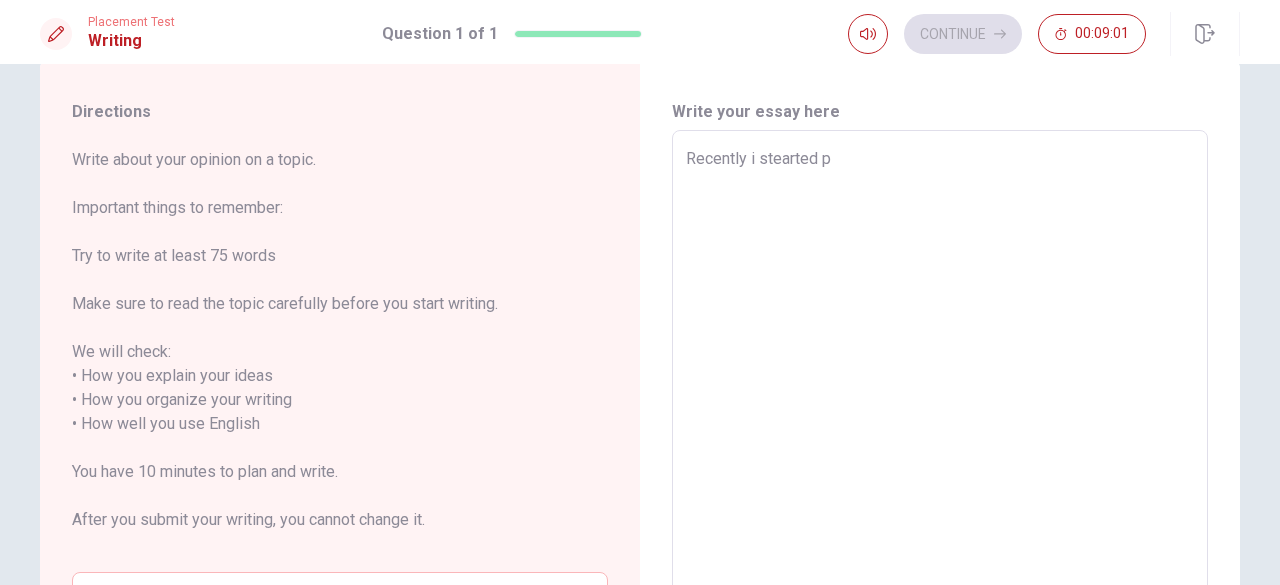 type on "x" 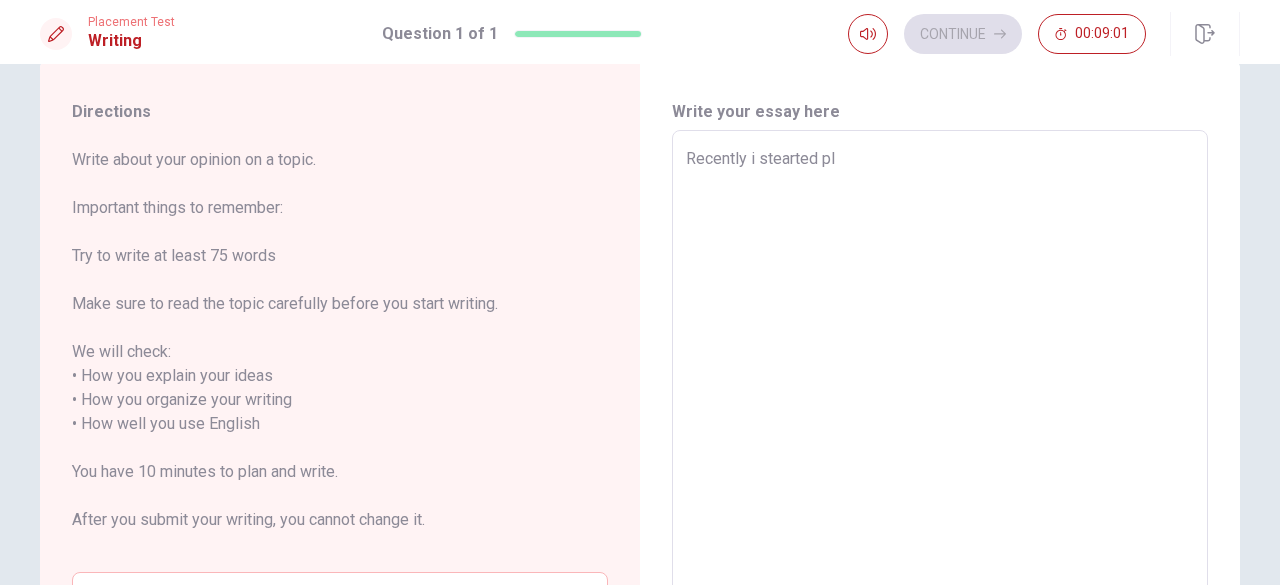 type on "x" 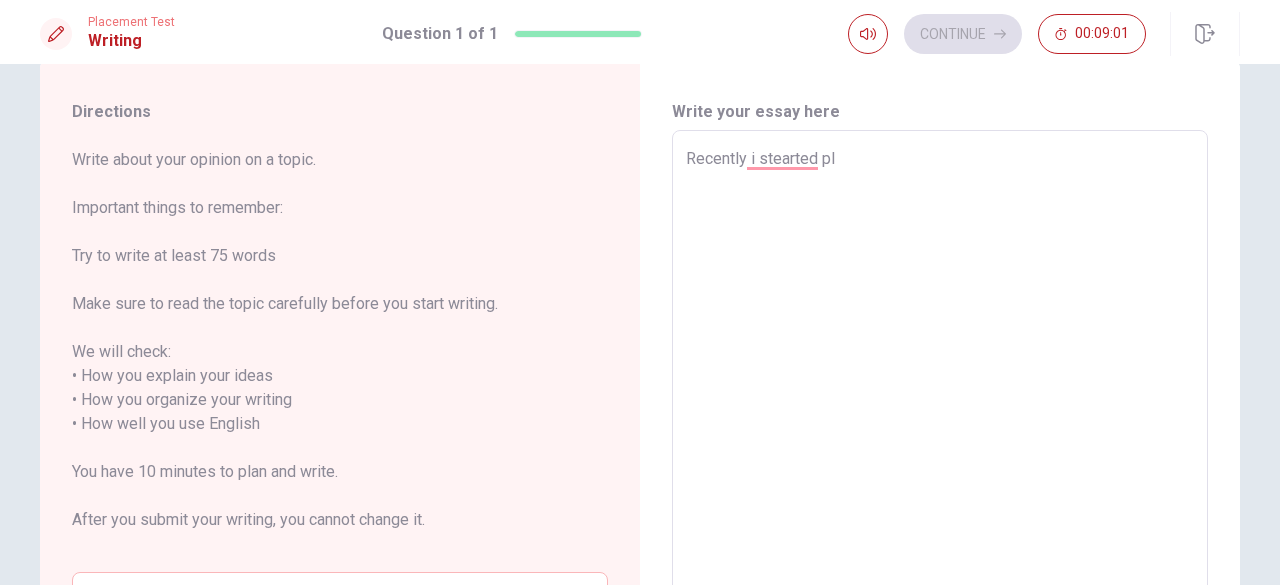 type on "Recently i stearted ple" 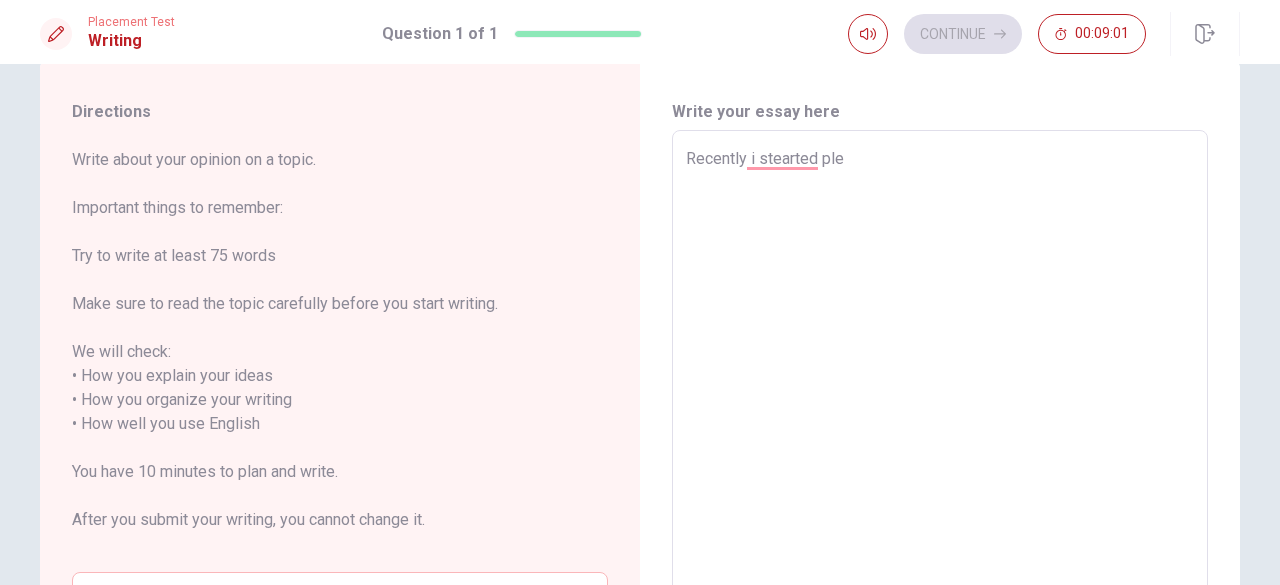 type on "x" 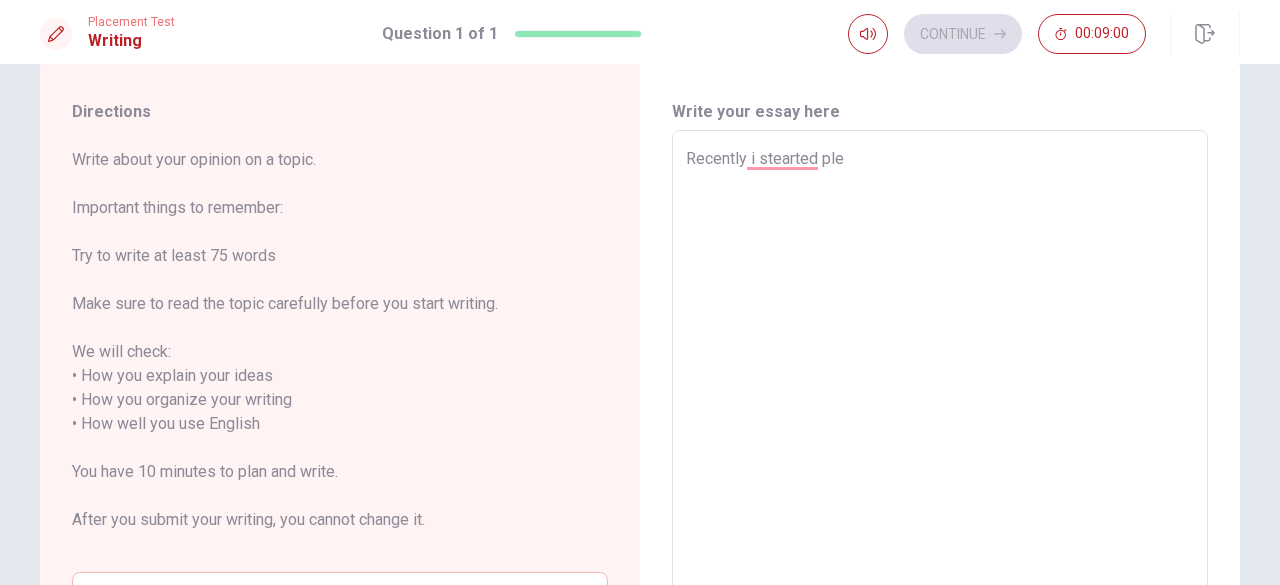type on "Recently i stearted plea" 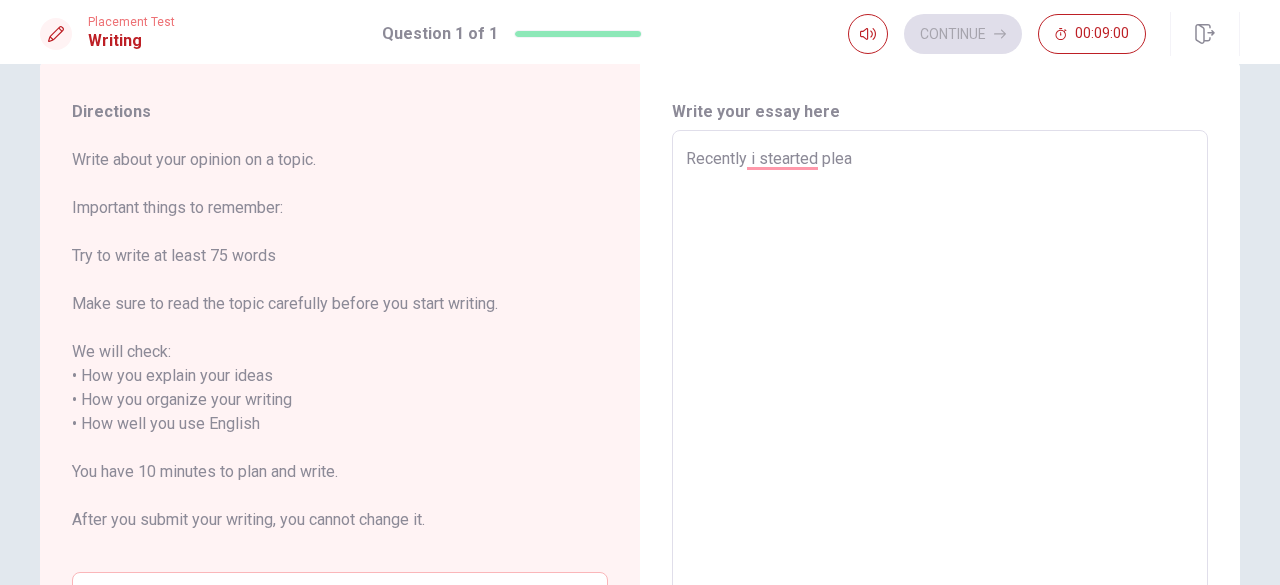 type on "x" 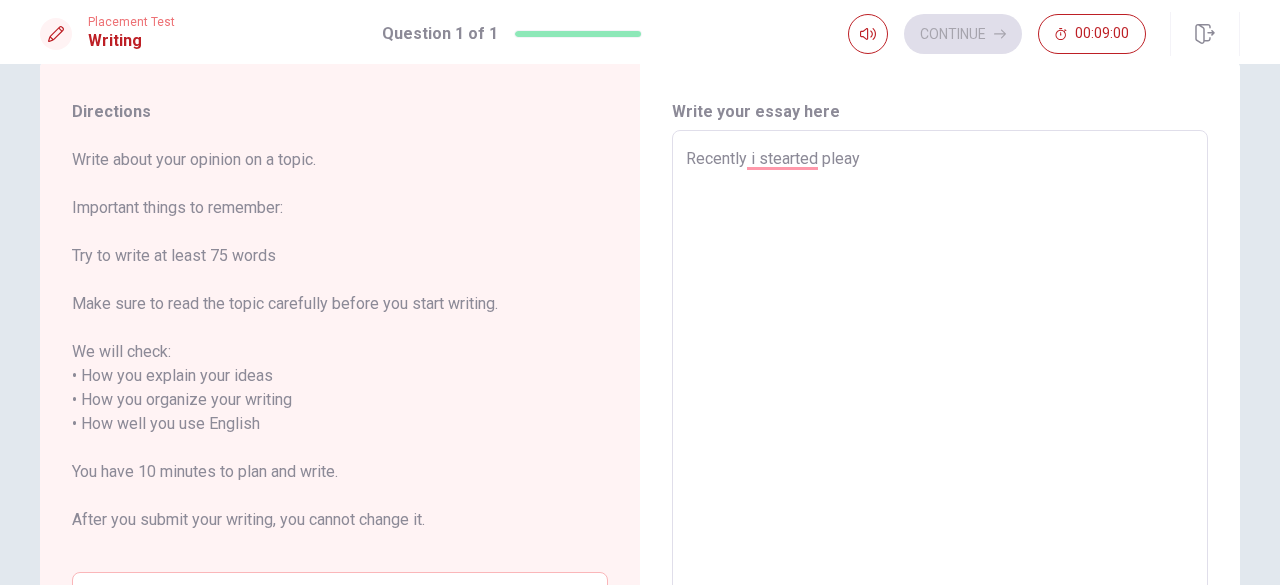 type on "x" 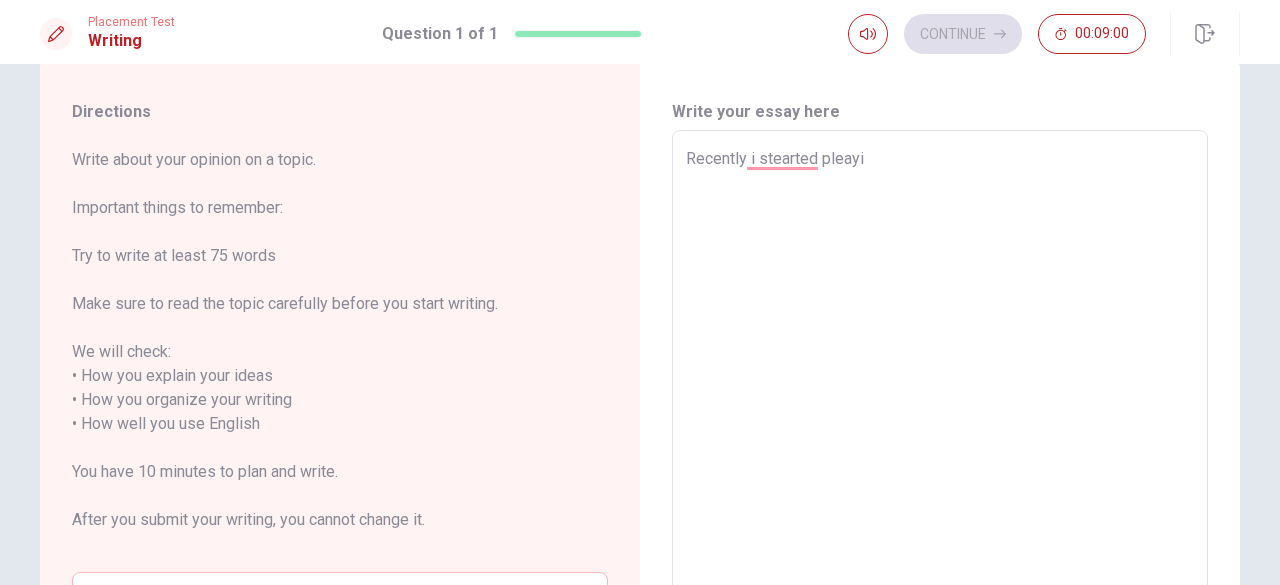 type on "x" 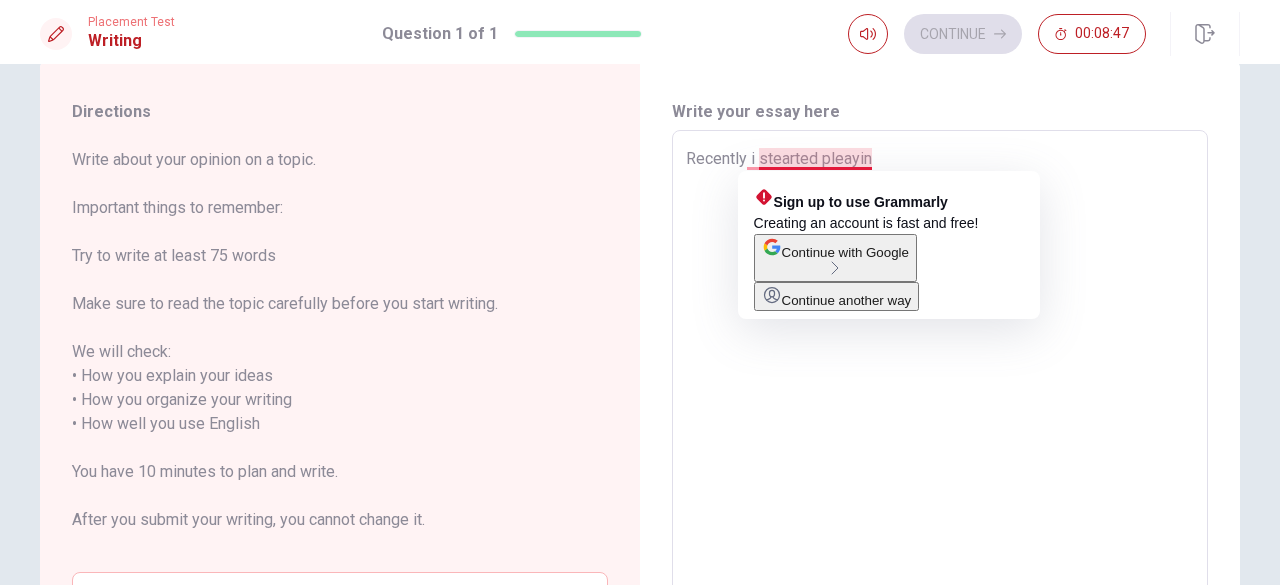 type on "x" 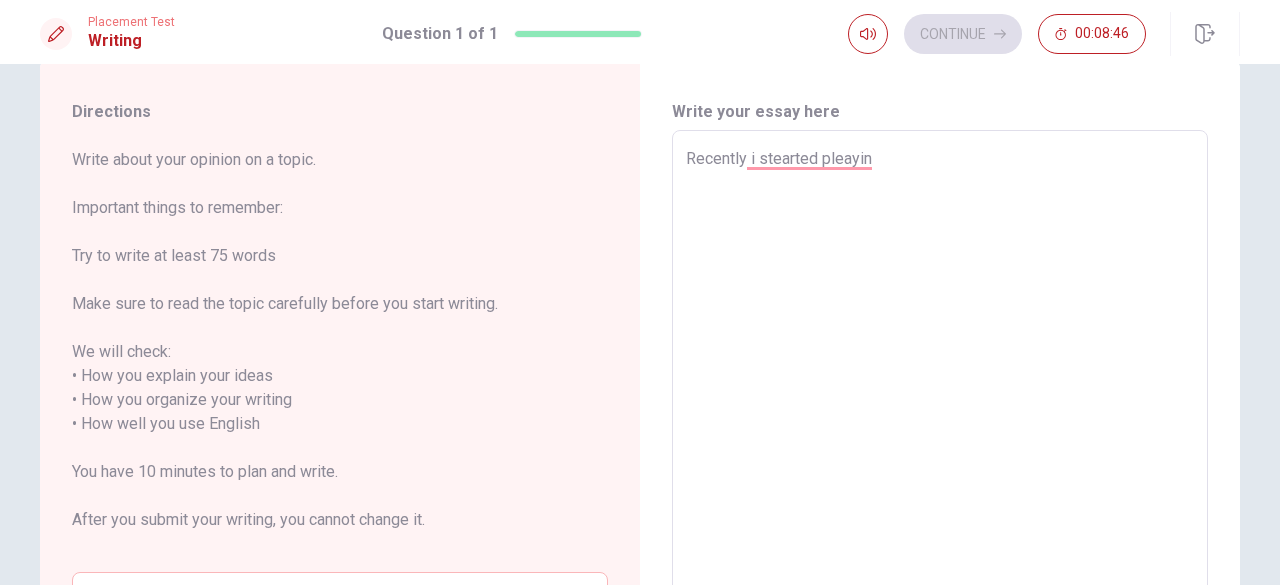 type on "Recently i stearted pleayi" 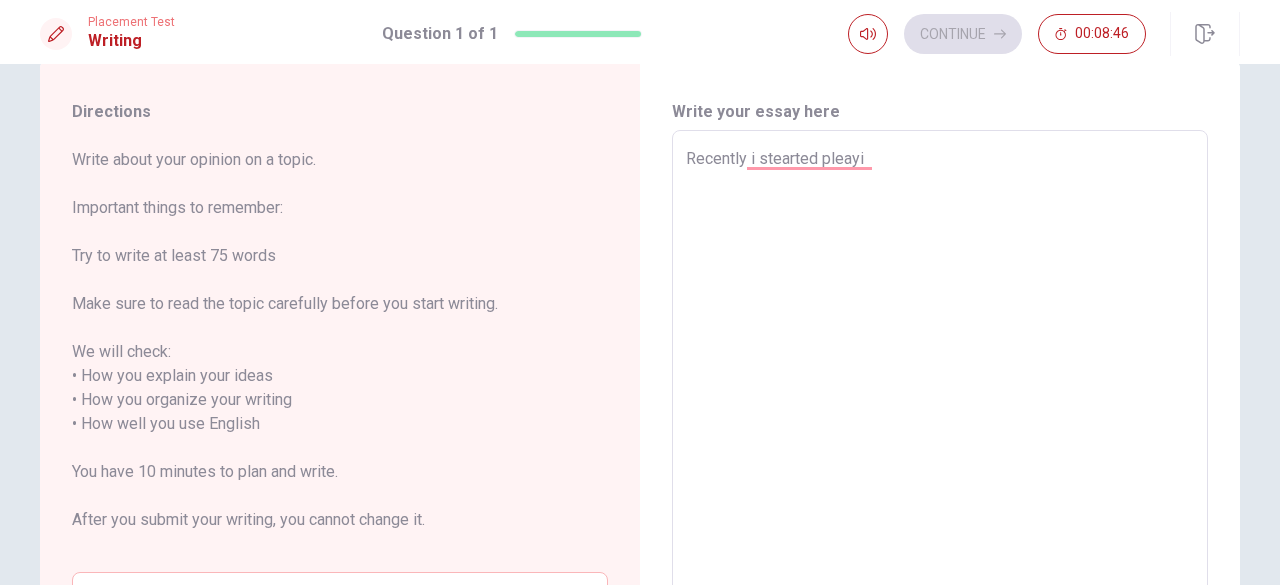 type on "x" 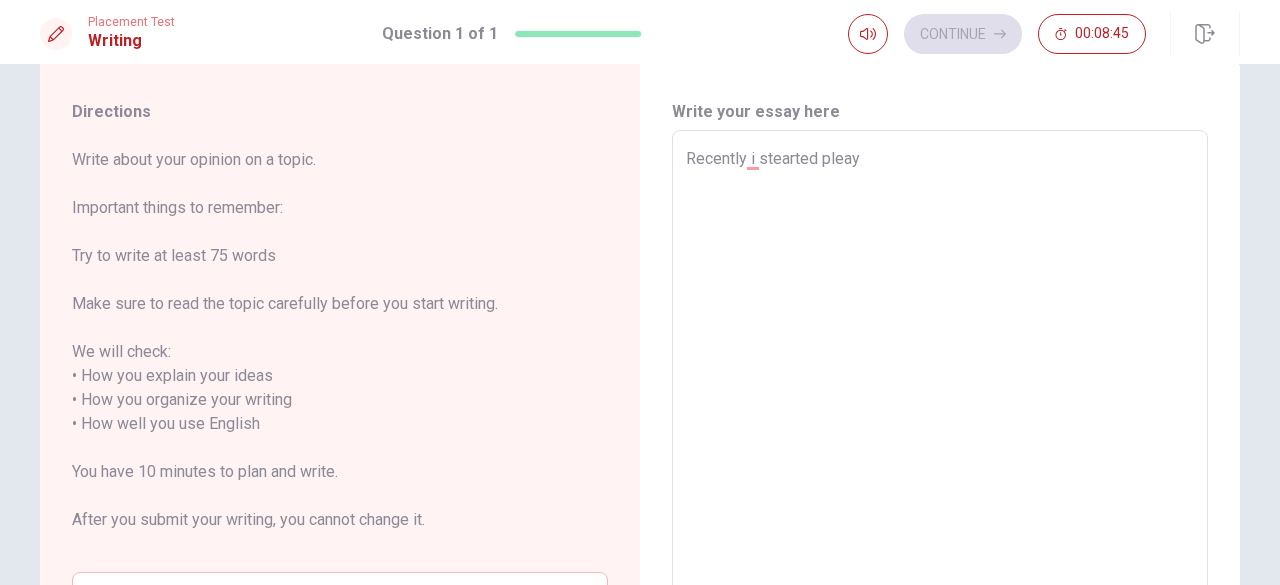 type on "x" 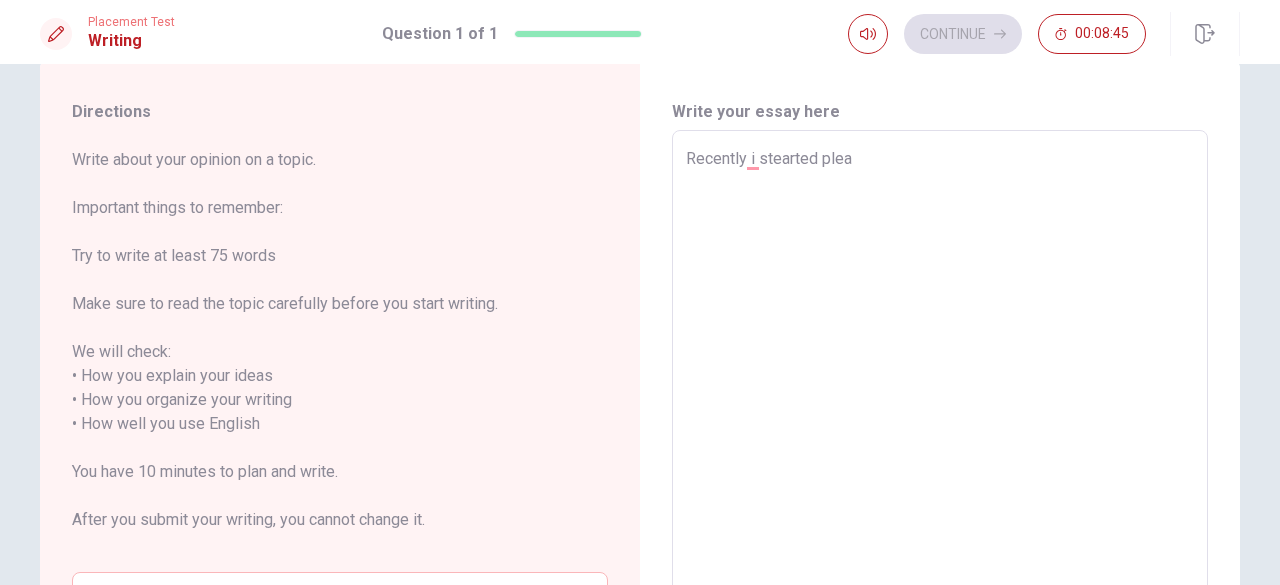 type on "x" 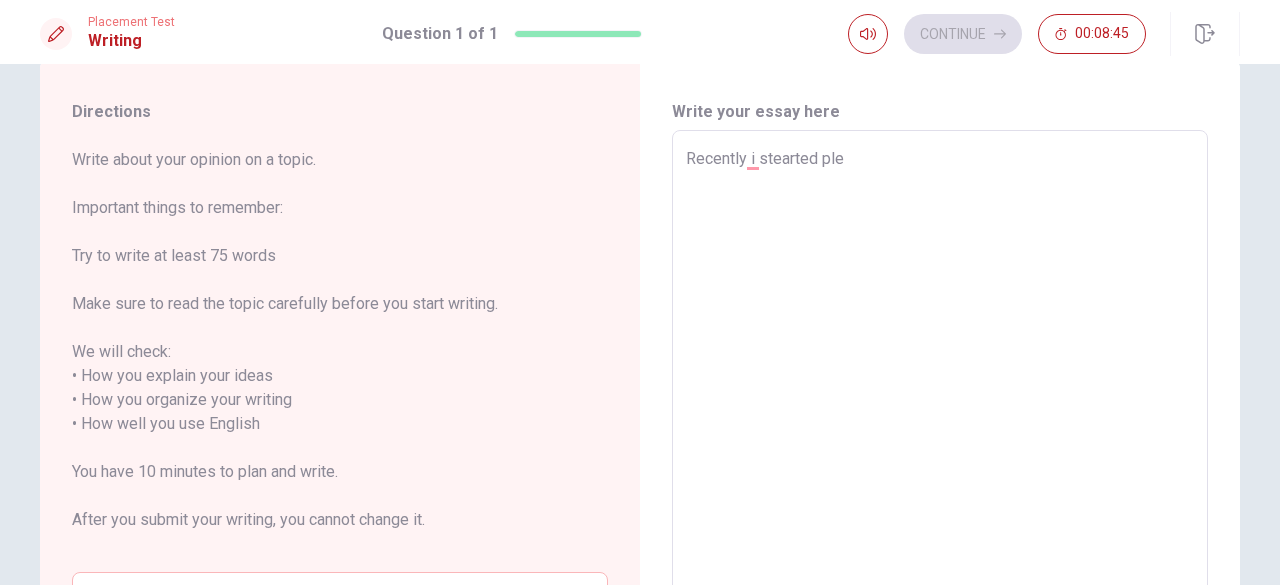 type on "Recently i stearted pl" 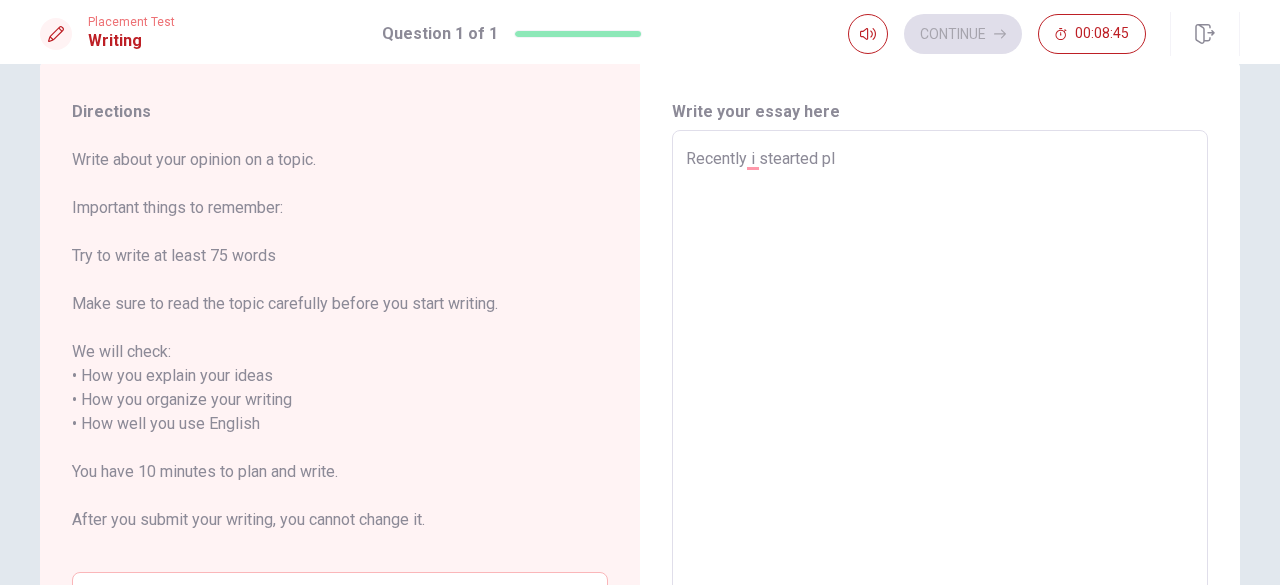 type on "x" 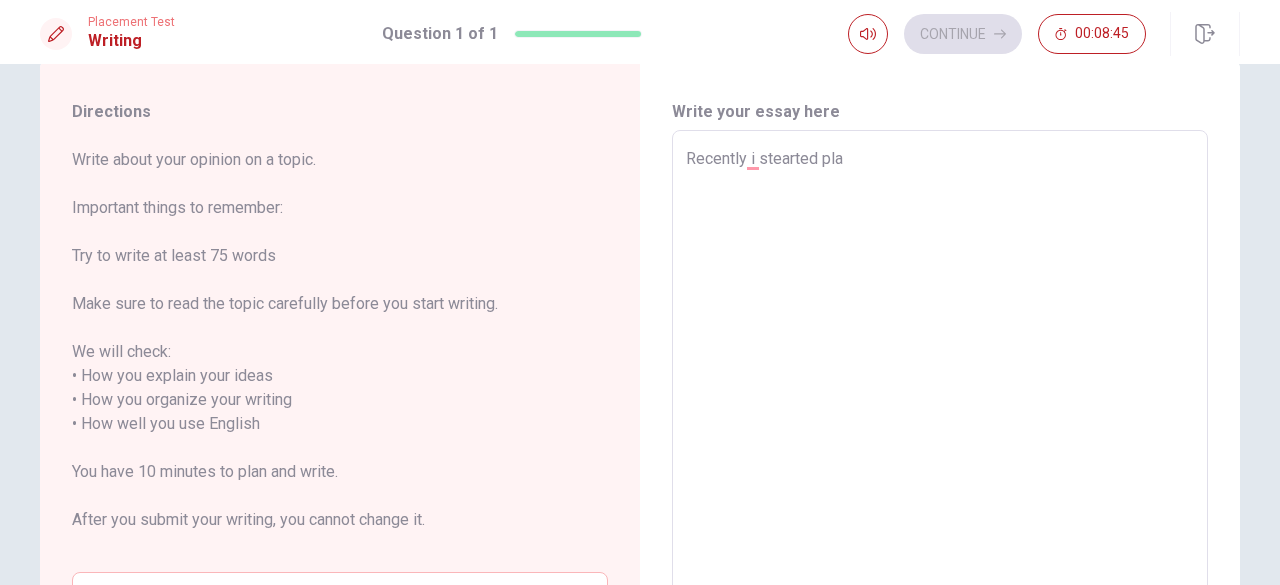 type on "x" 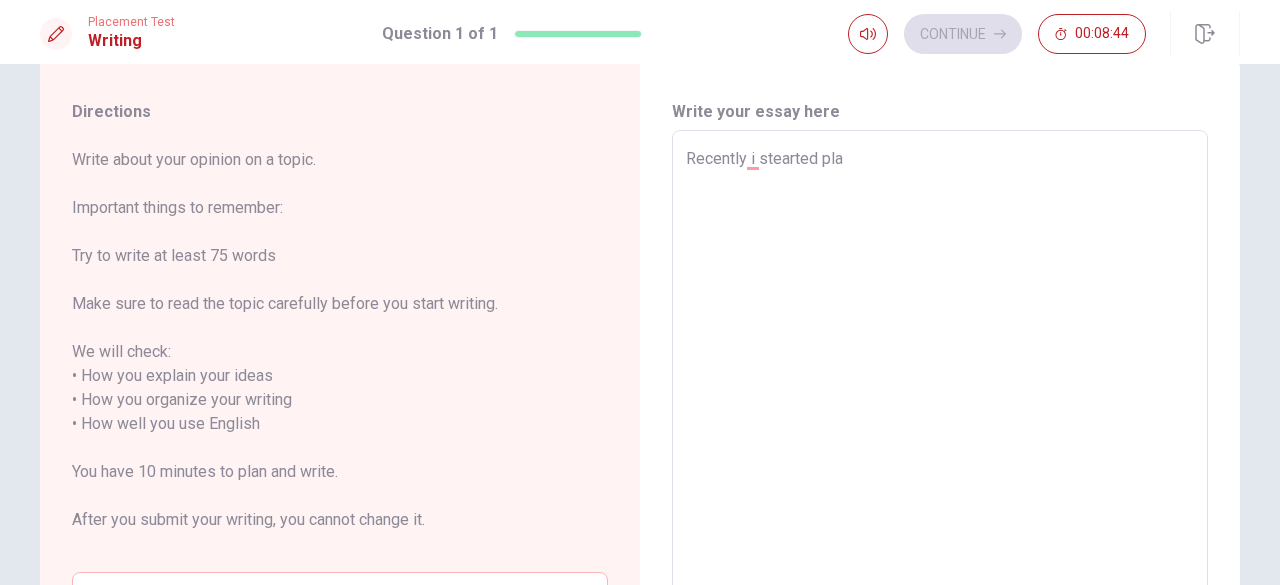type on "Recently i stearted play" 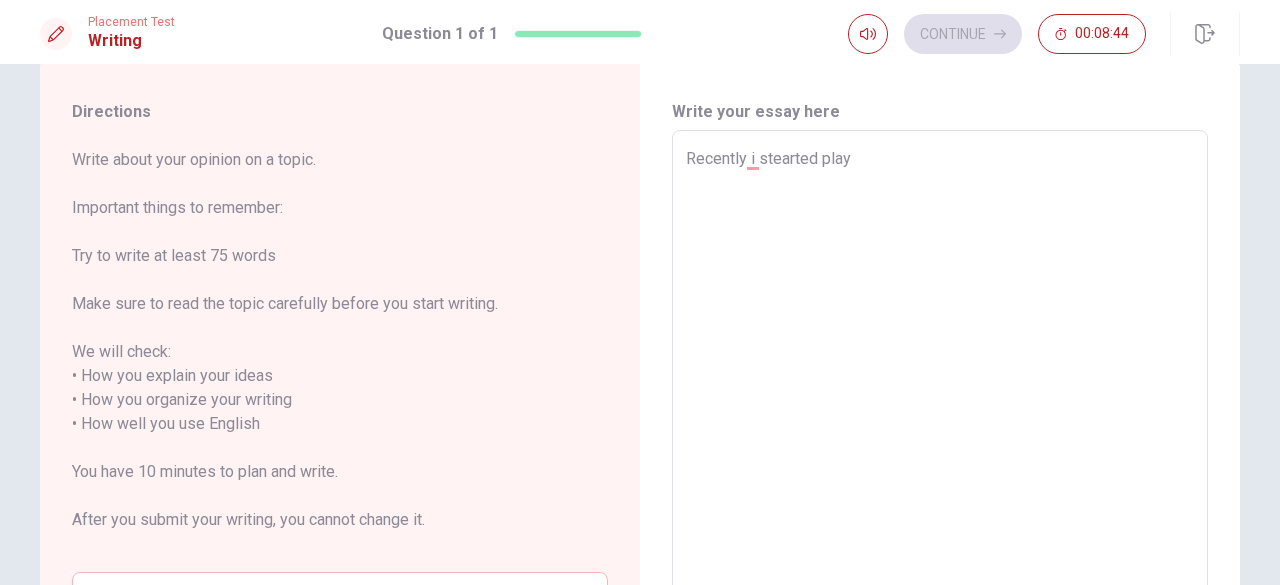 type on "x" 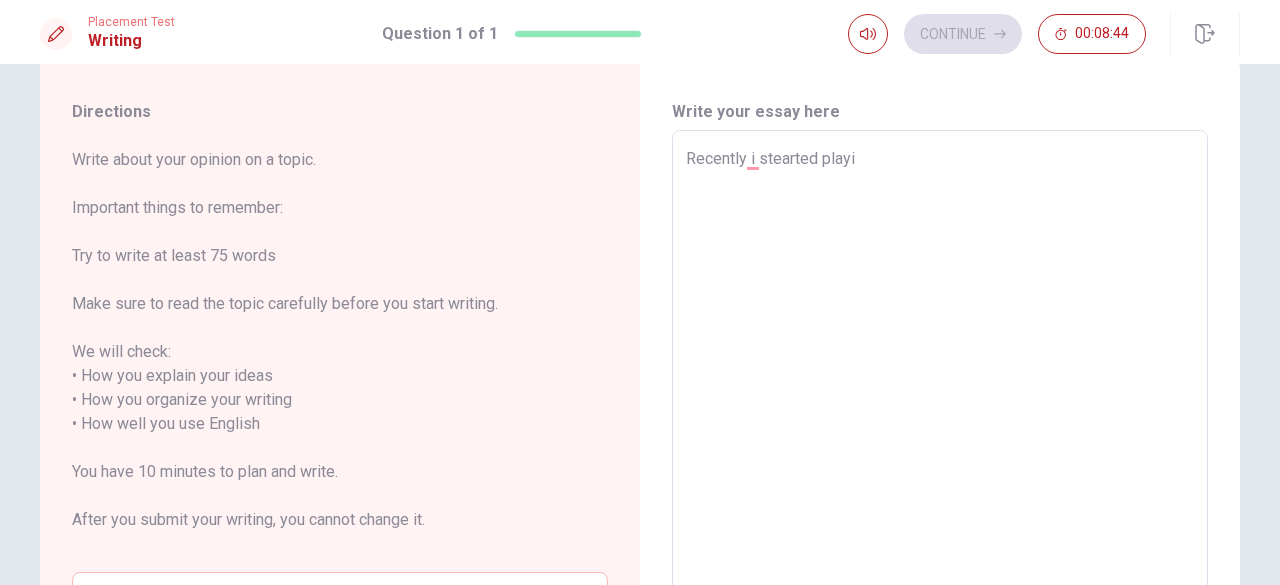 type on "x" 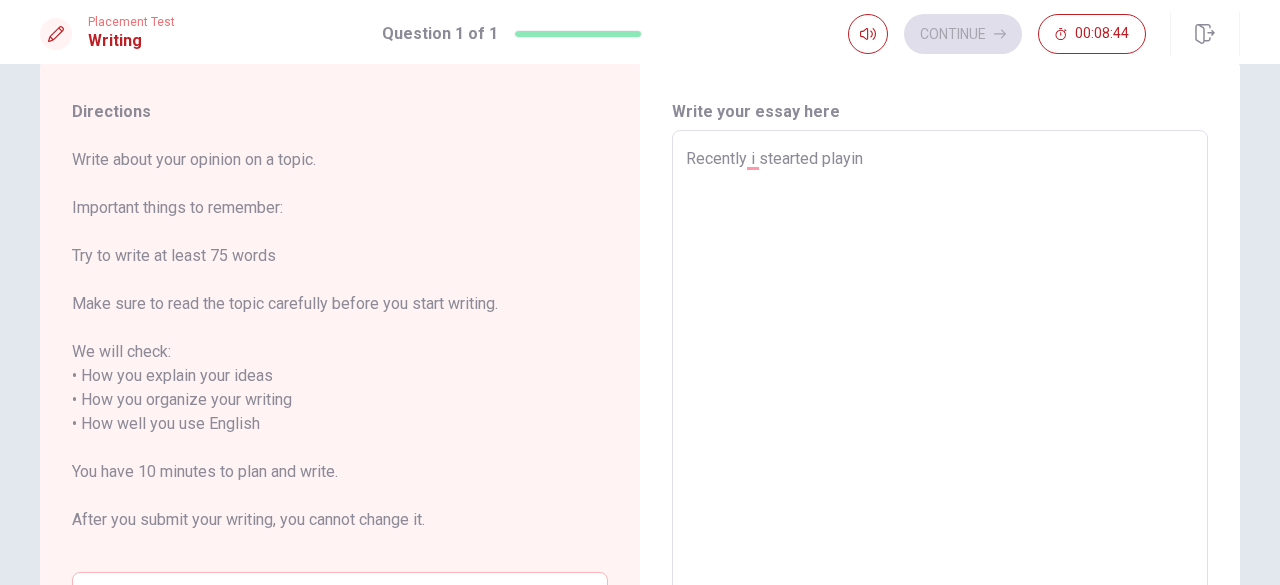 type on "x" 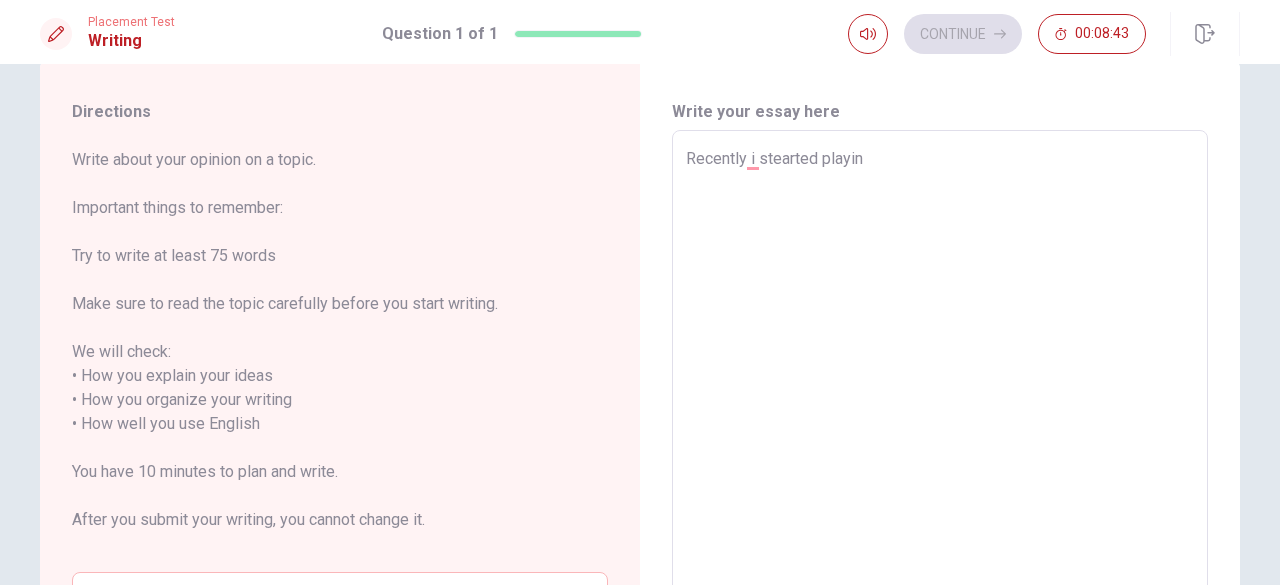 type on "Recently i stearted playing" 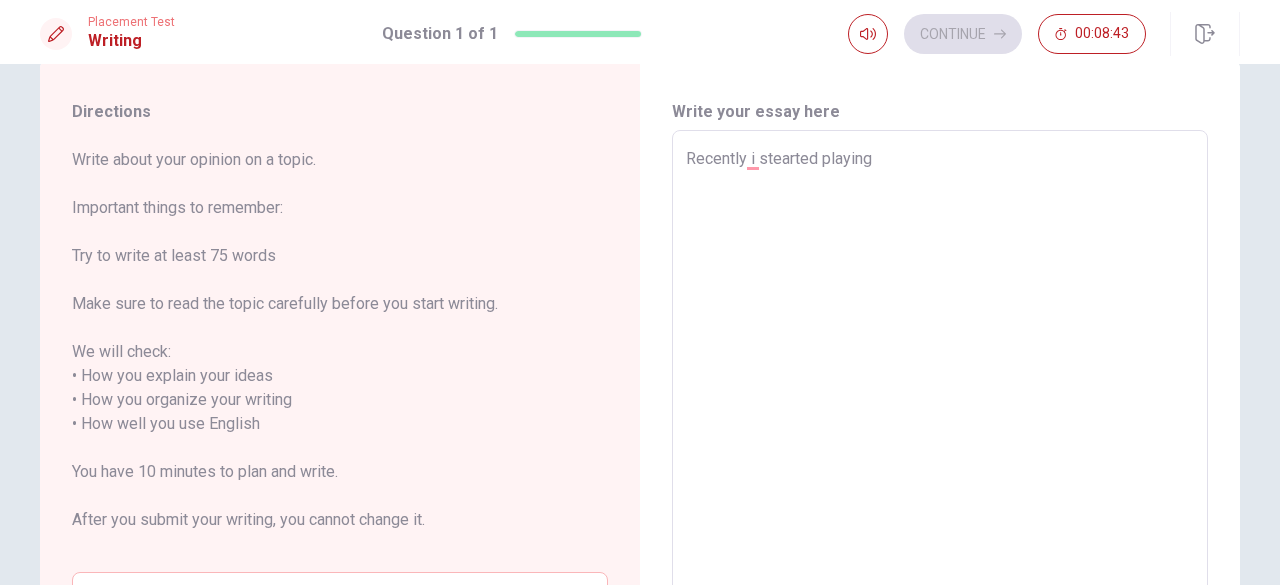 type on "x" 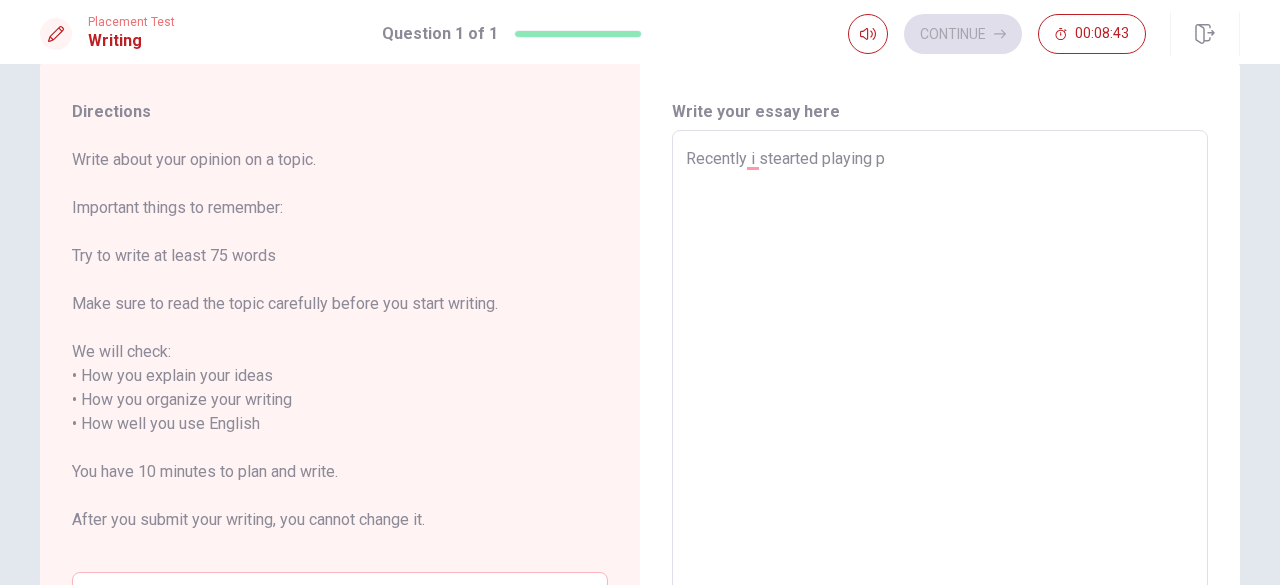 type on "x" 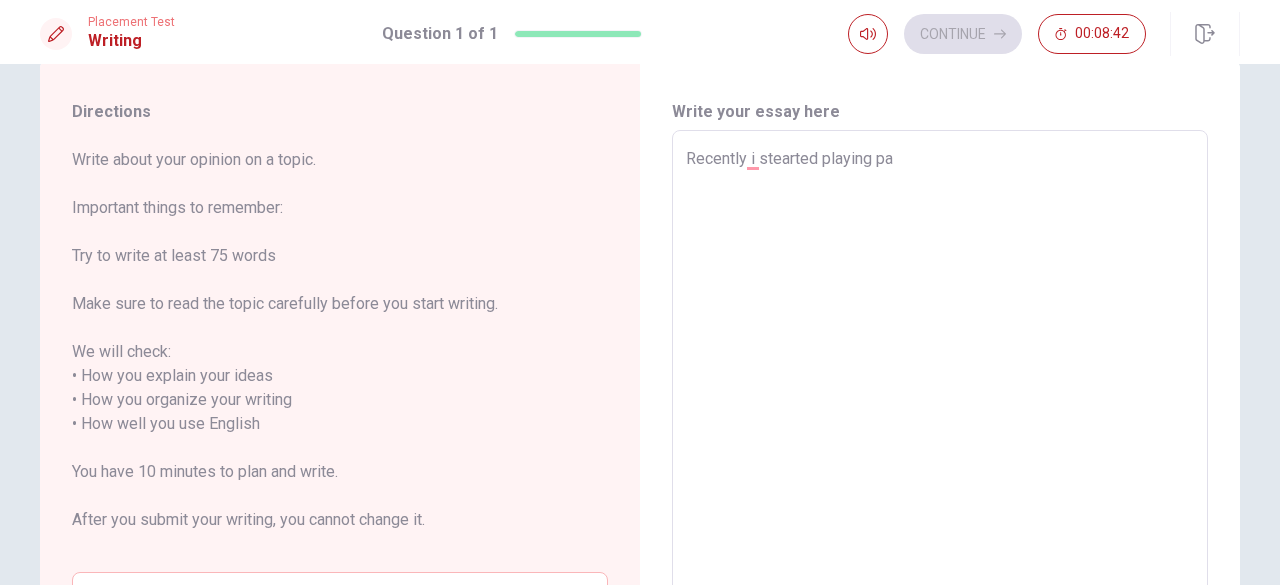 type on "x" 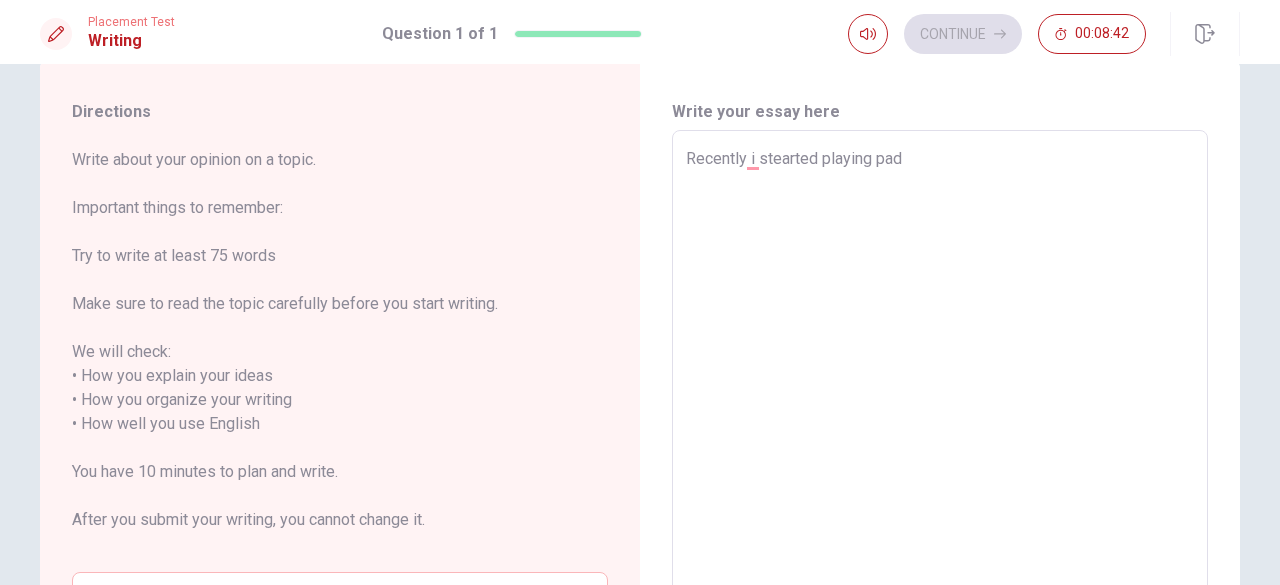 type on "x" 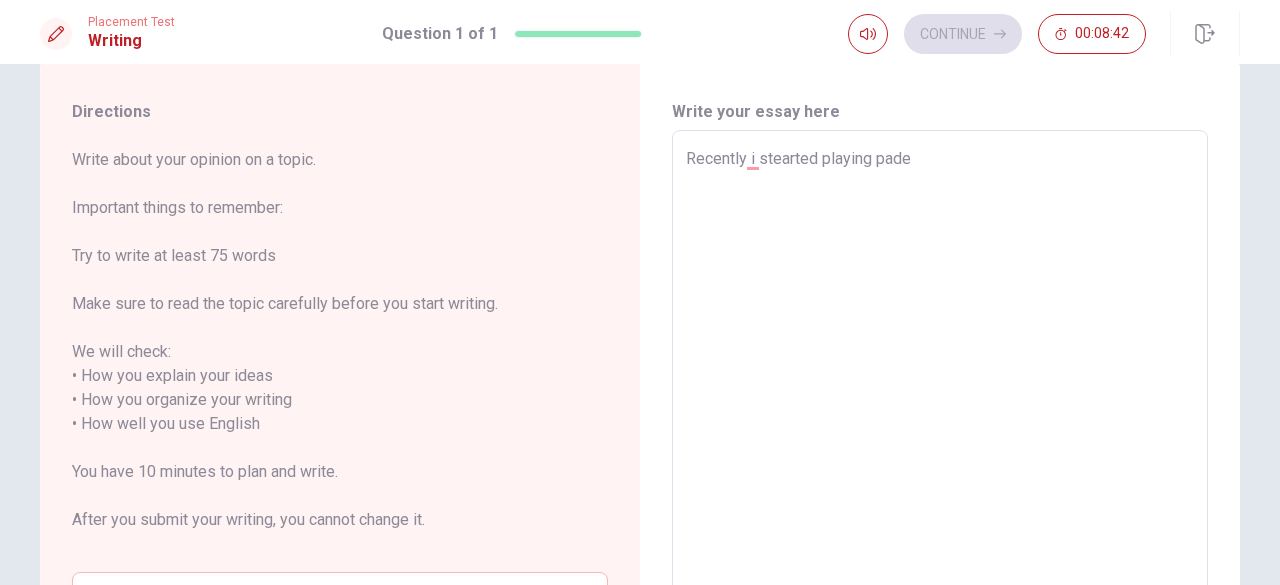 type on "x" 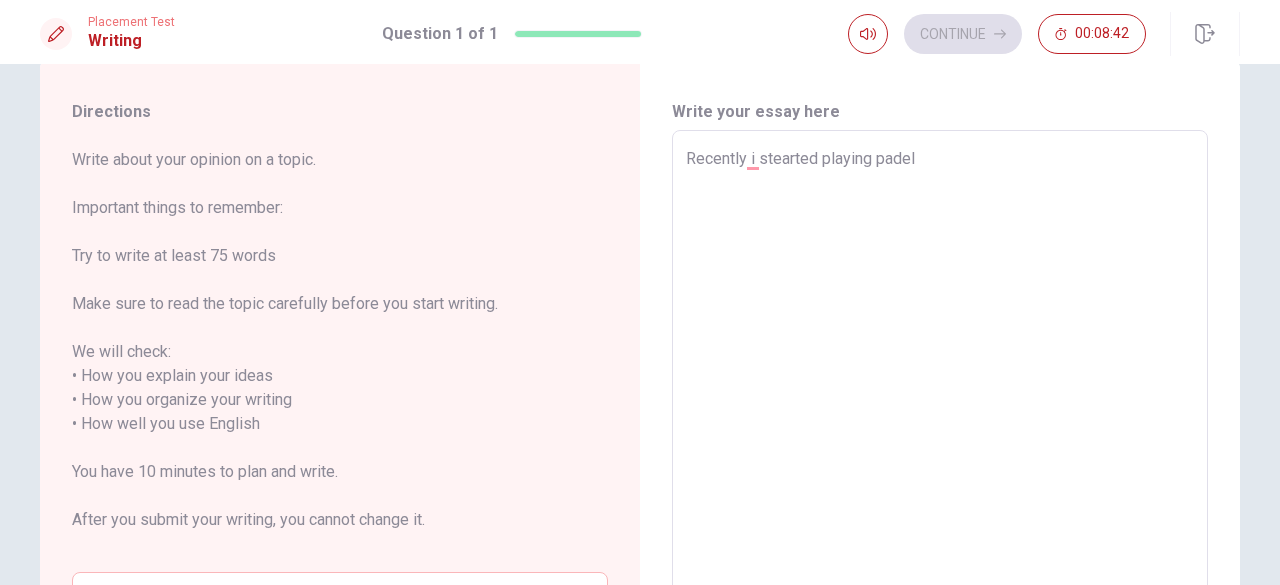 type on "x" 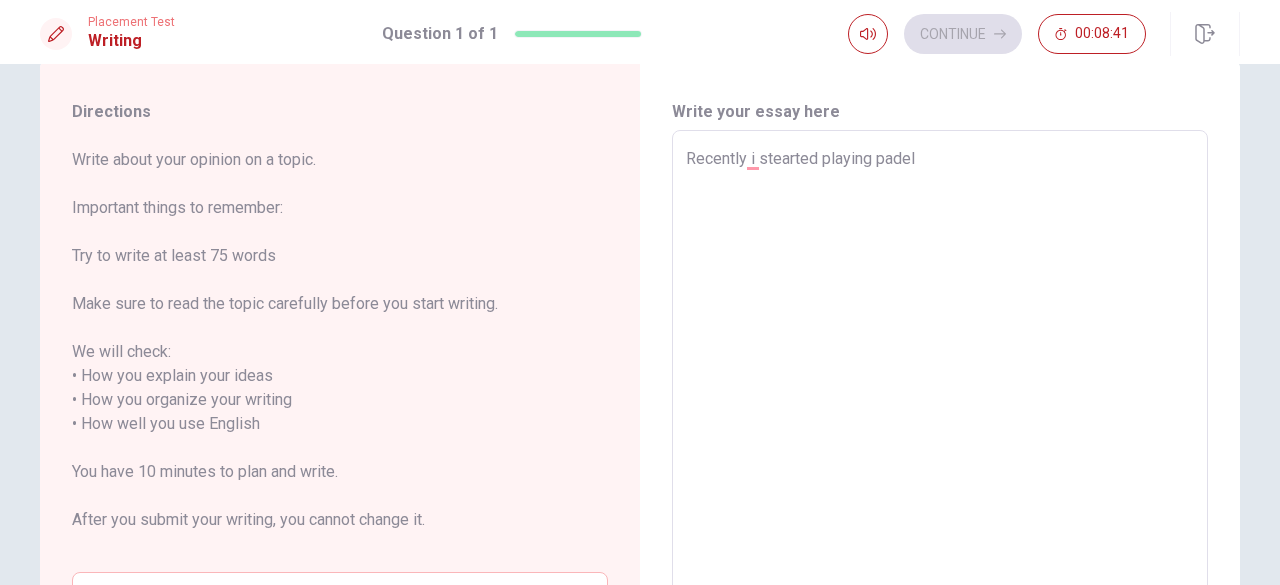 type on "Recently i stearted playing padel" 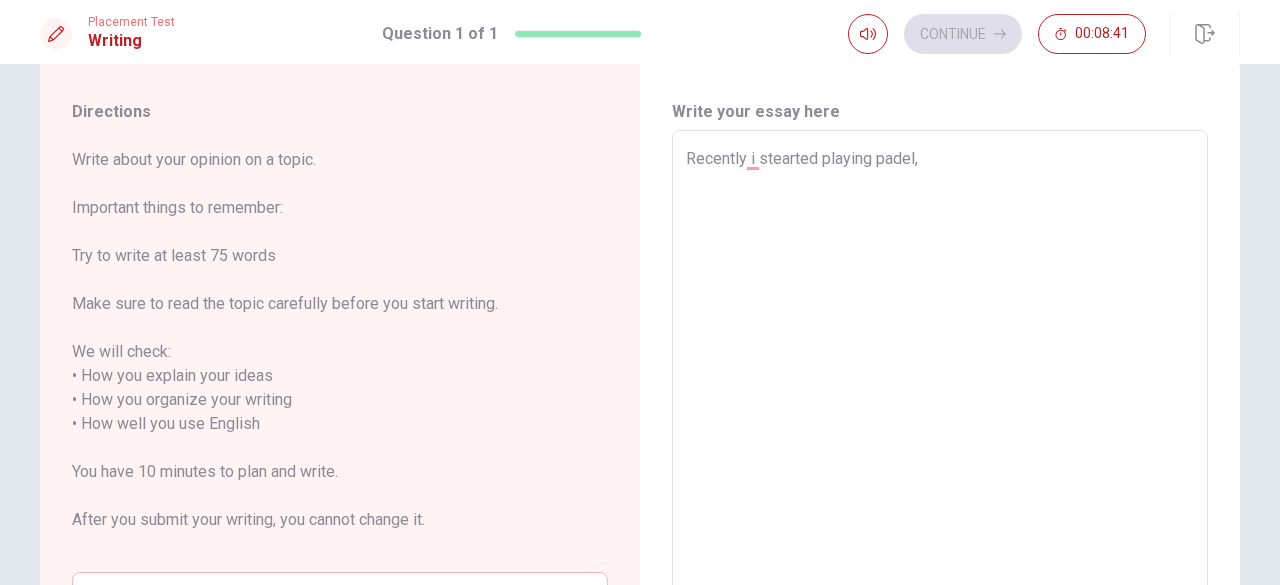 type on "x" 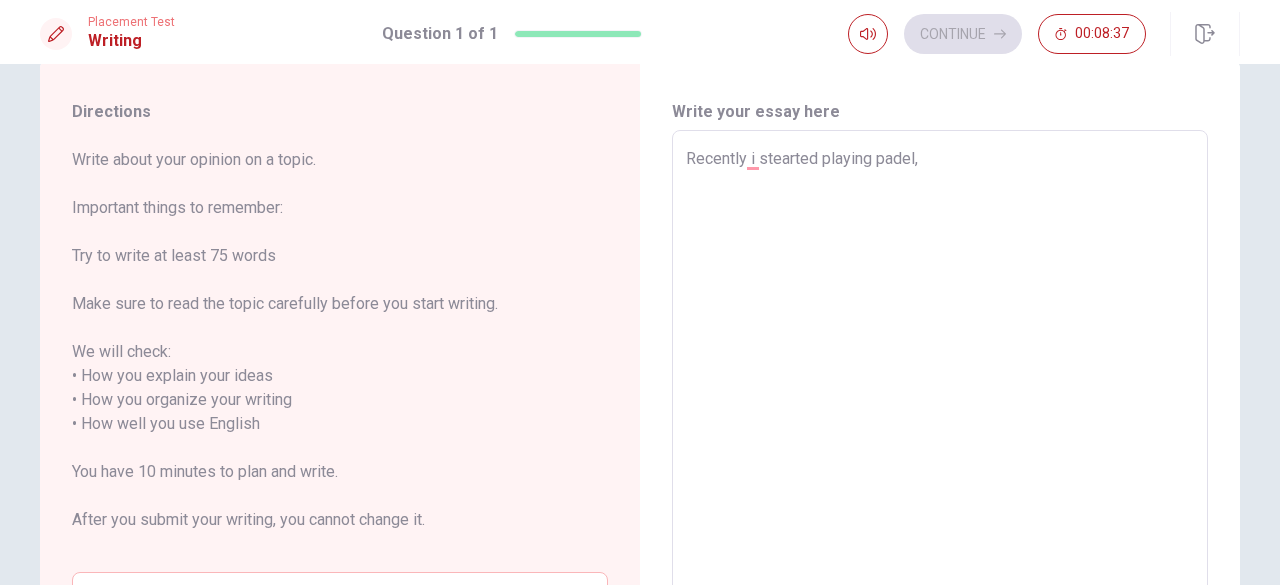 type on "x" 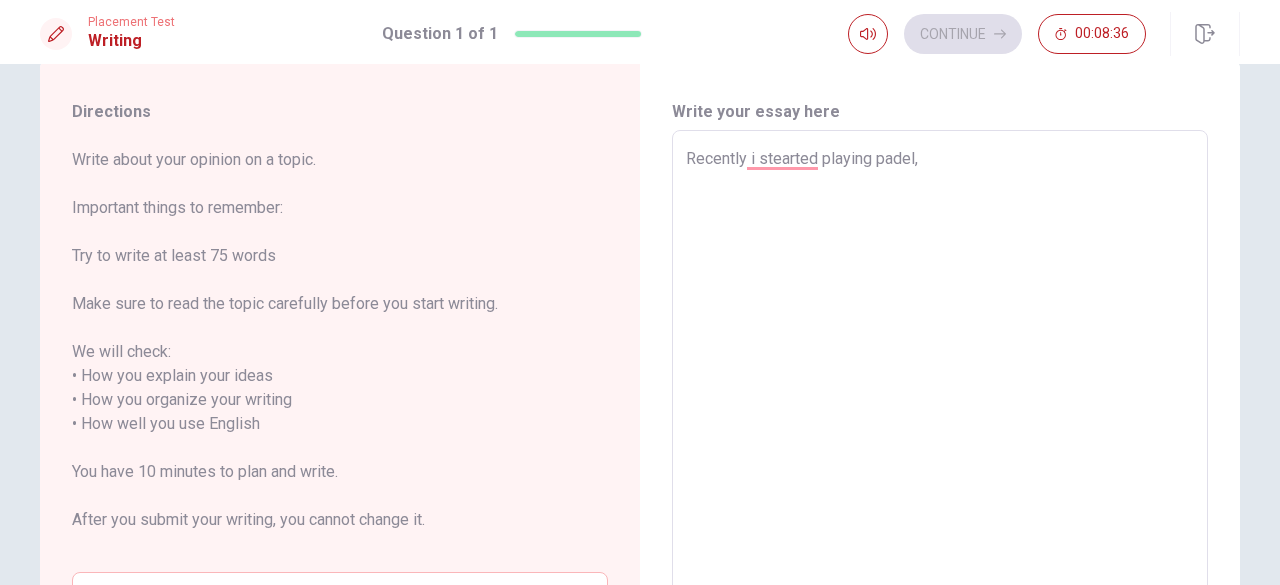 type on "Recently i stearted playing padel, t" 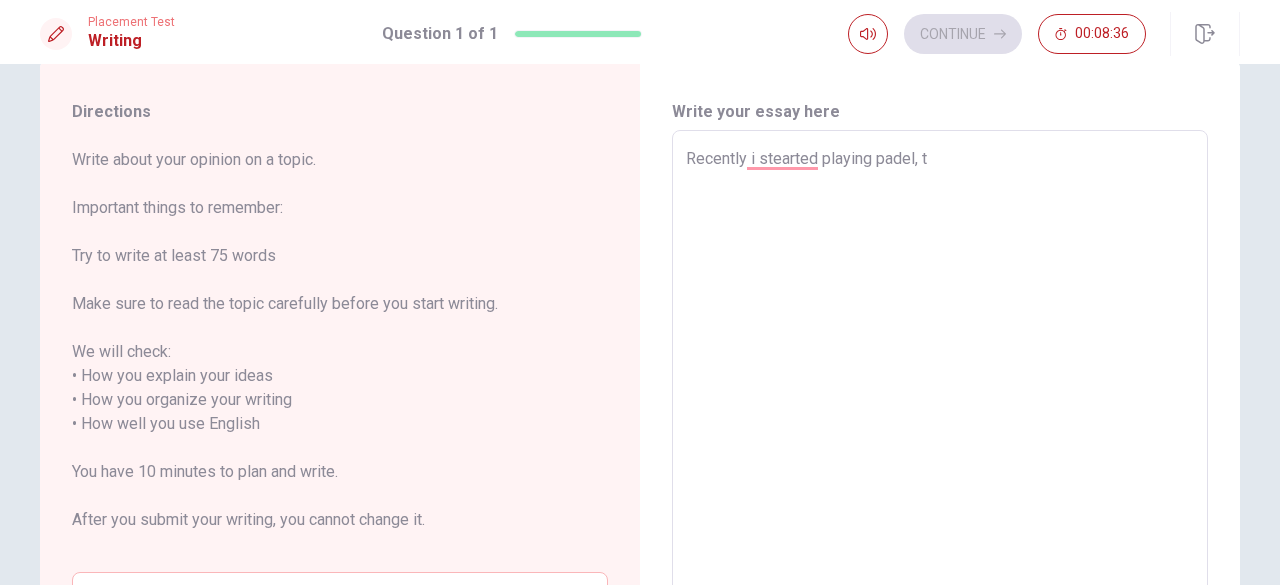 type on "x" 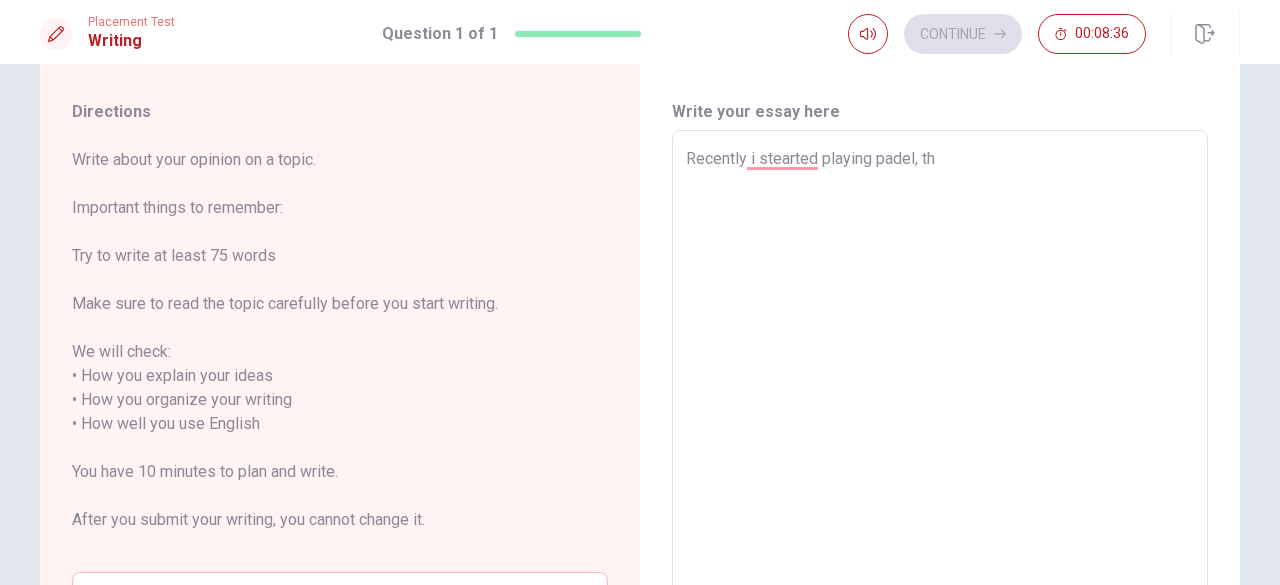 type on "Recently i stearted playing padel, thi" 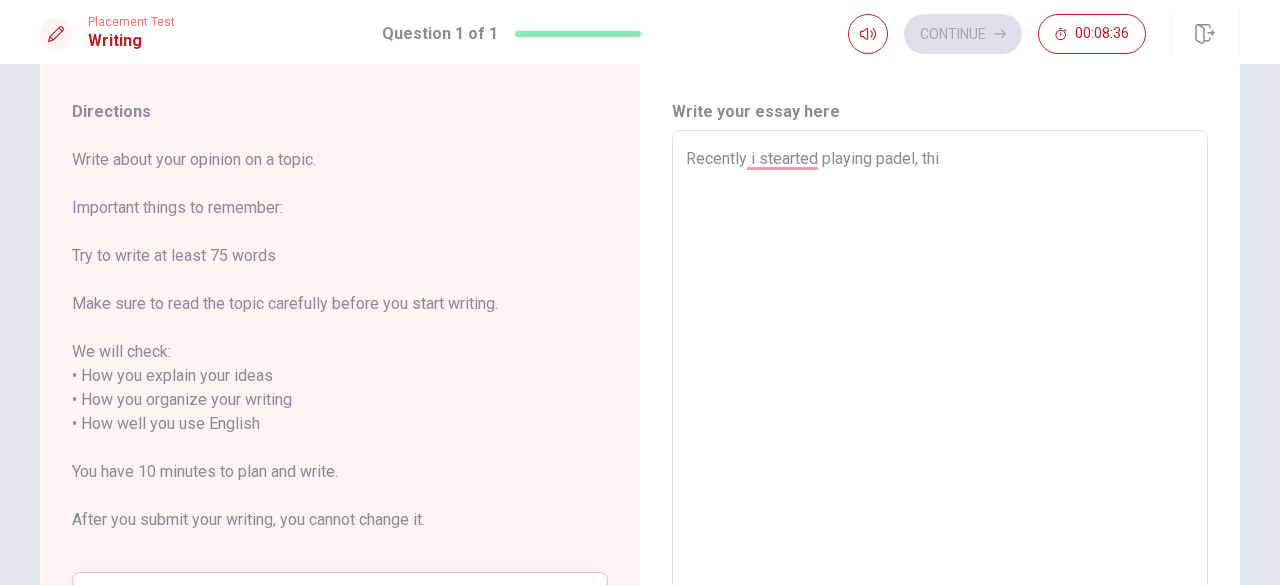 type on "x" 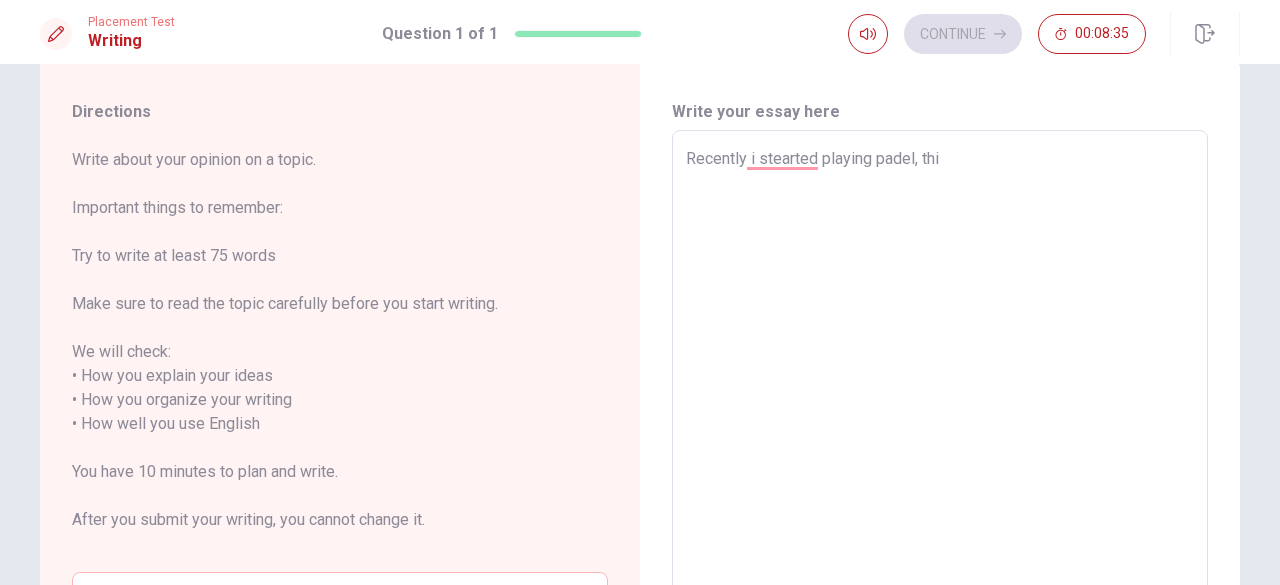 type on "Recently i stearted playing padel, this" 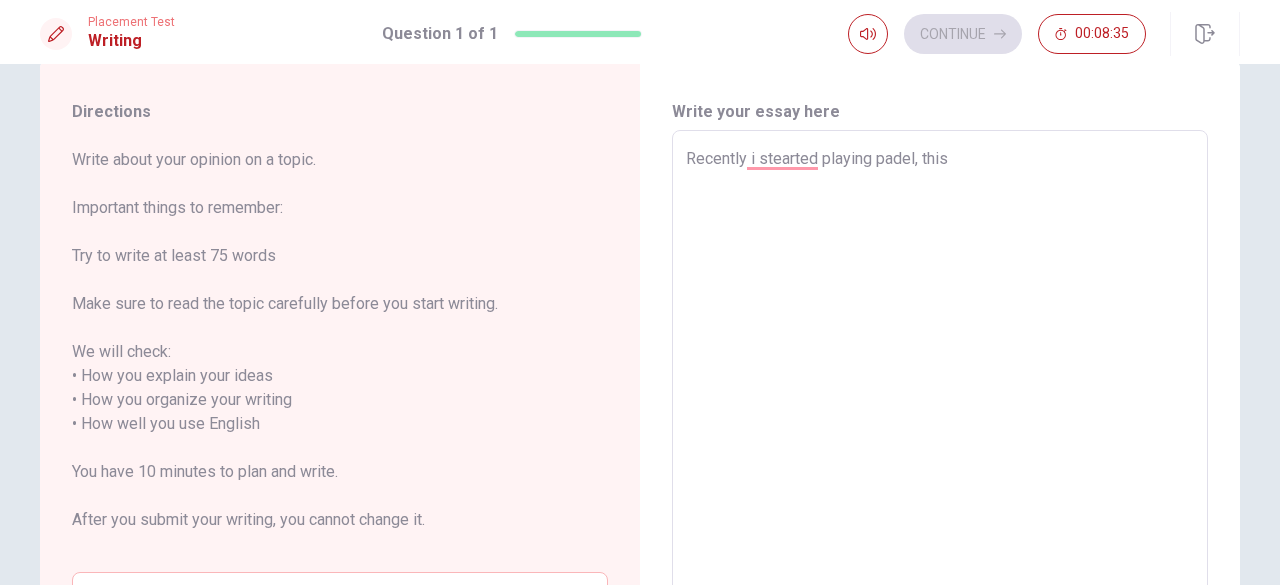 type on "x" 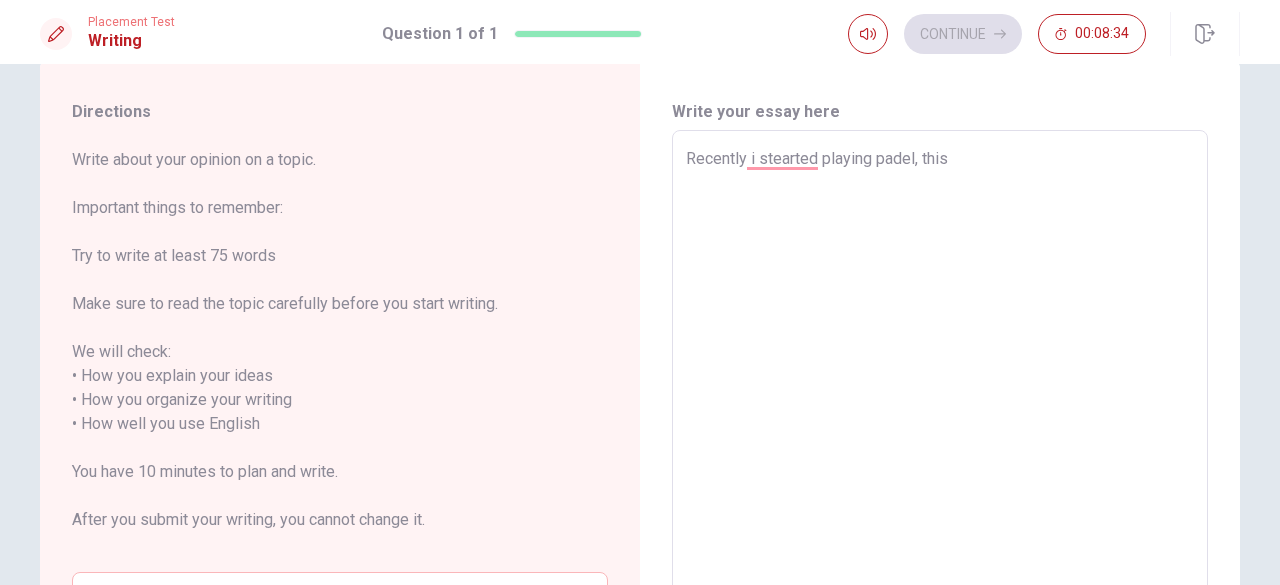 type on "Recently i stearted playing padel, this s" 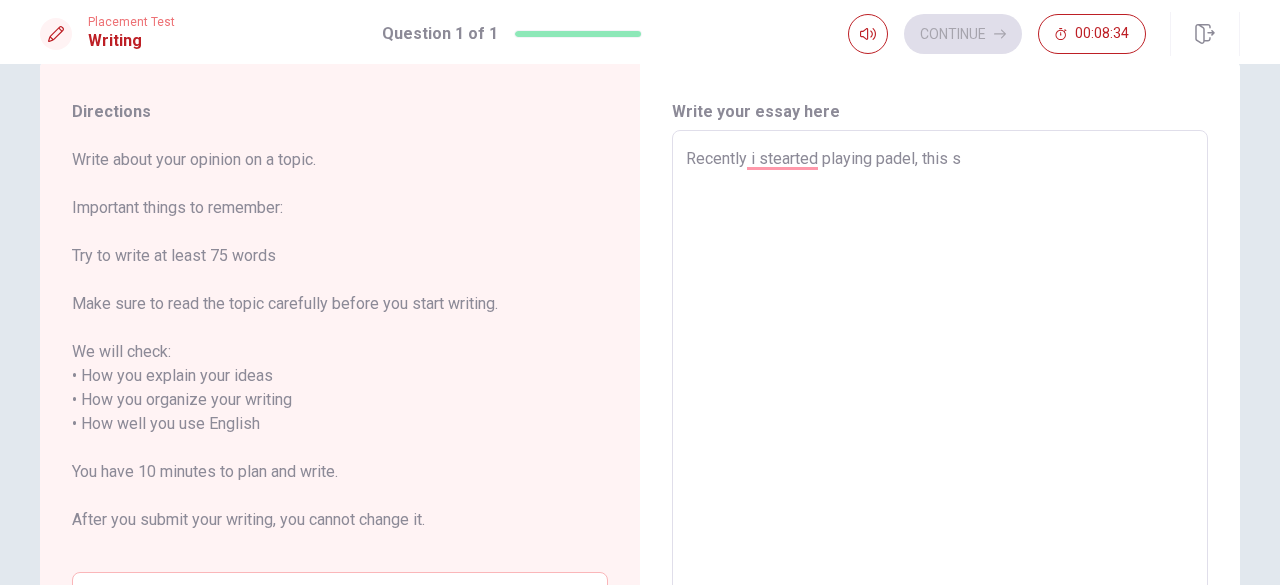 type on "x" 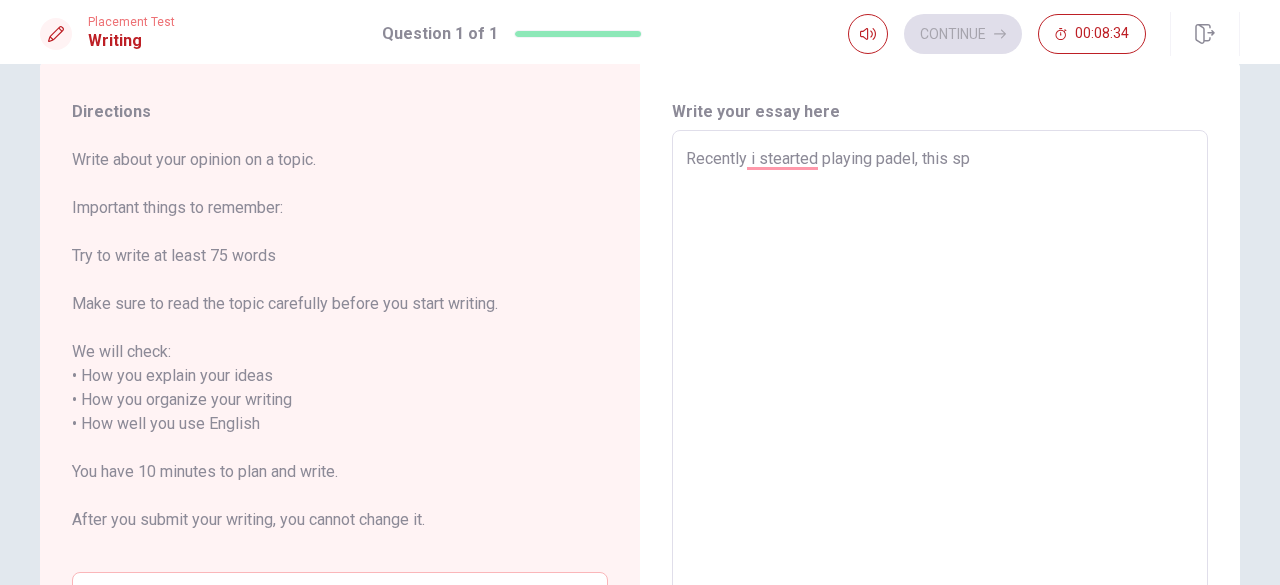 type on "x" 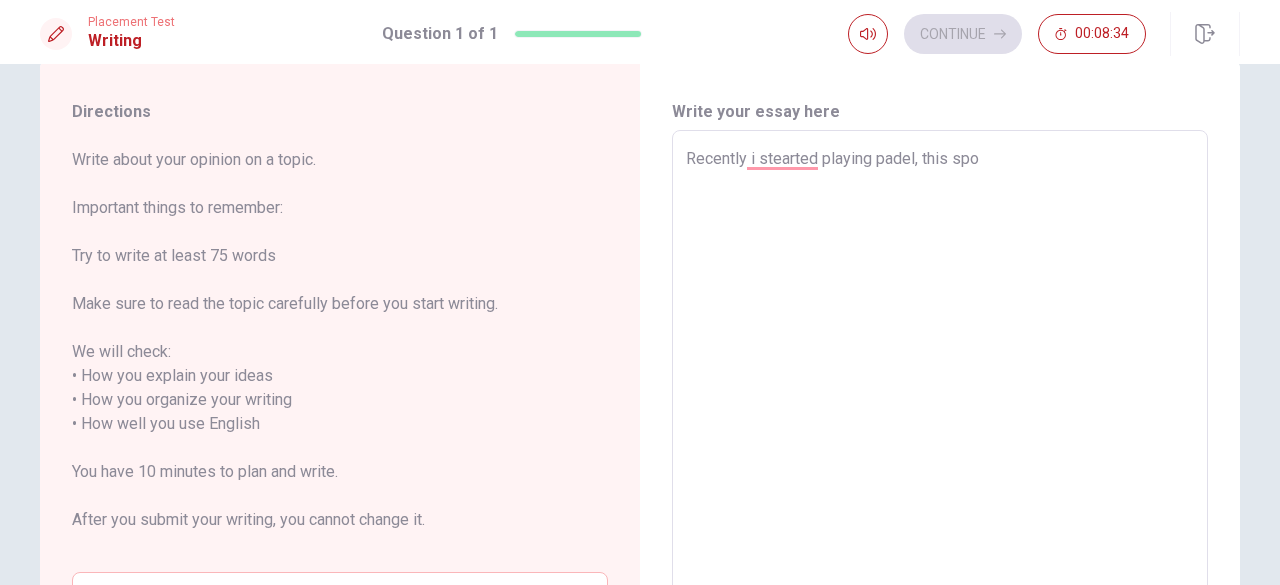 type on "x" 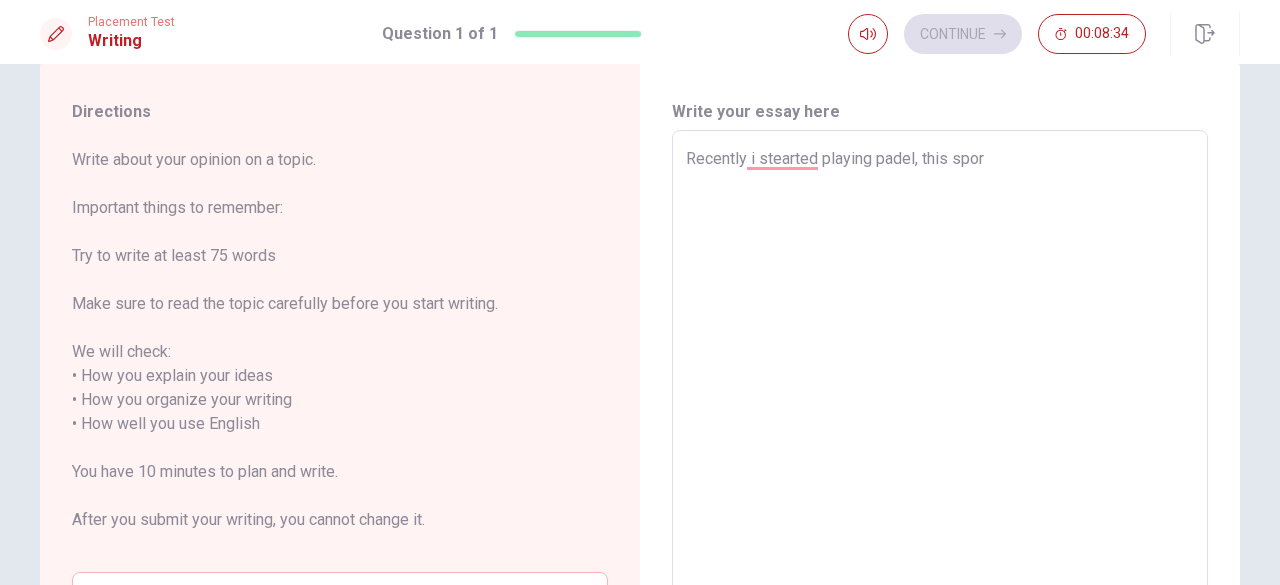 type on "x" 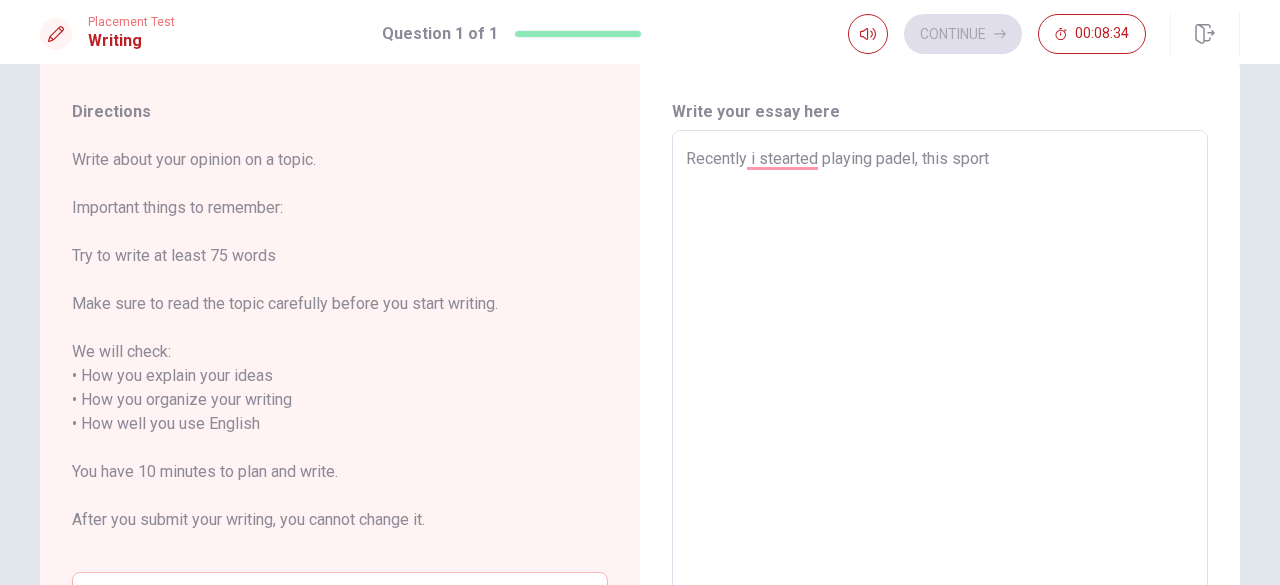 type on "x" 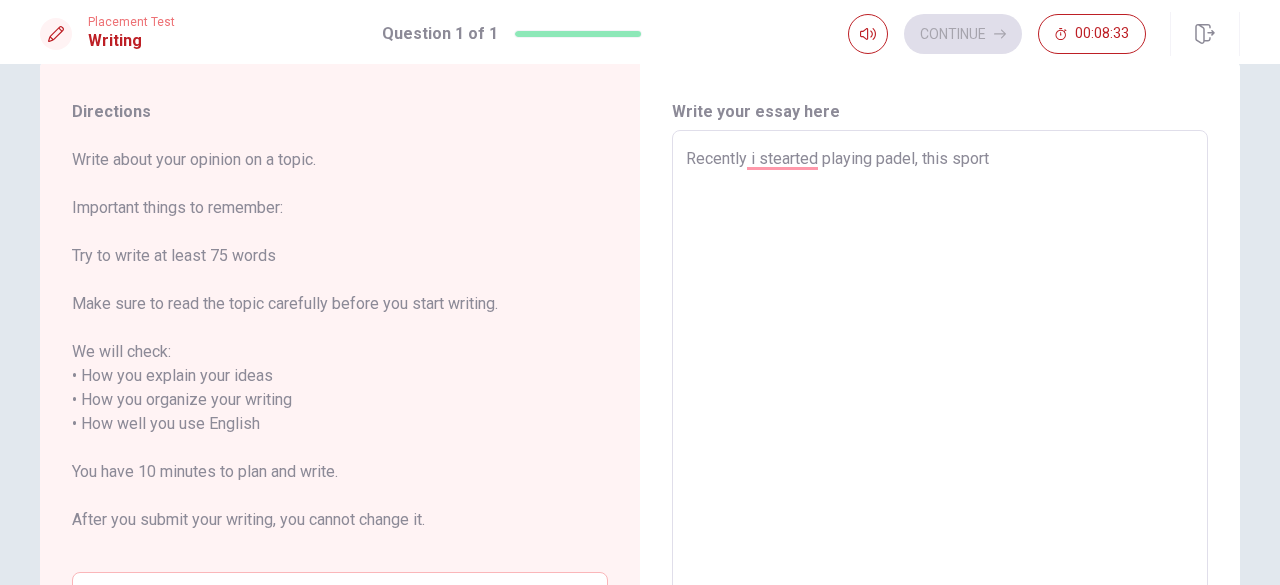 type on "Recently i stearted playing padel, this sport i" 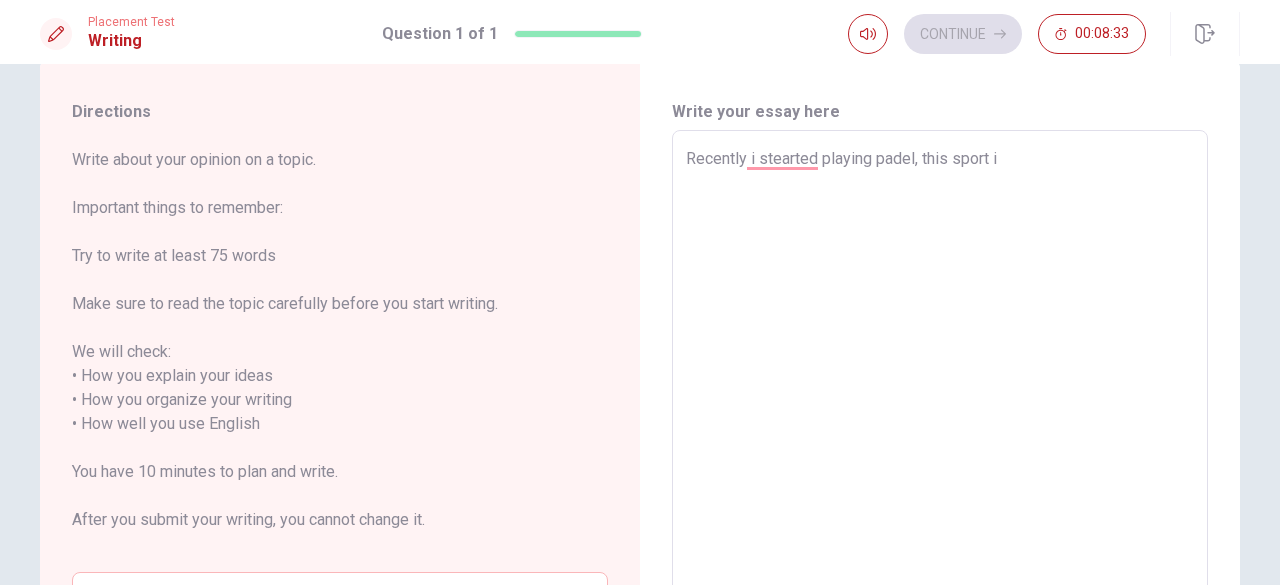 type on "x" 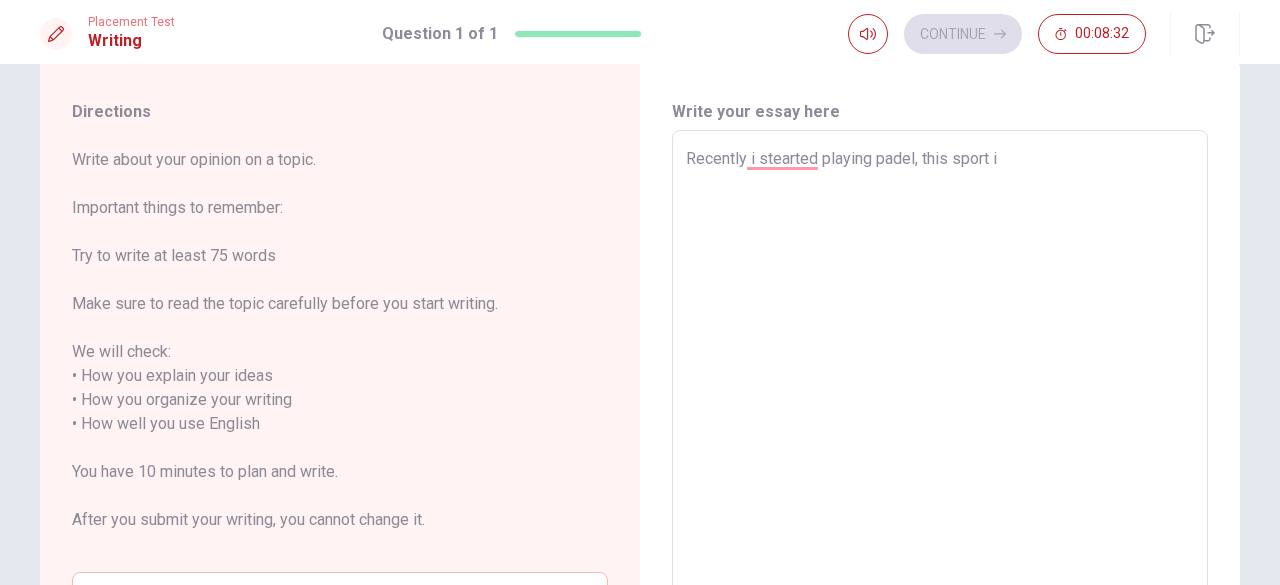 type on "Recently i stearted playing padel, this sport is" 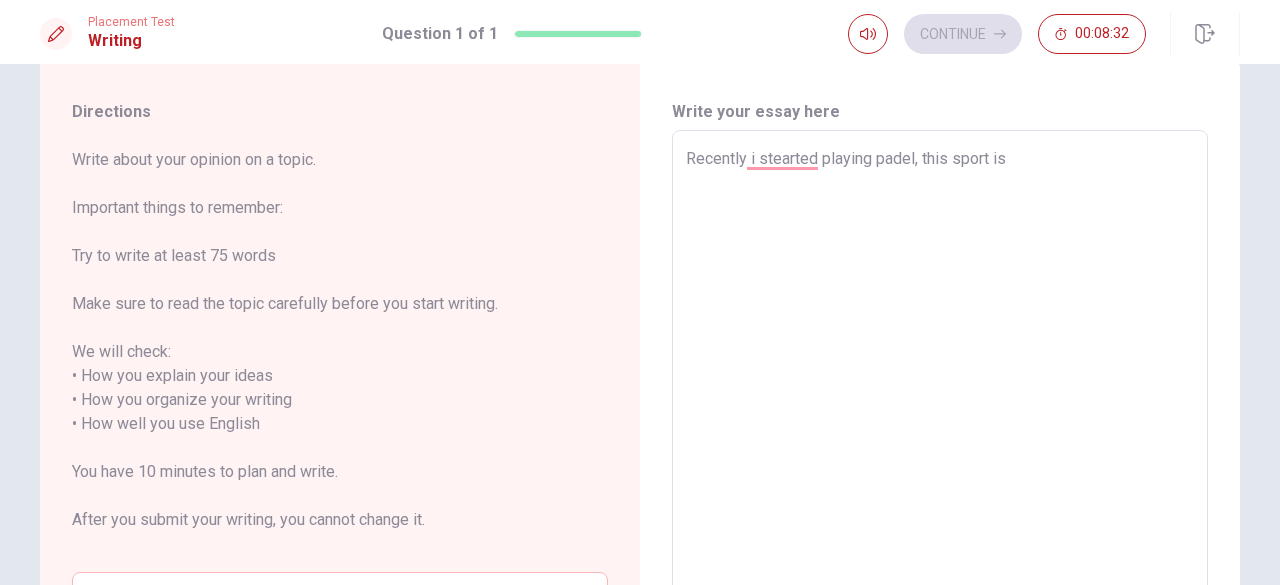 type on "x" 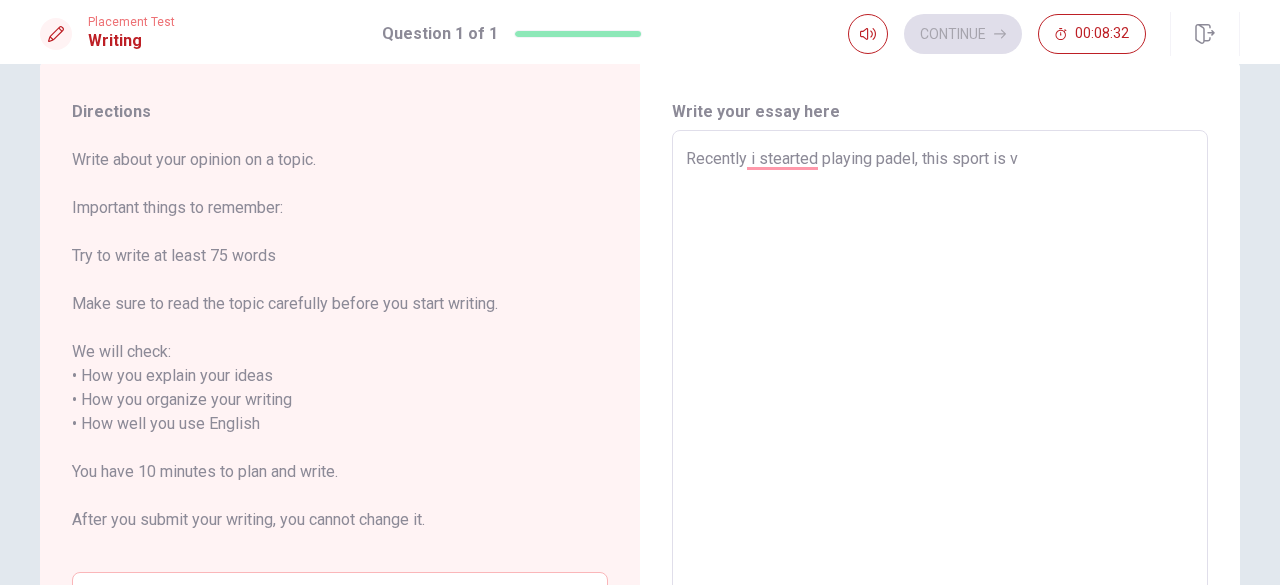 type on "x" 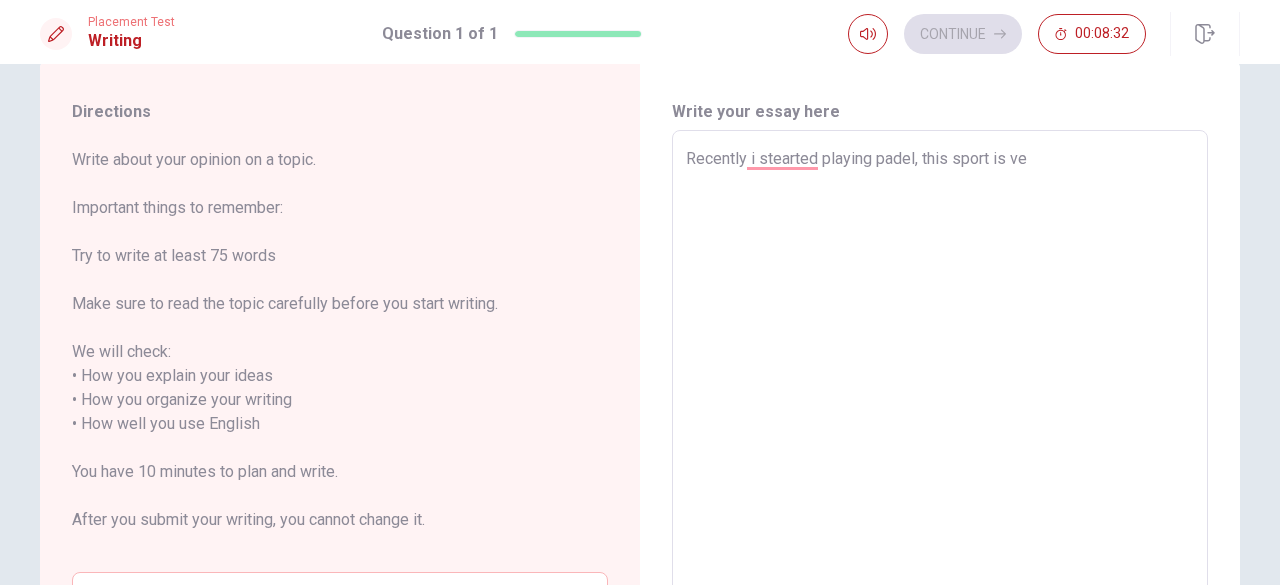 type on "x" 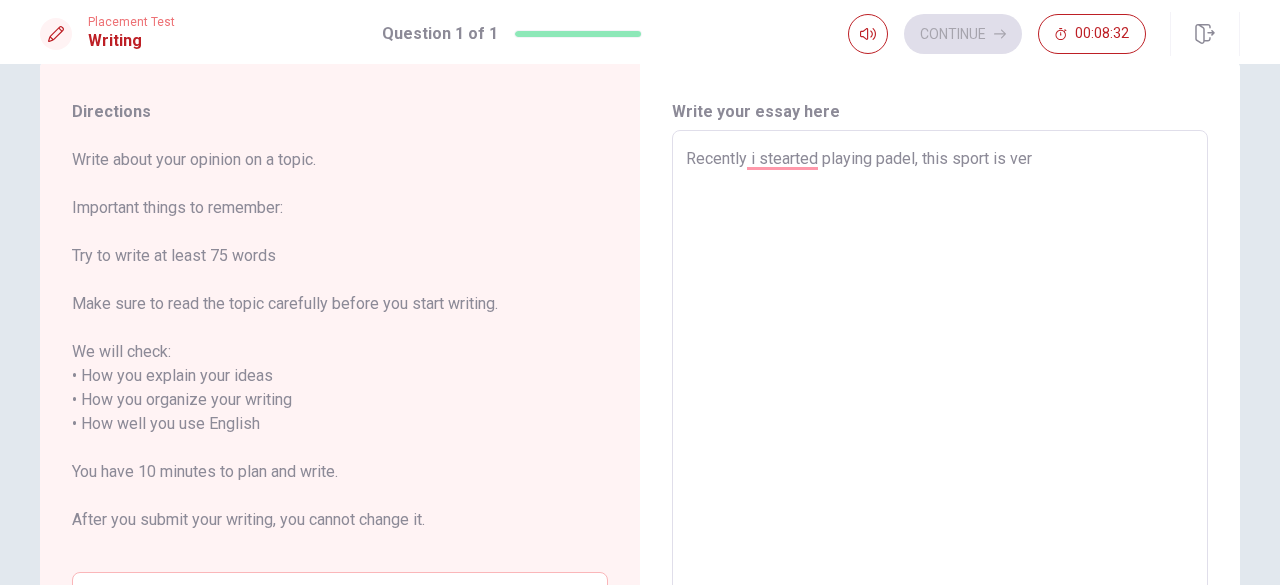 type on "x" 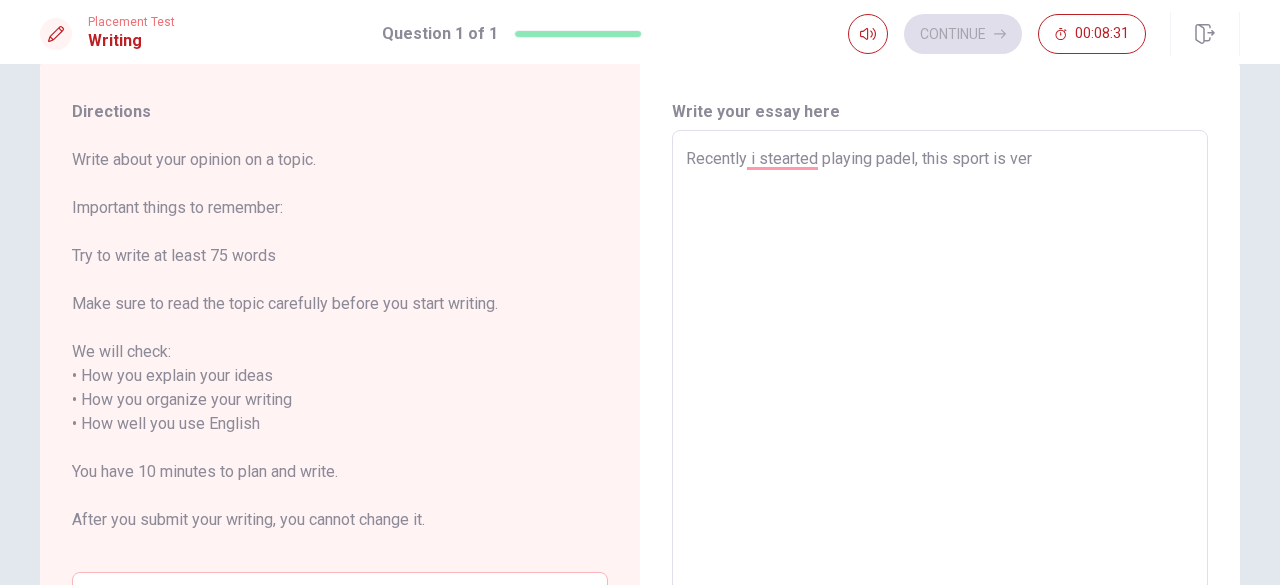type on "Recently i stearted playing padel, this sport is ve" 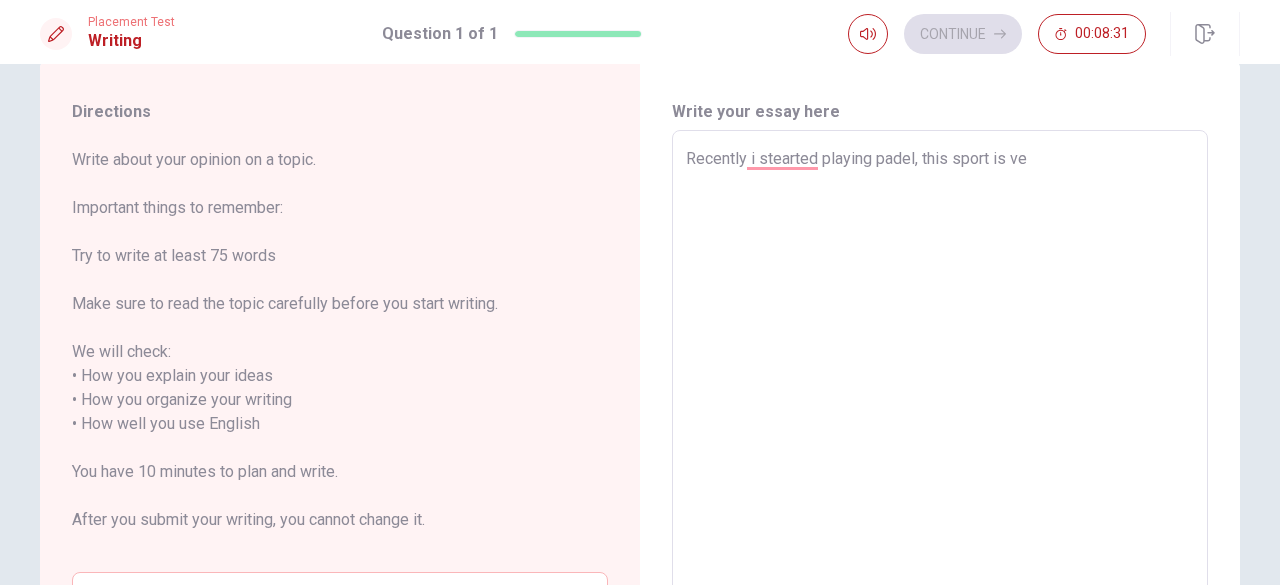 type on "x" 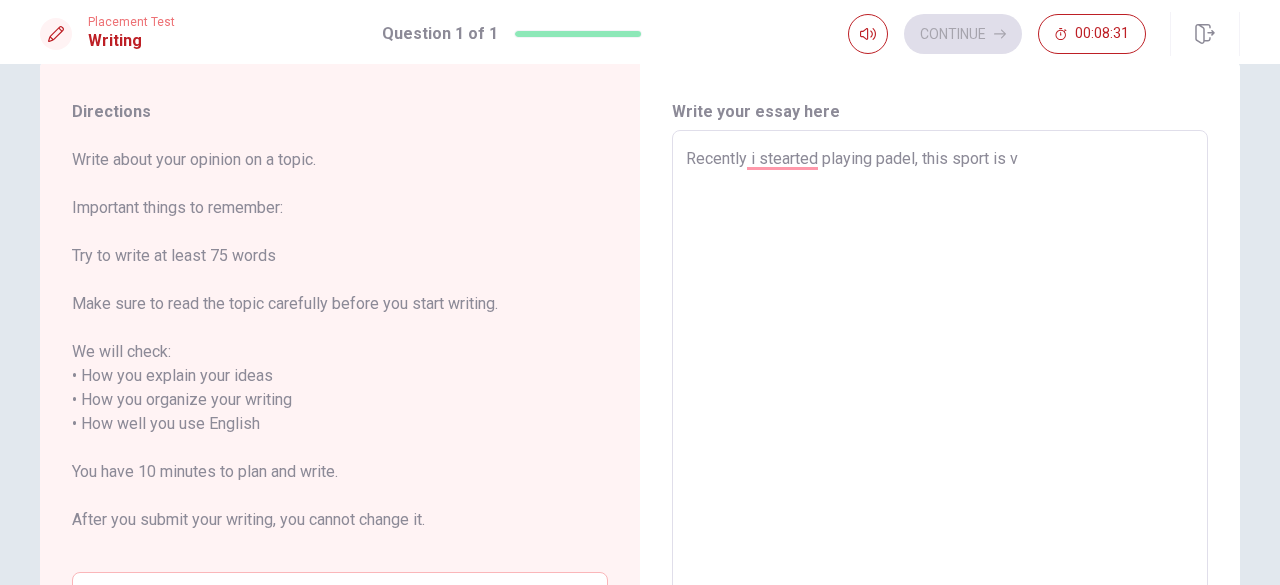 type on "x" 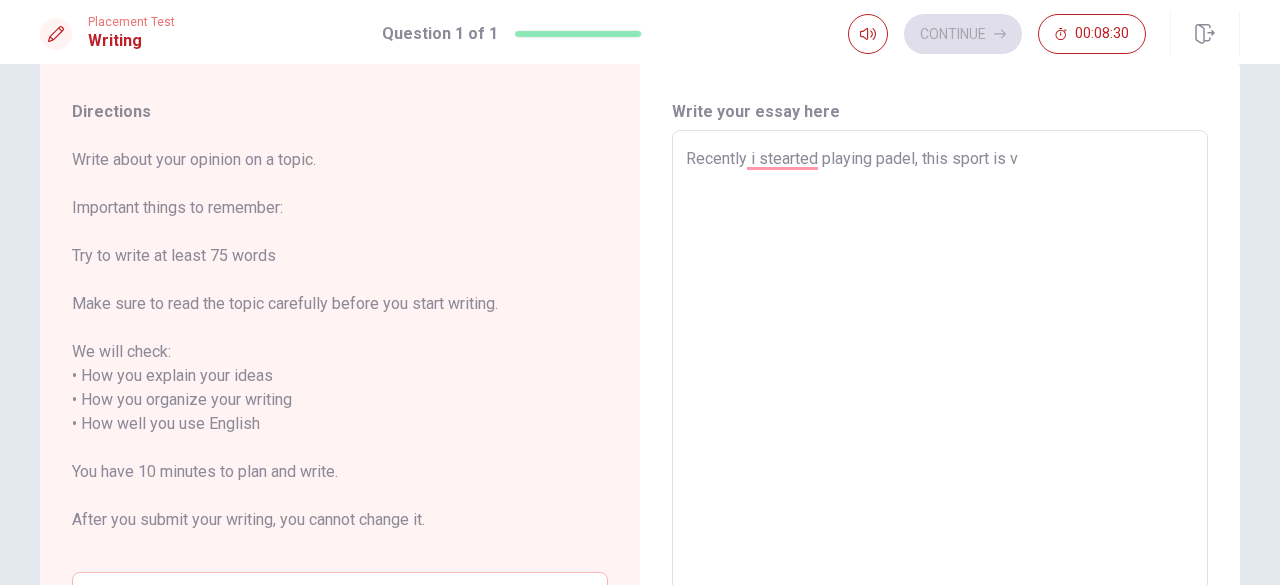 type on "Recently i stearted playing padel, this sport is" 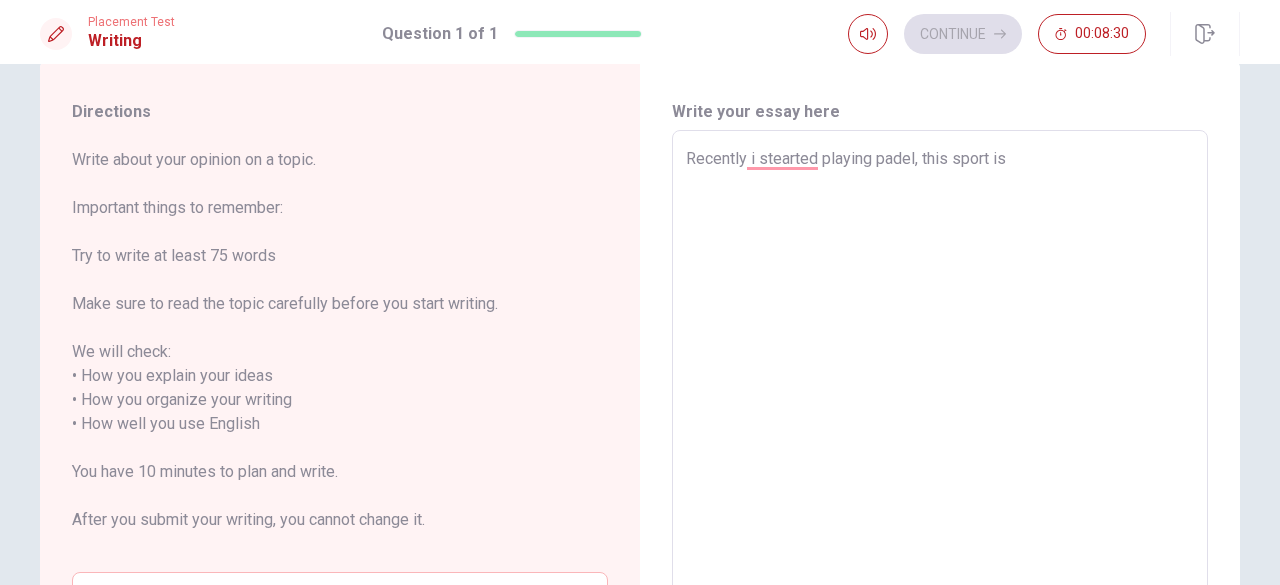 type on "x" 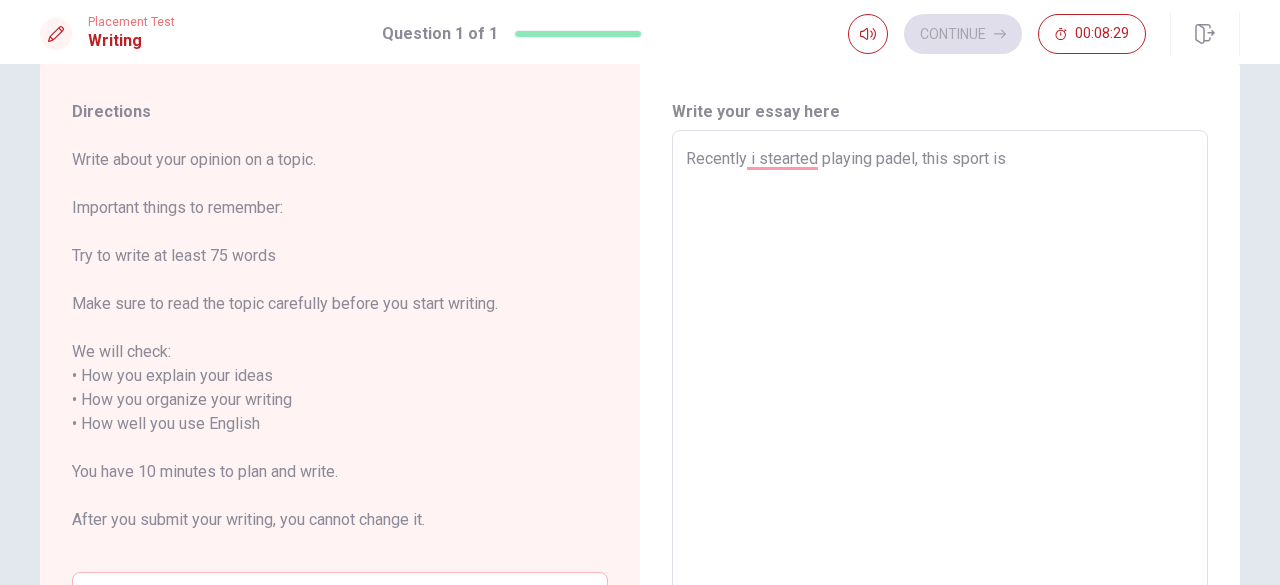 type on "Recently i stearted playing padel, this sport is v" 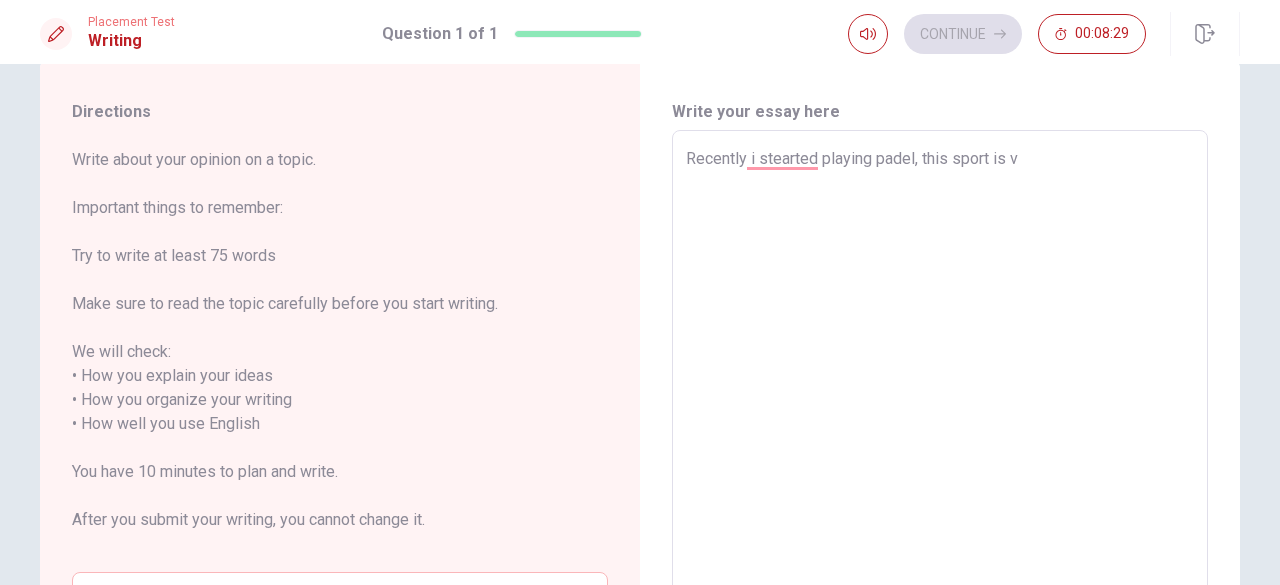 type on "x" 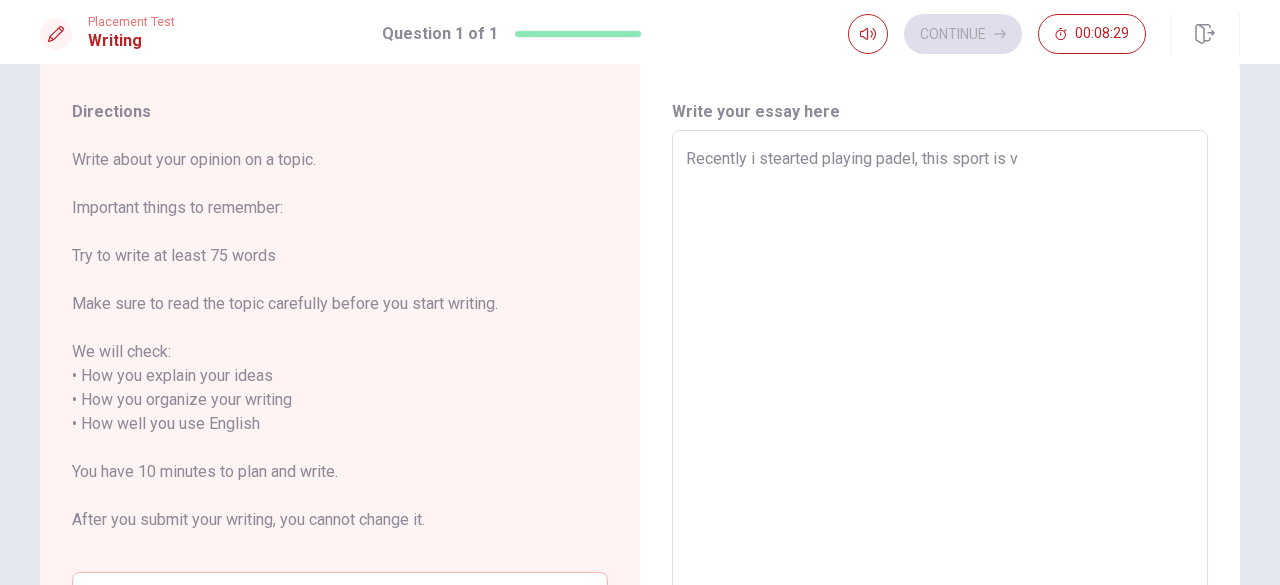 type on "Recently i stearted playing padel, this sport is ve" 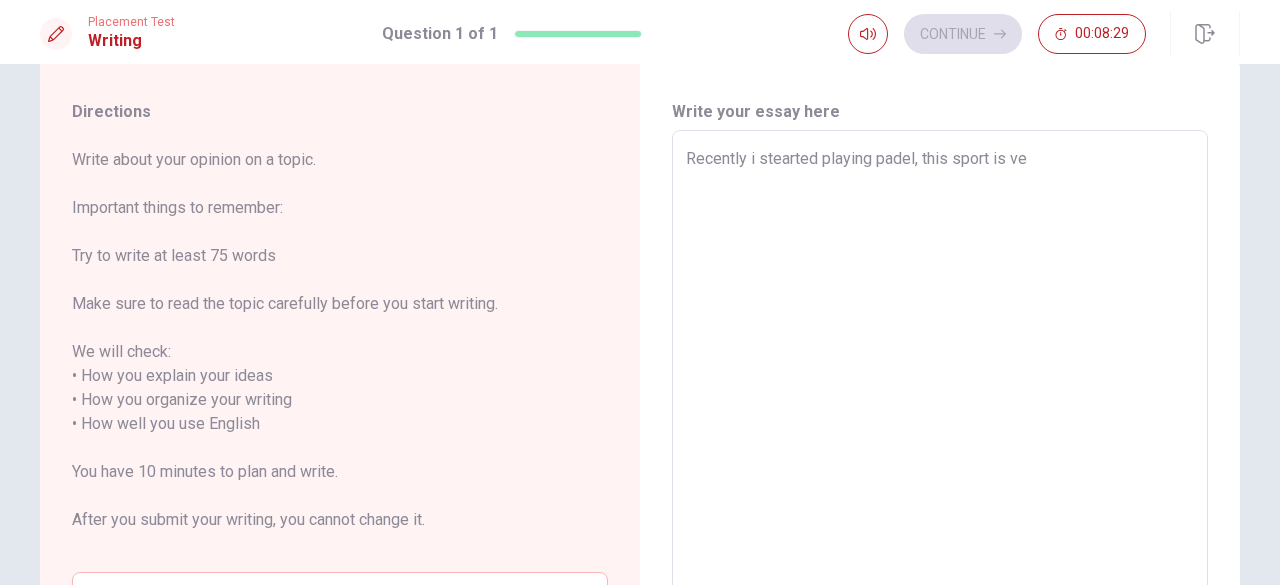 type on "x" 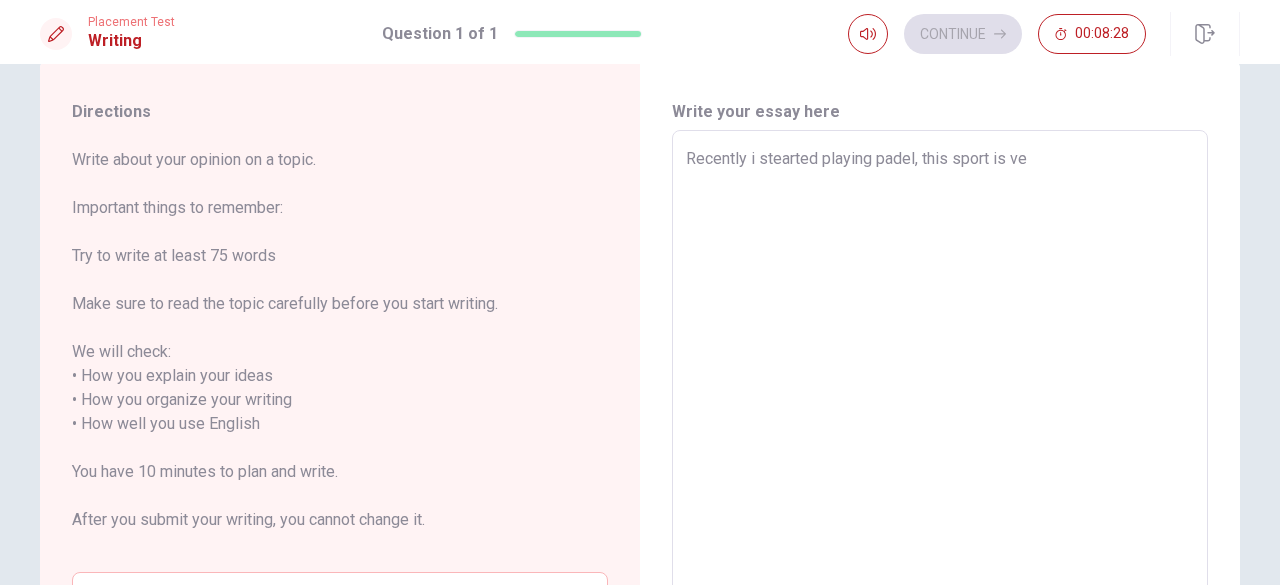 type on "Recently i stearted playing padel, this sport is v" 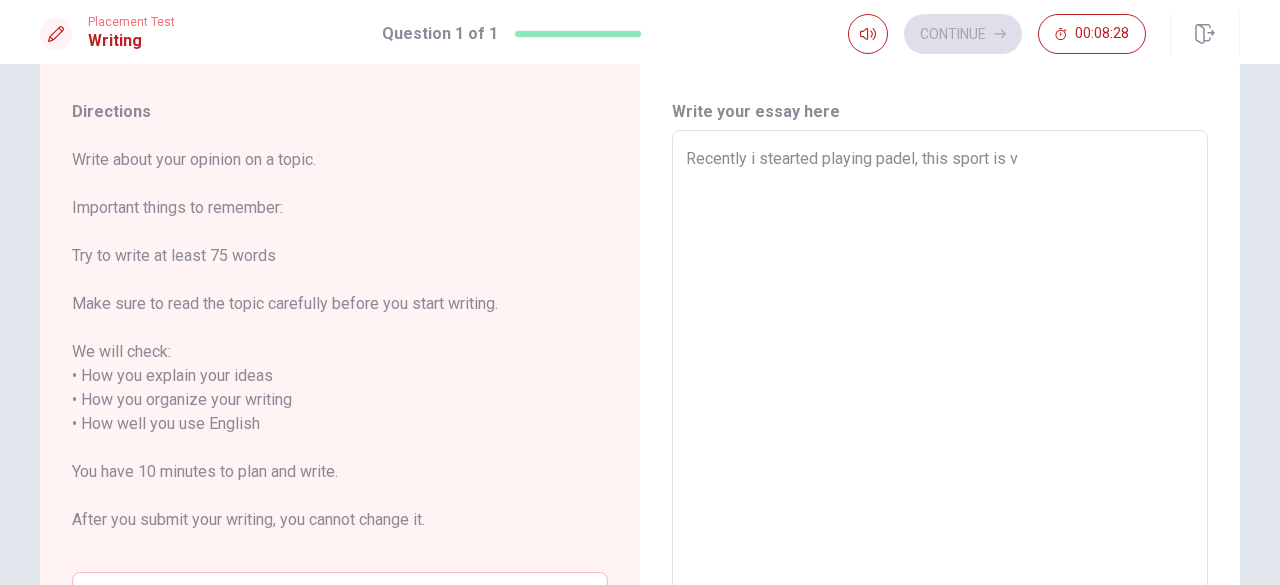 type on "x" 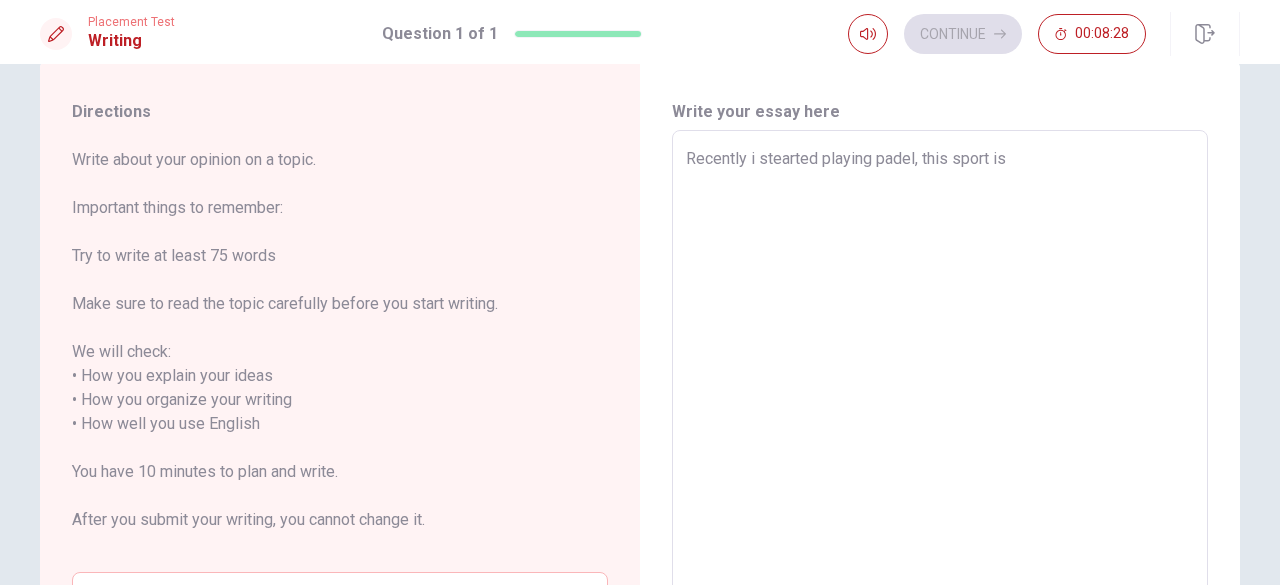 type on "x" 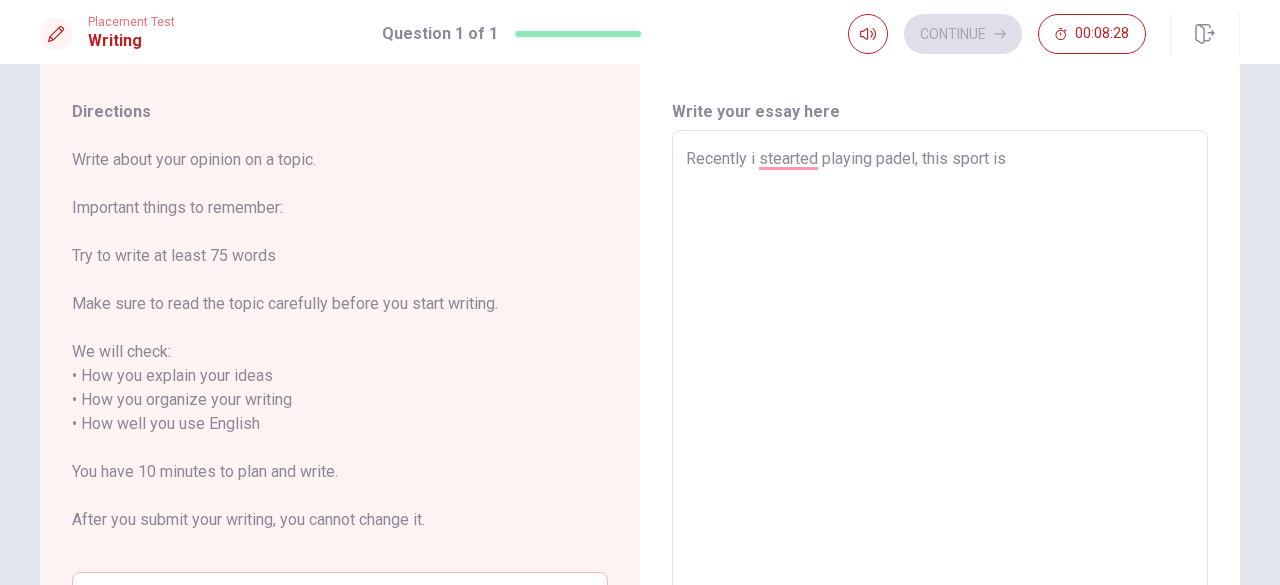 type on "x" 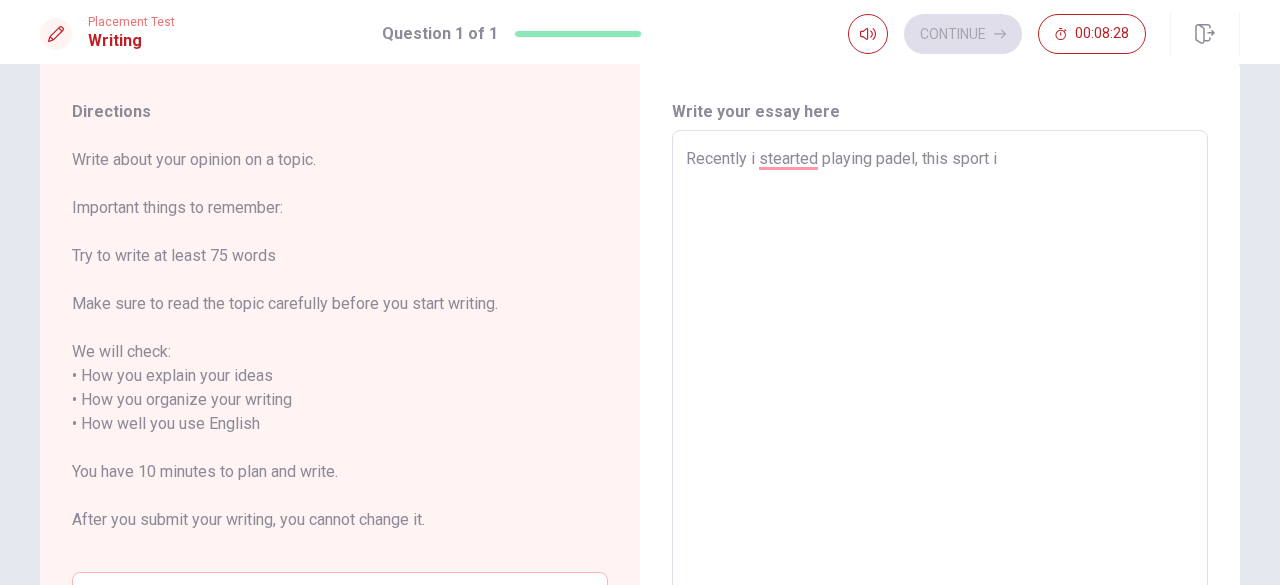 type on "x" 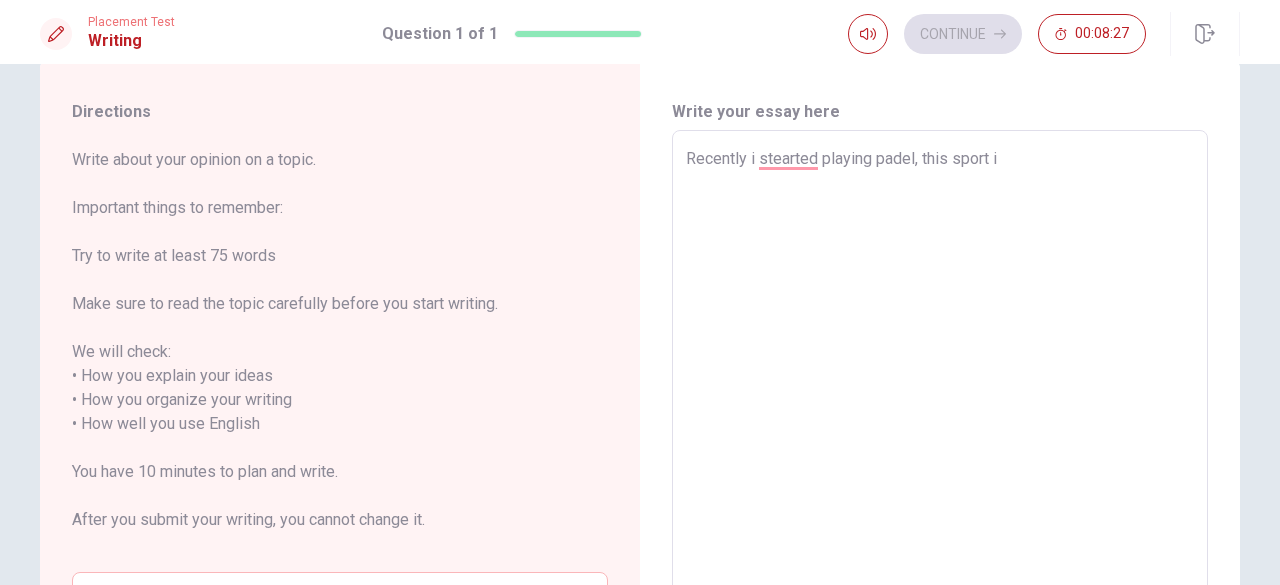 type on "Recently i stearted playing padel, this sport" 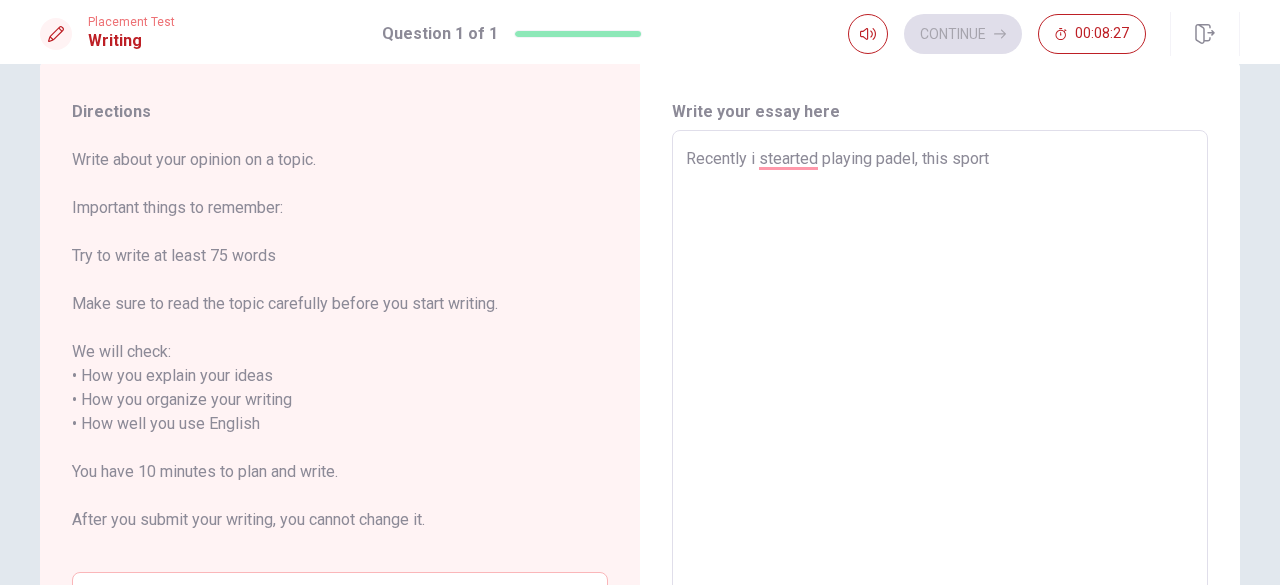 type on "x" 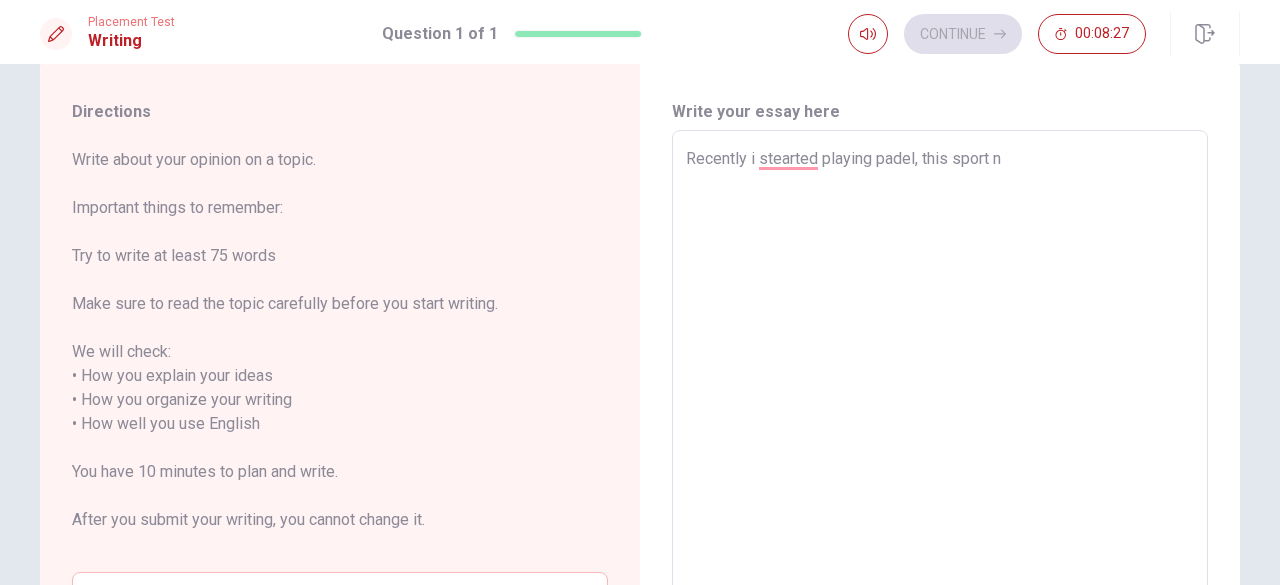 type on "x" 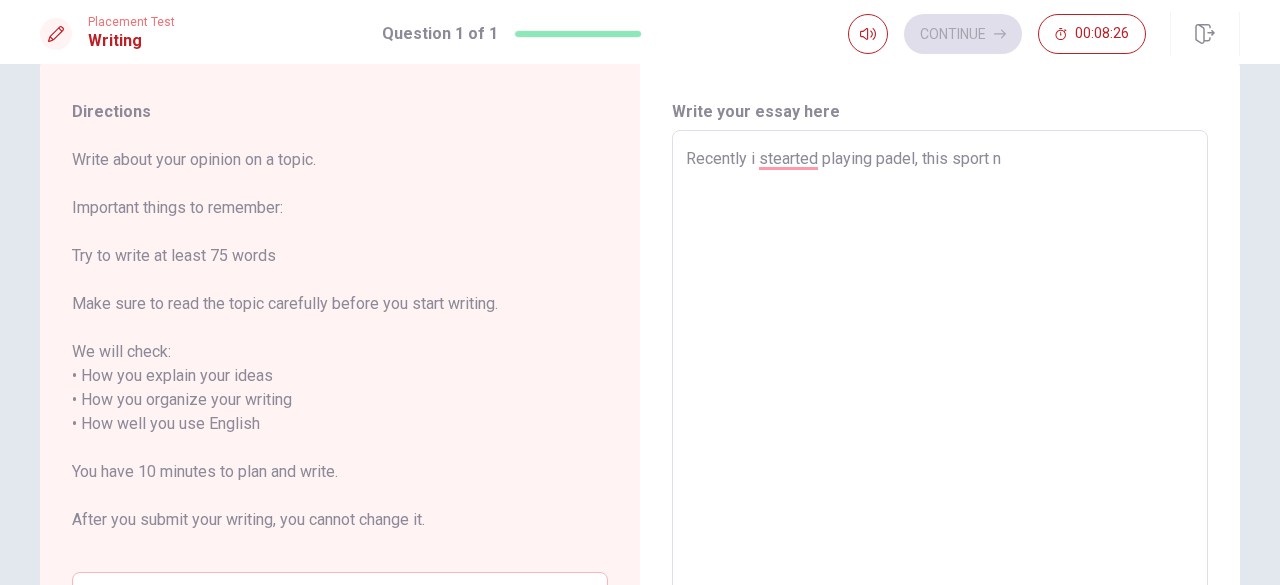 type on "Recently i stearted playing padel, this sport no" 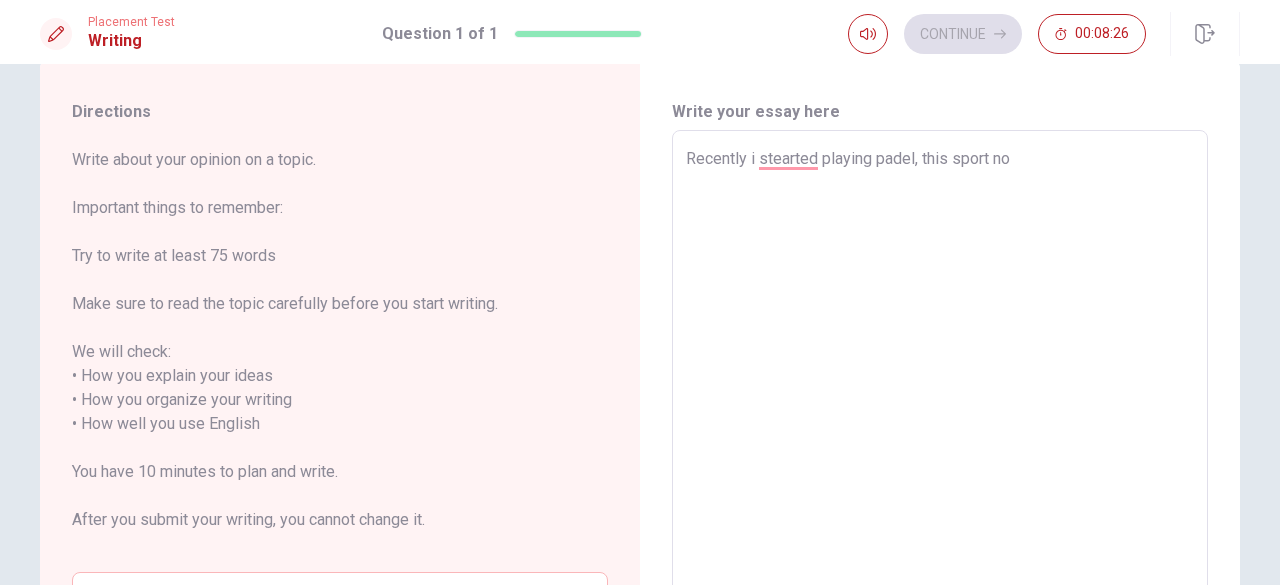 type on "x" 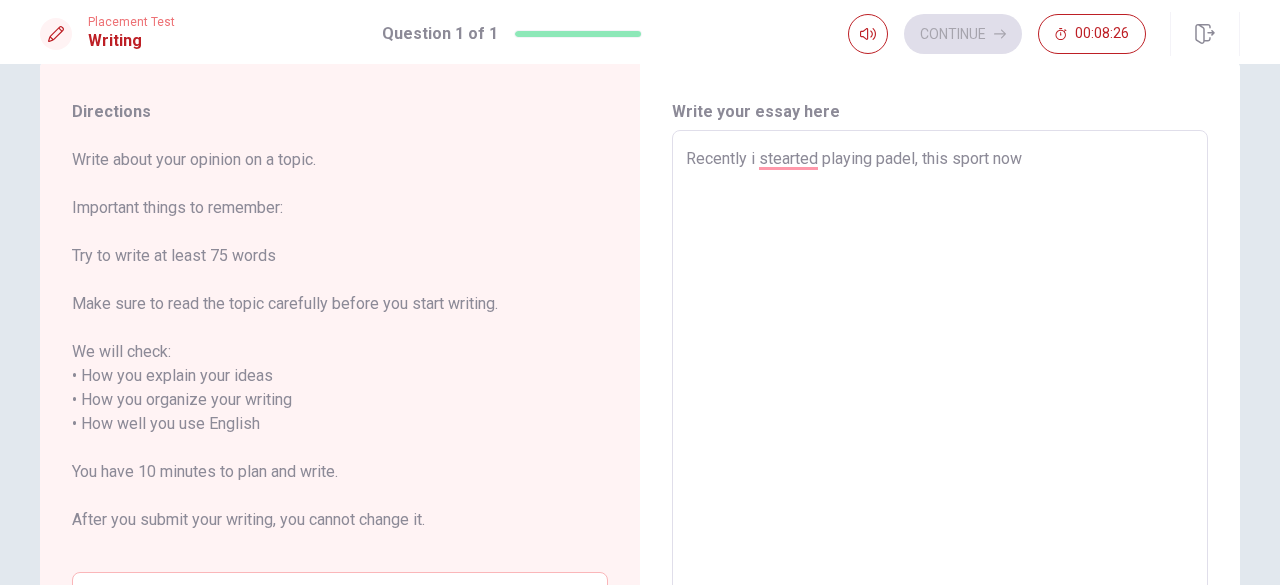 type on "x" 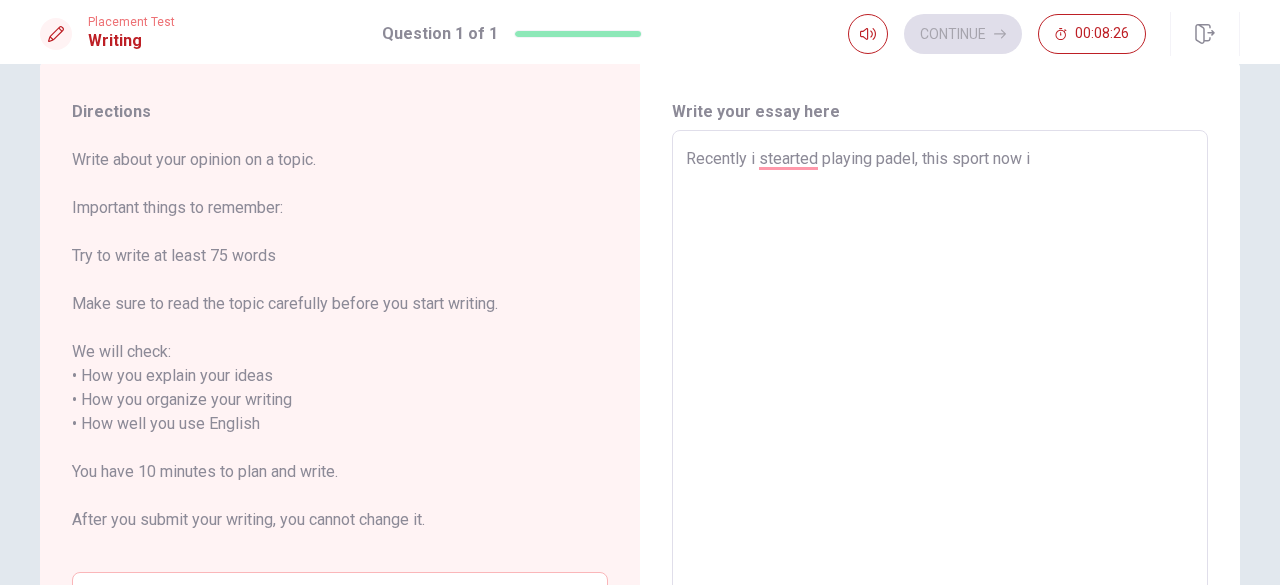 type on "x" 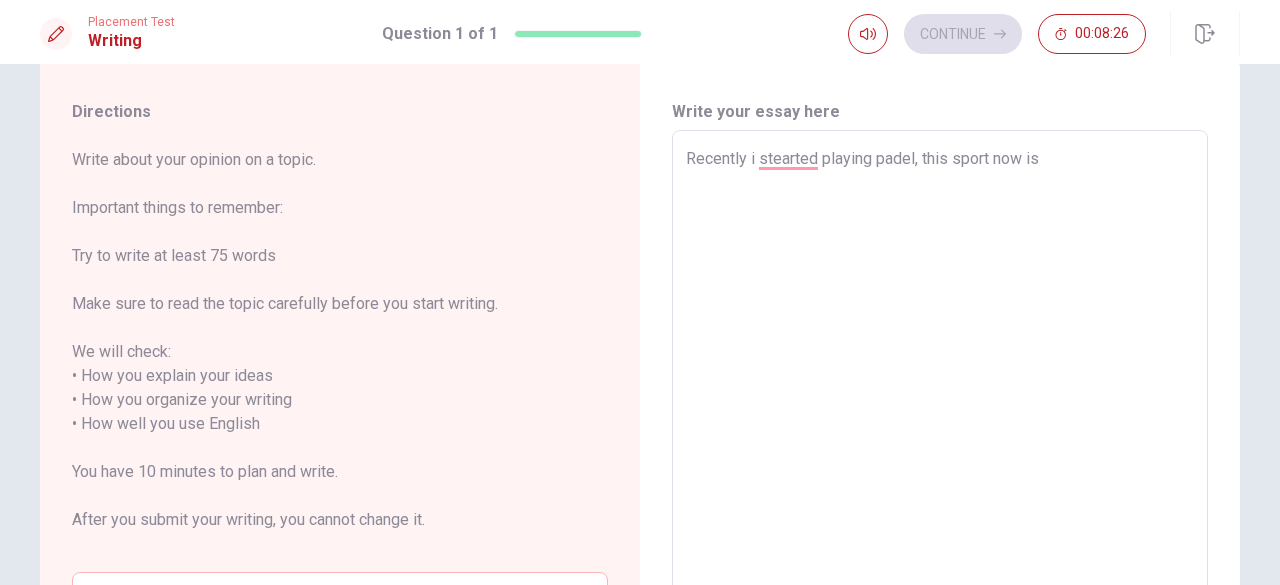 type on "x" 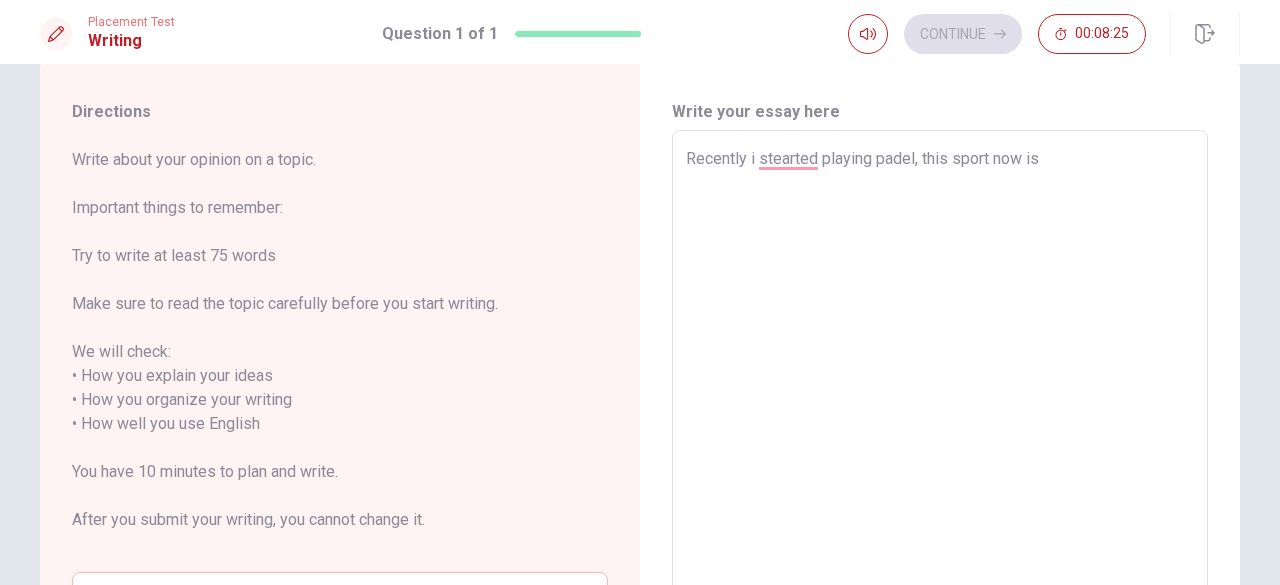 type on "x" 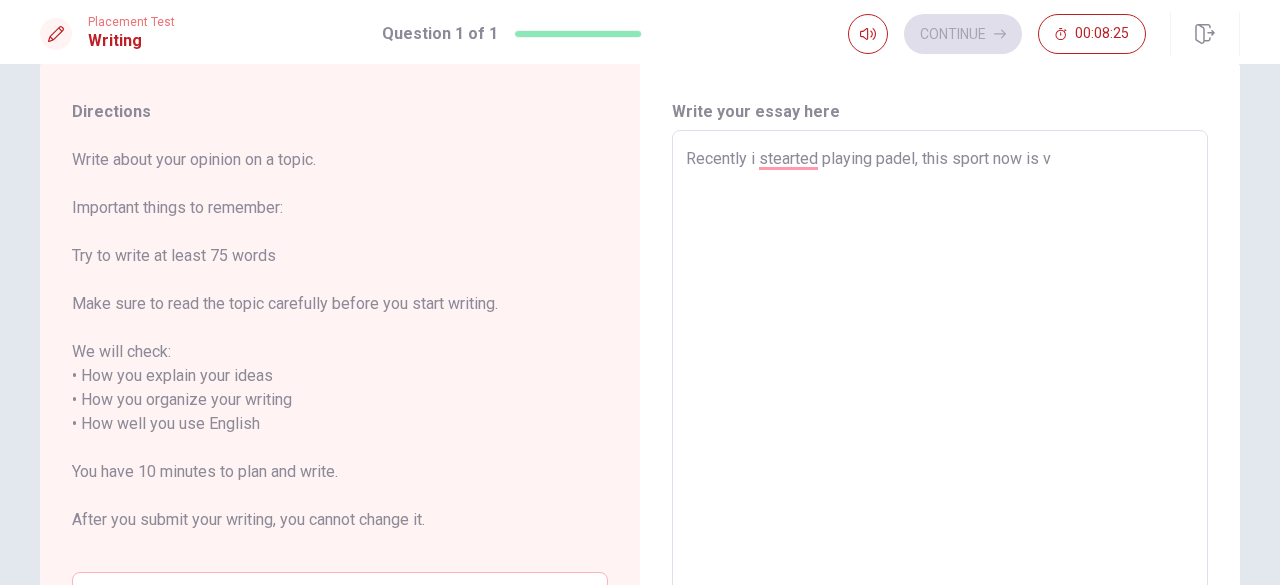 type on "x" 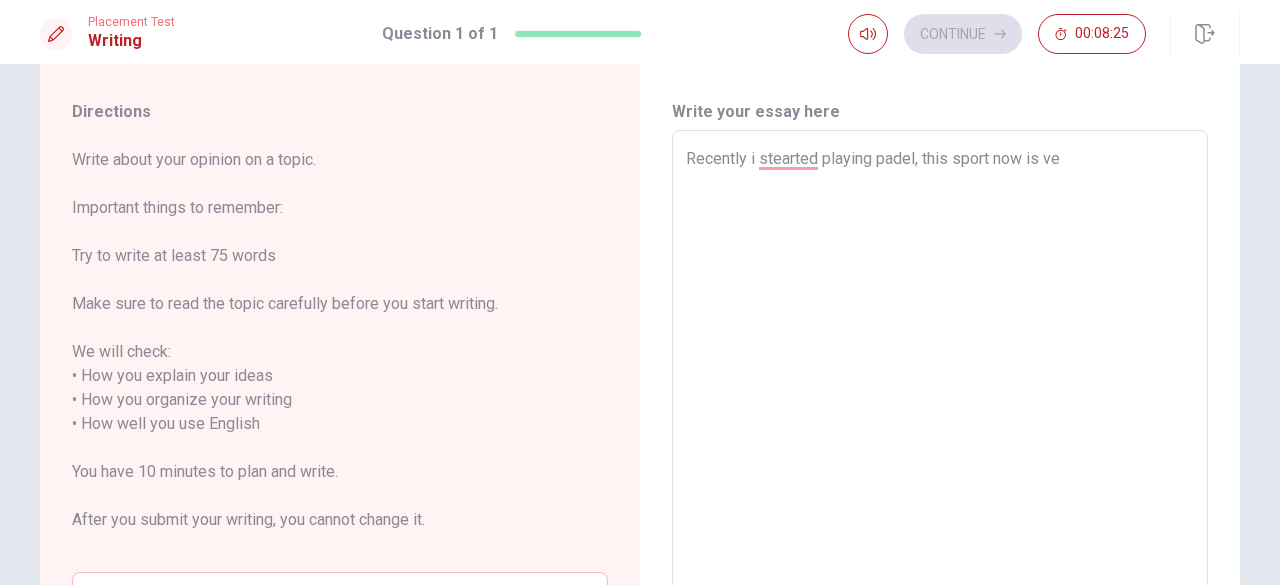 type on "x" 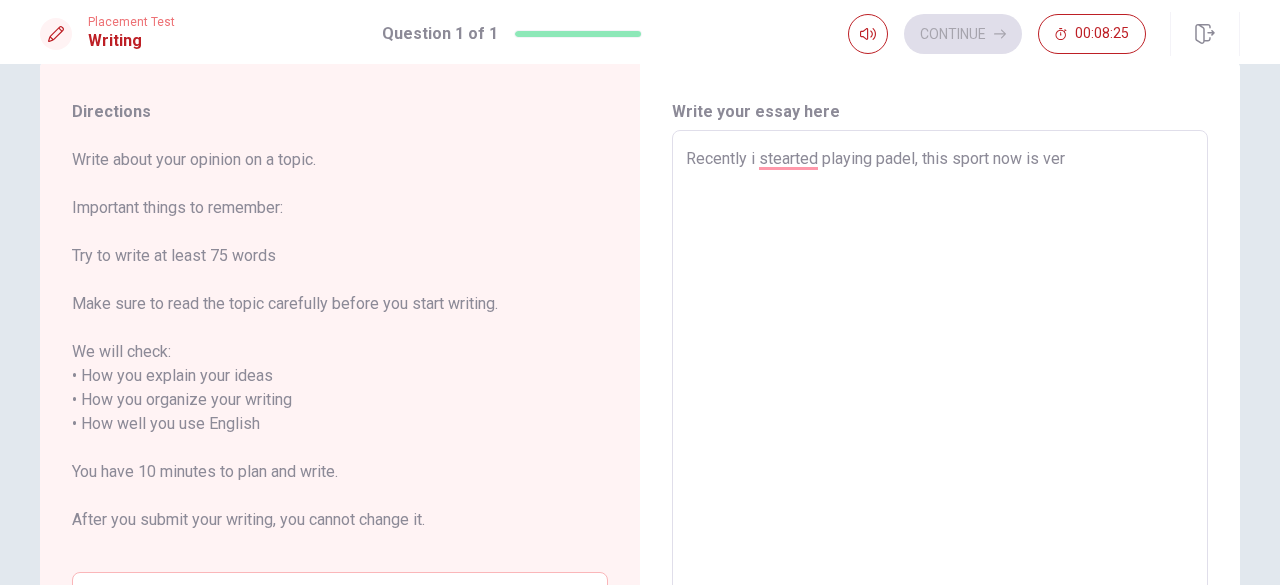 type on "x" 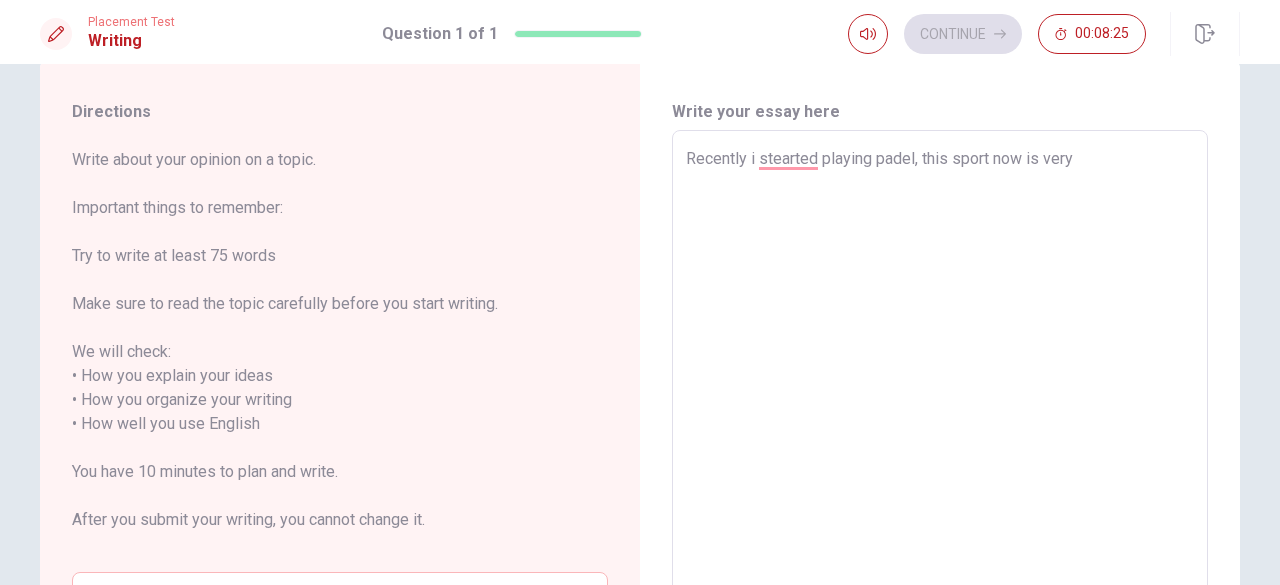 type on "x" 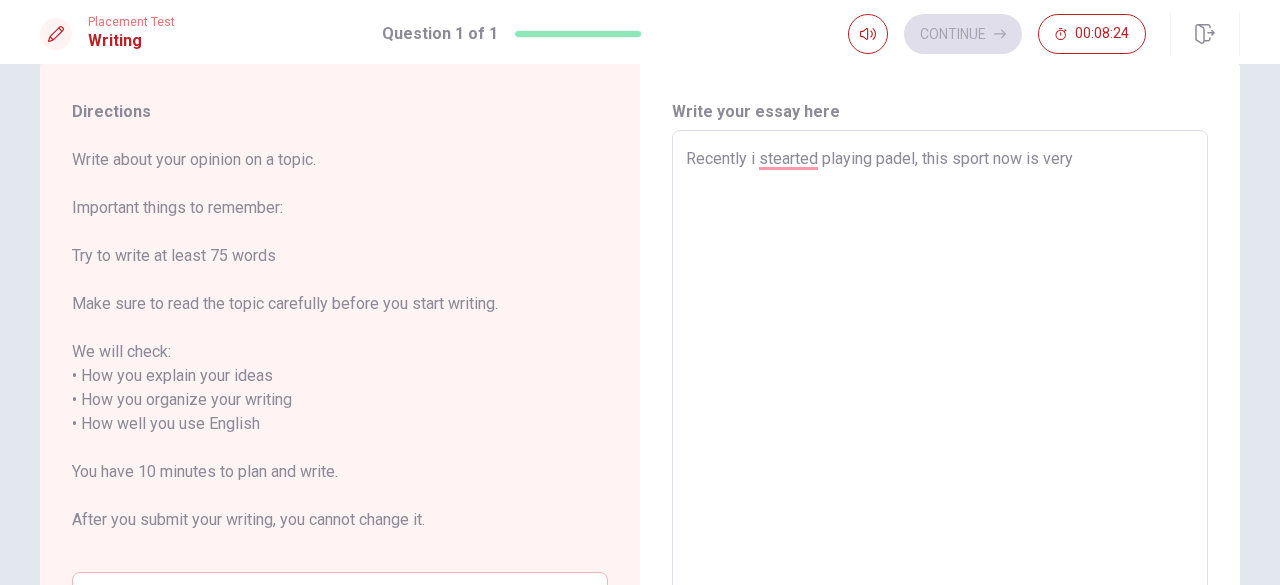 type on "Recently i stearted playing padel, this sport now is very" 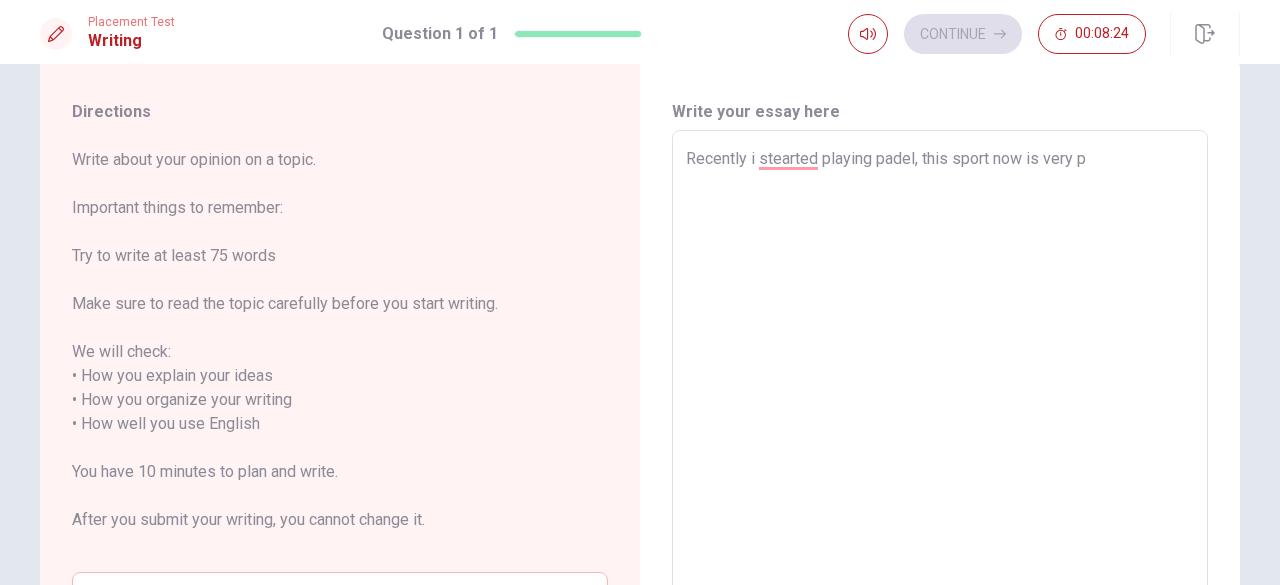 type on "x" 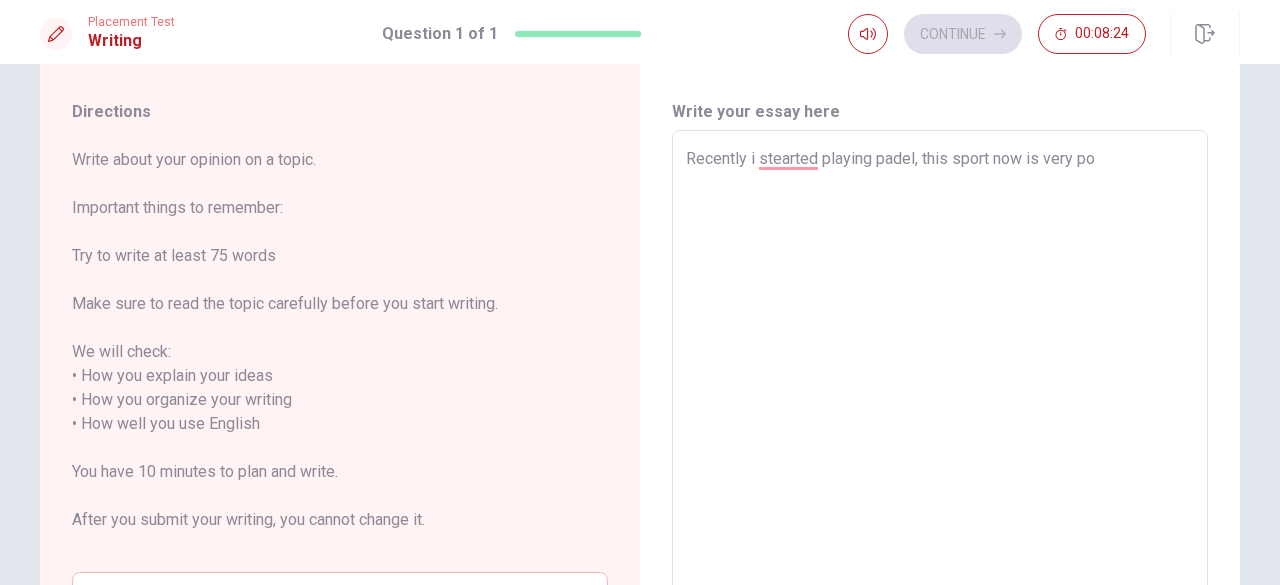 type on "x" 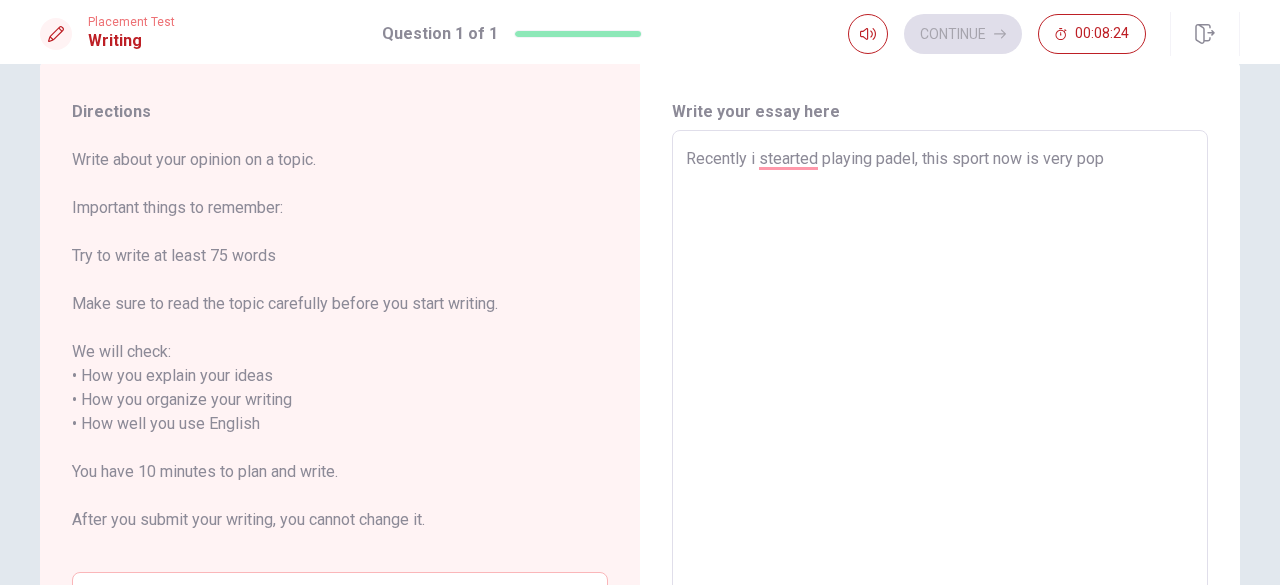 type on "x" 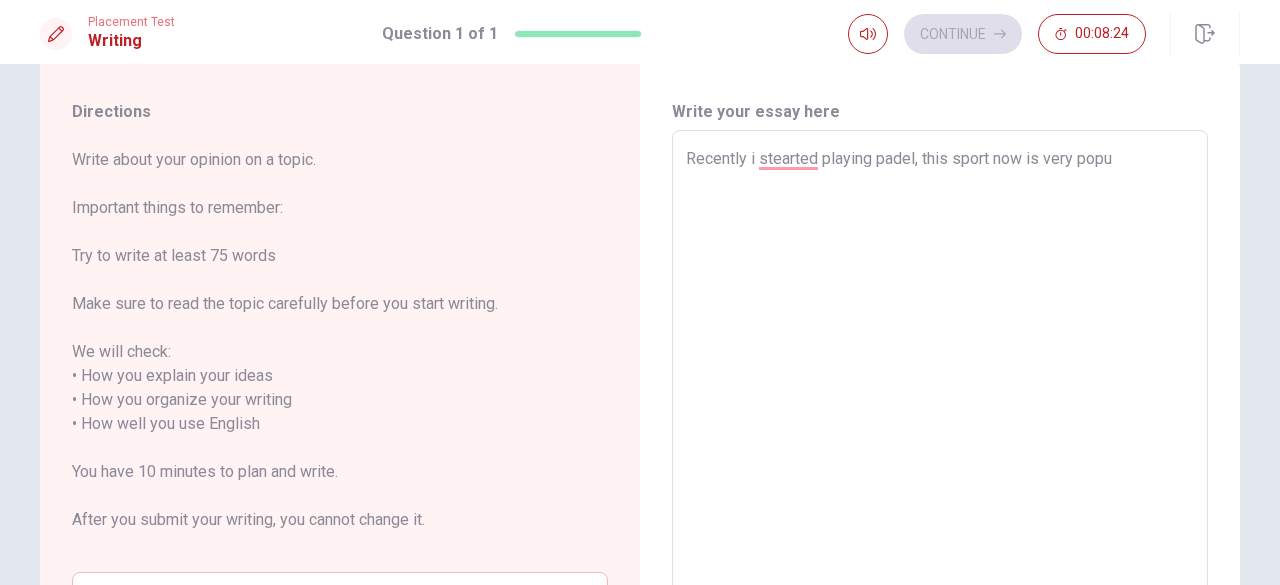 type on "x" 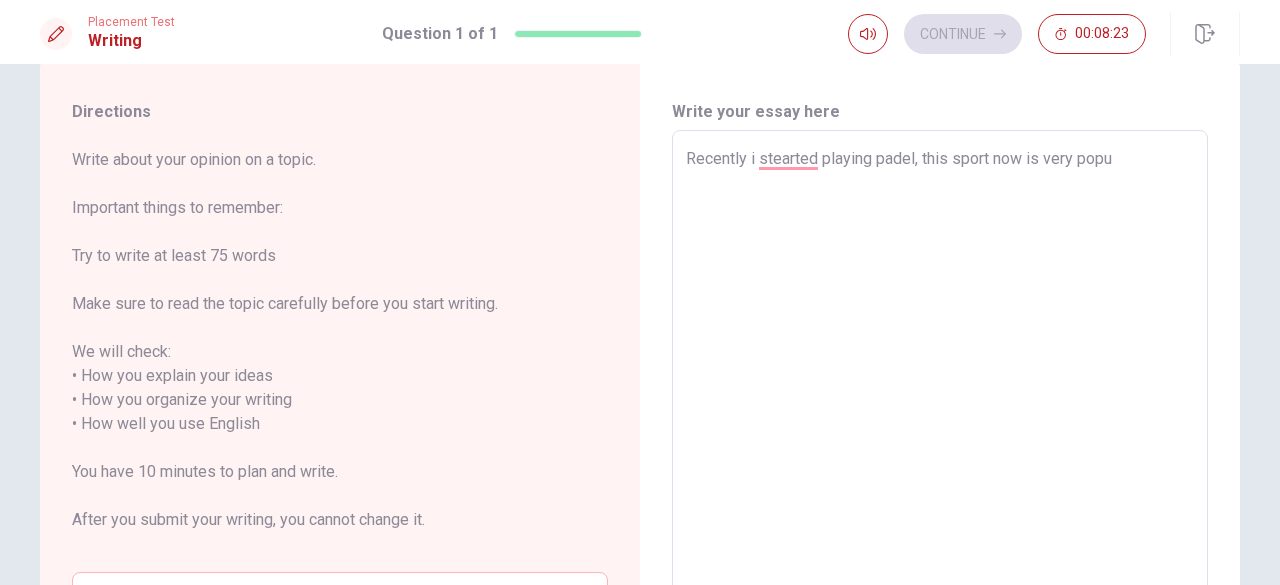 type on "Recently i stearted playing padel, this sport now is very popul" 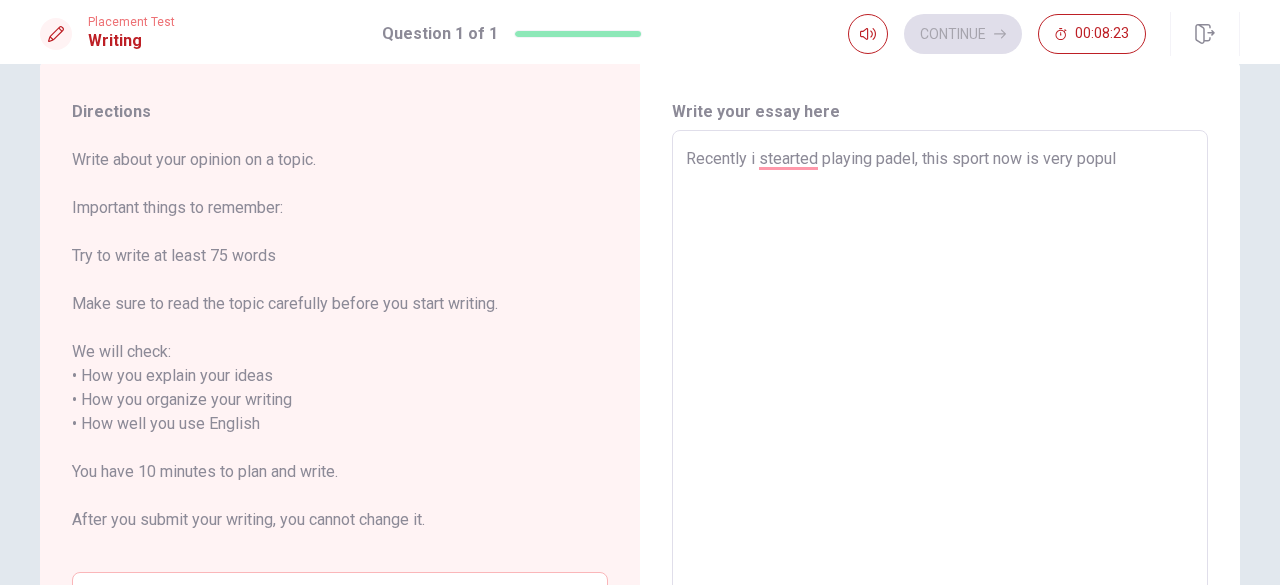 type on "x" 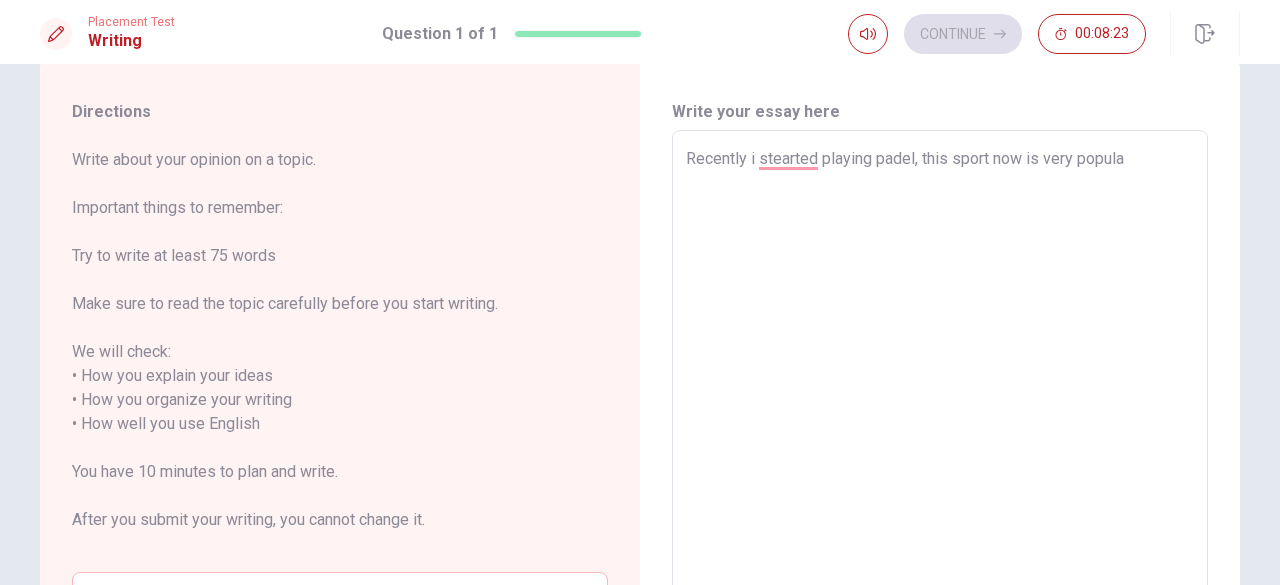 type on "x" 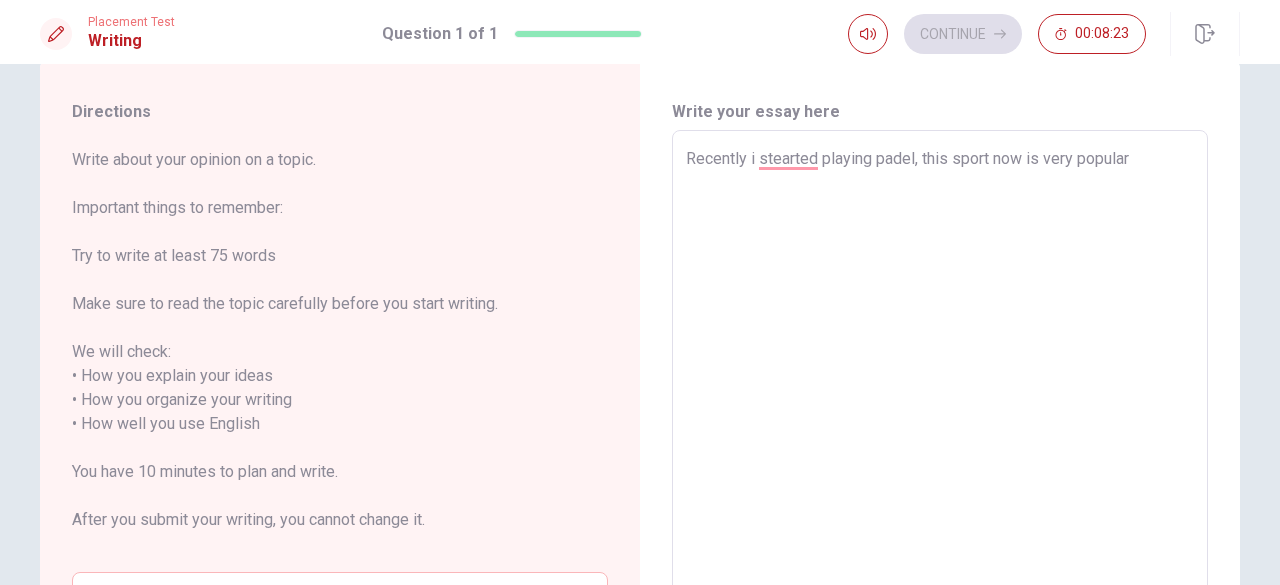 type on "x" 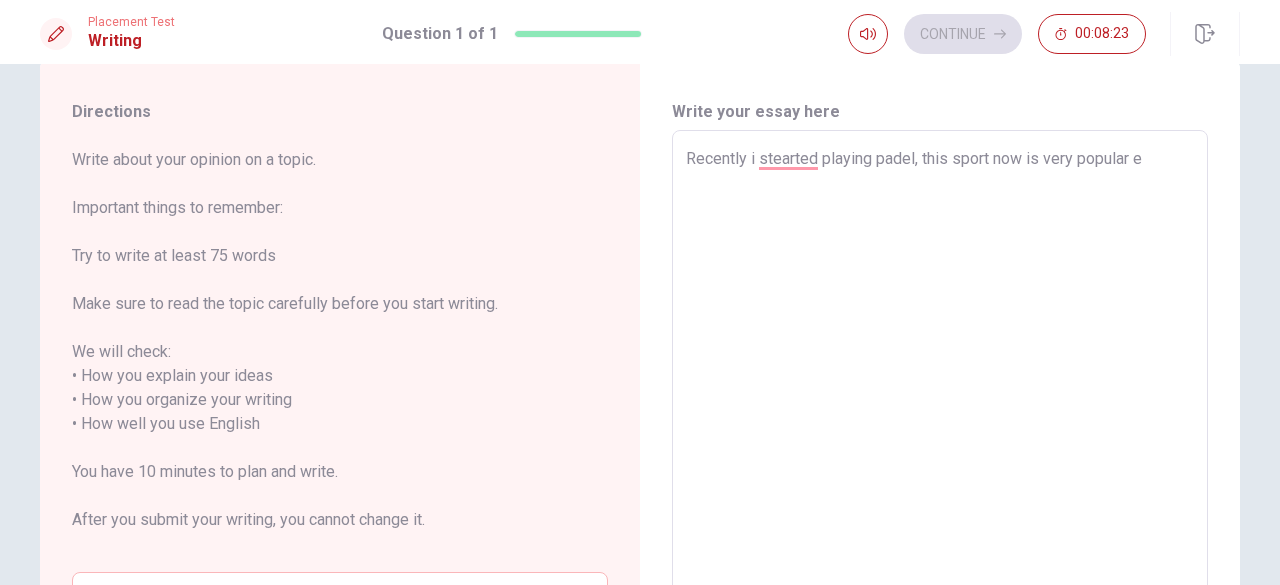 type 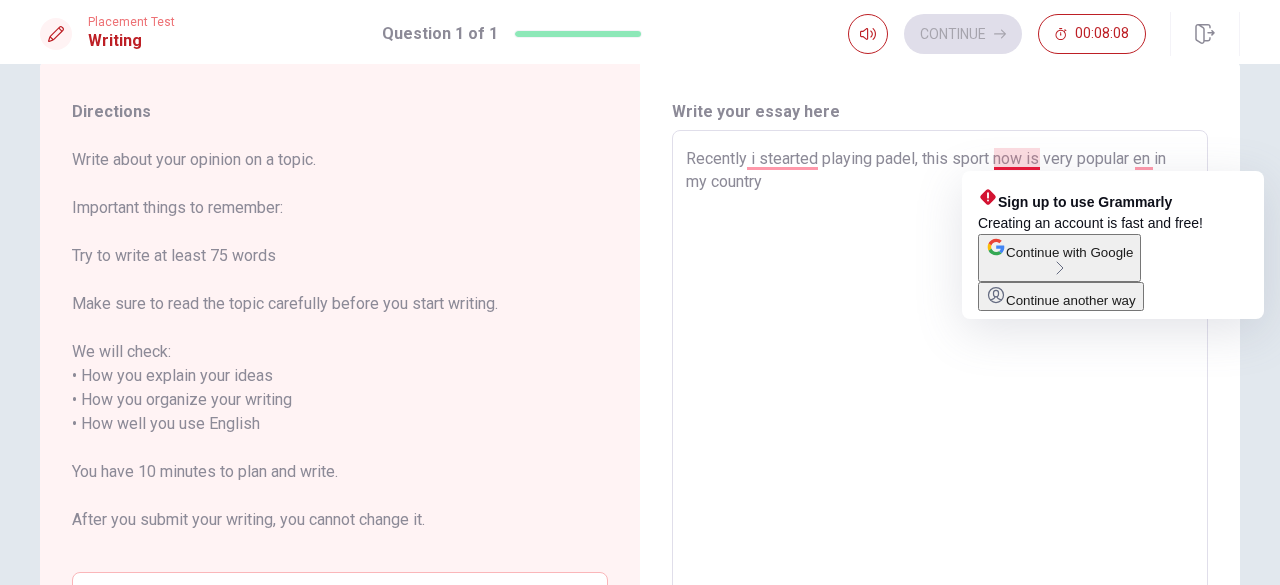click on "Recently i stearted playing padel, this sport now is very popular en in my country" at bounding box center [940, 424] 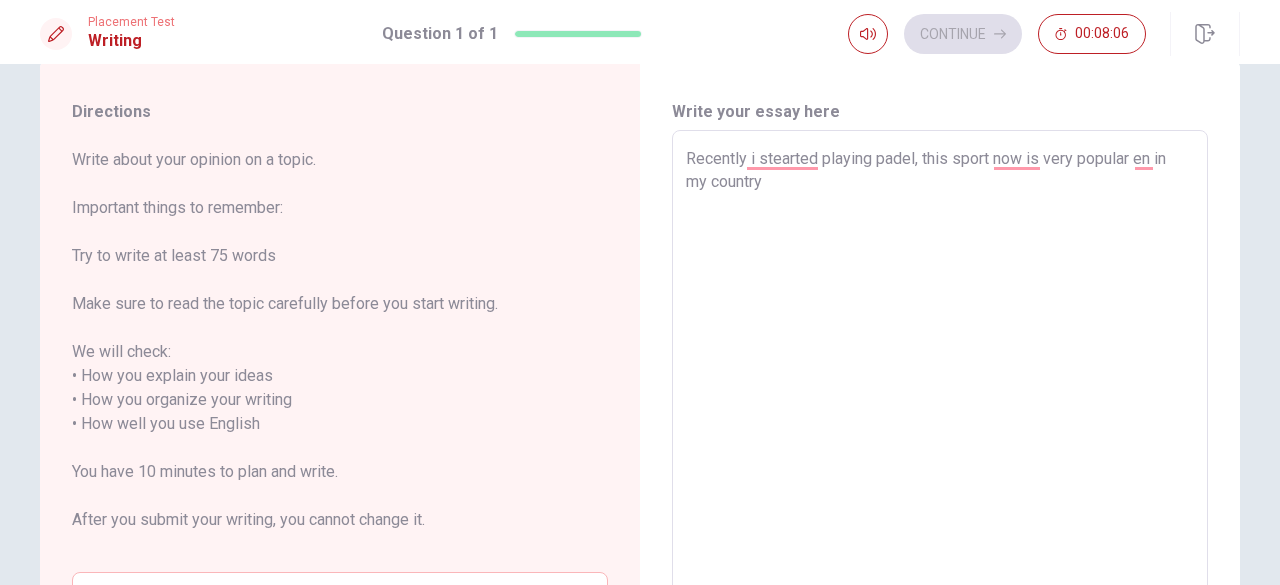 drag, startPoint x: 902, startPoint y: 184, endPoint x: 702, endPoint y: 178, distance: 200.08998 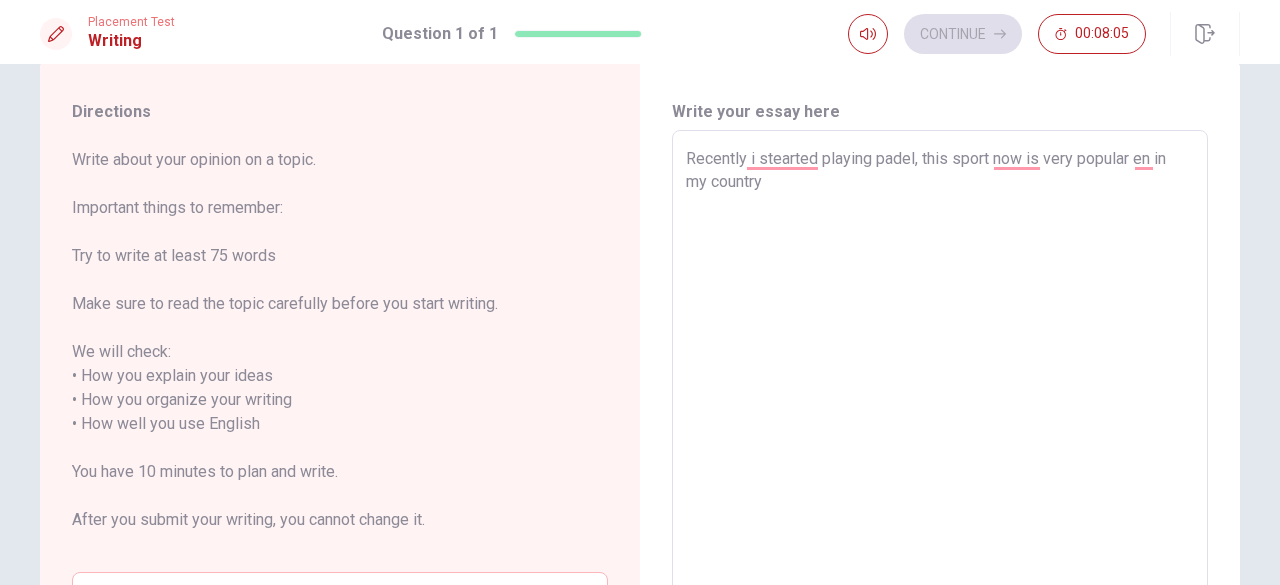 click on "Recently i stearted playing padel, this sport now is very popular en in my country" at bounding box center [940, 424] 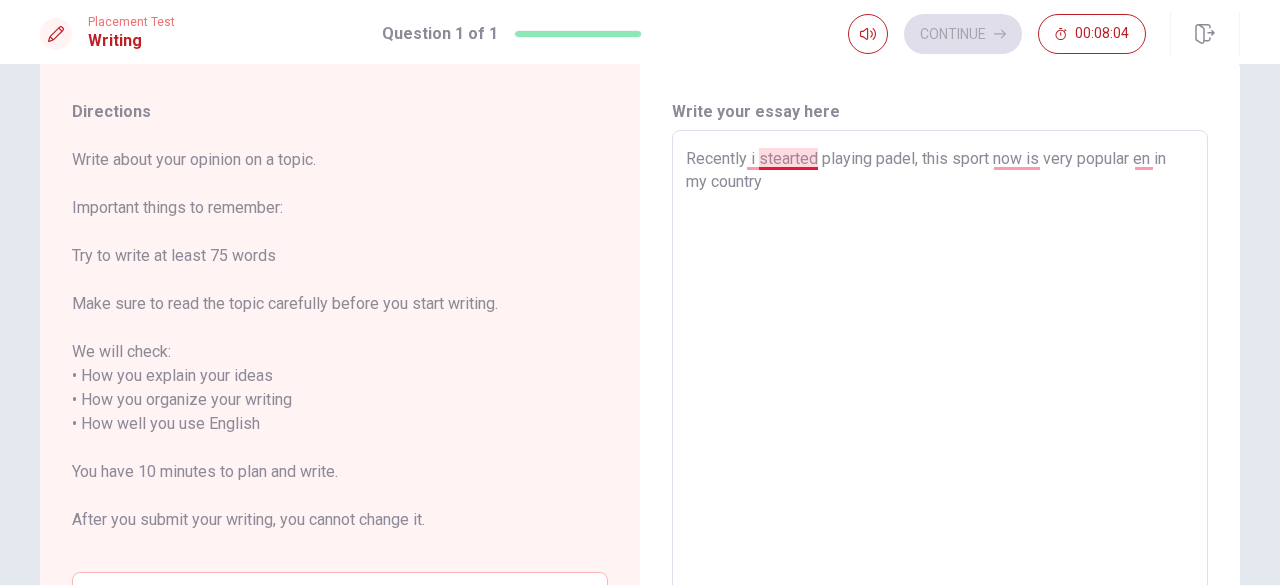 click on "Recently i stearted playing padel, this sport now is very popular en in my country" at bounding box center (940, 424) 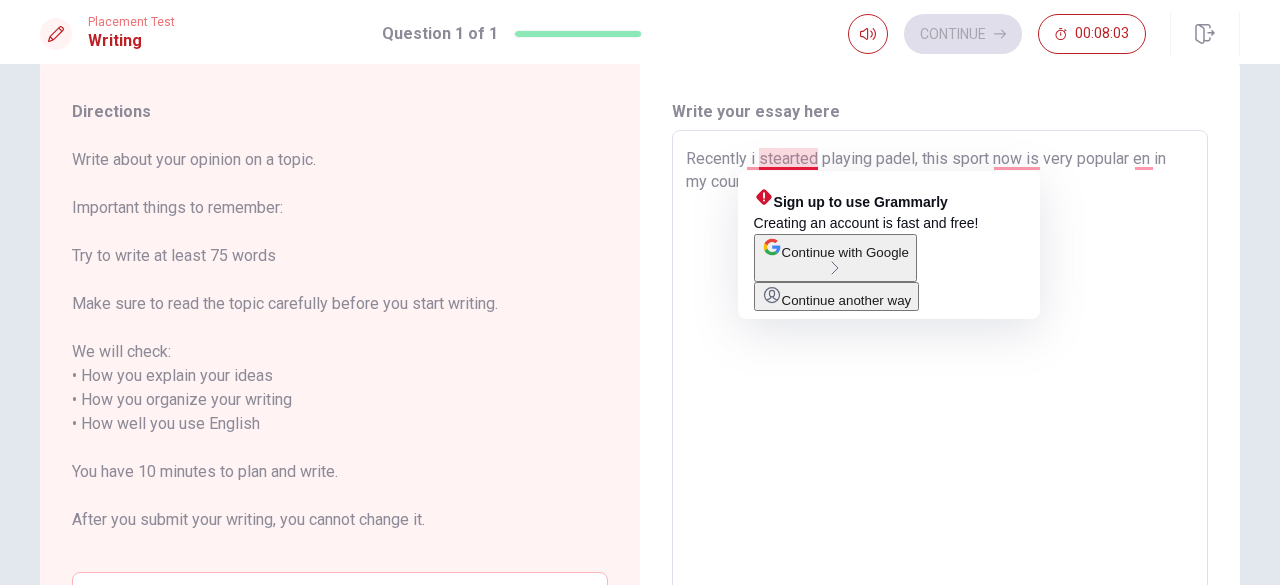 click on "Recently i stearted playing padel, this sport now is very popular en in my country" at bounding box center [940, 424] 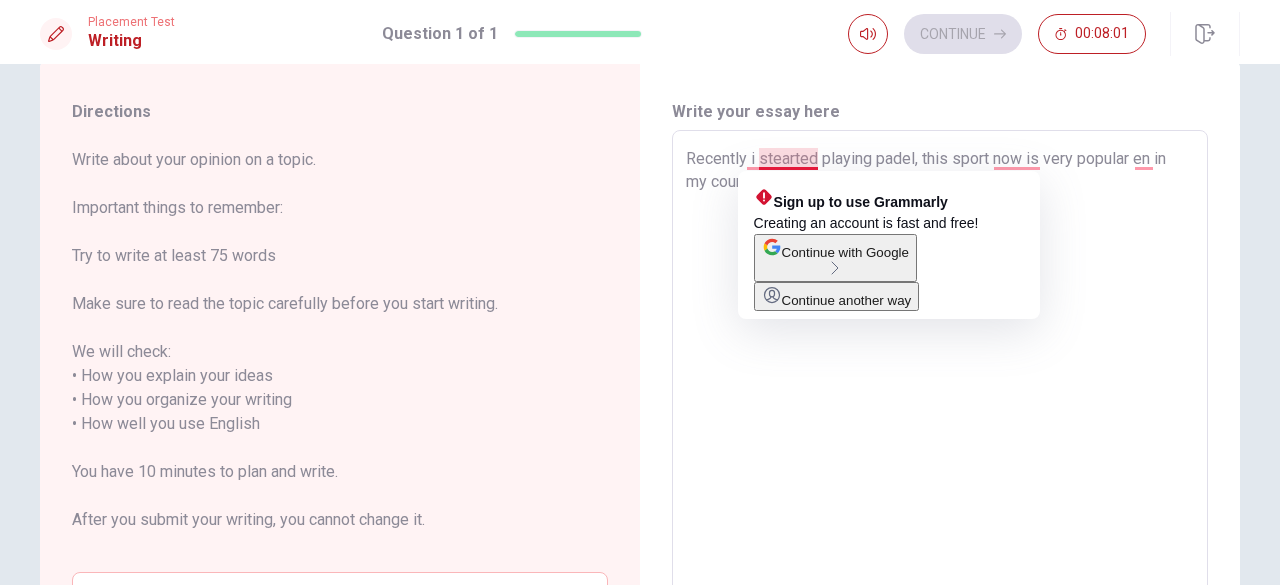 click on "Recently i stearted playing padel, this sport now is very popular en in my country" at bounding box center [940, 424] 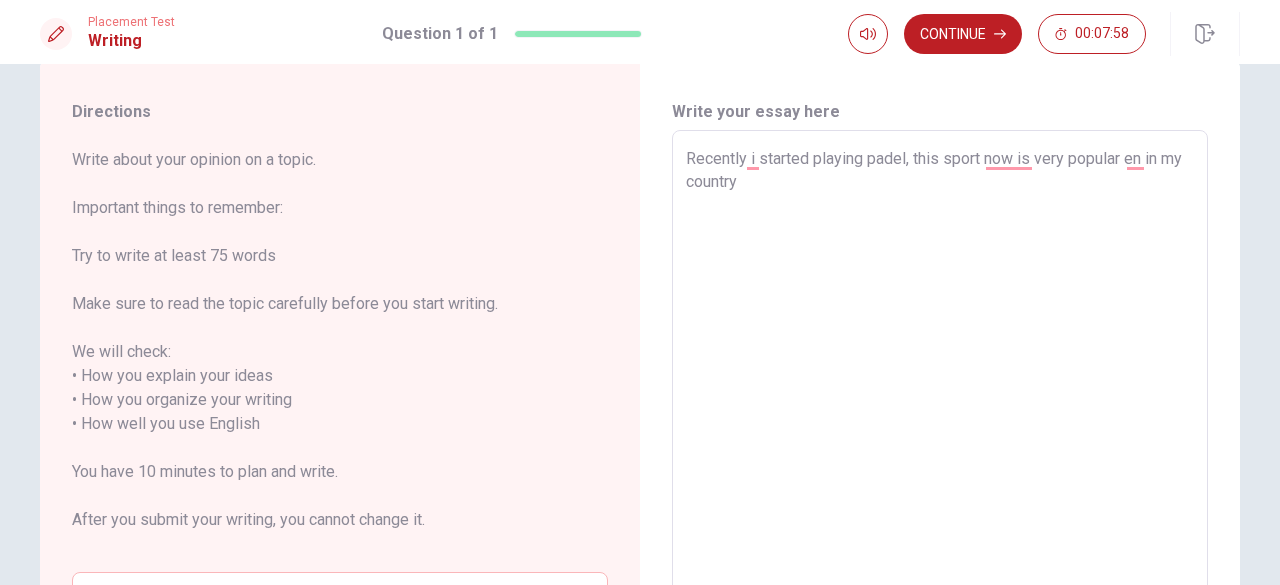 click on "Recently i started playing padel, this sport now is very popular en in my country" at bounding box center (940, 424) 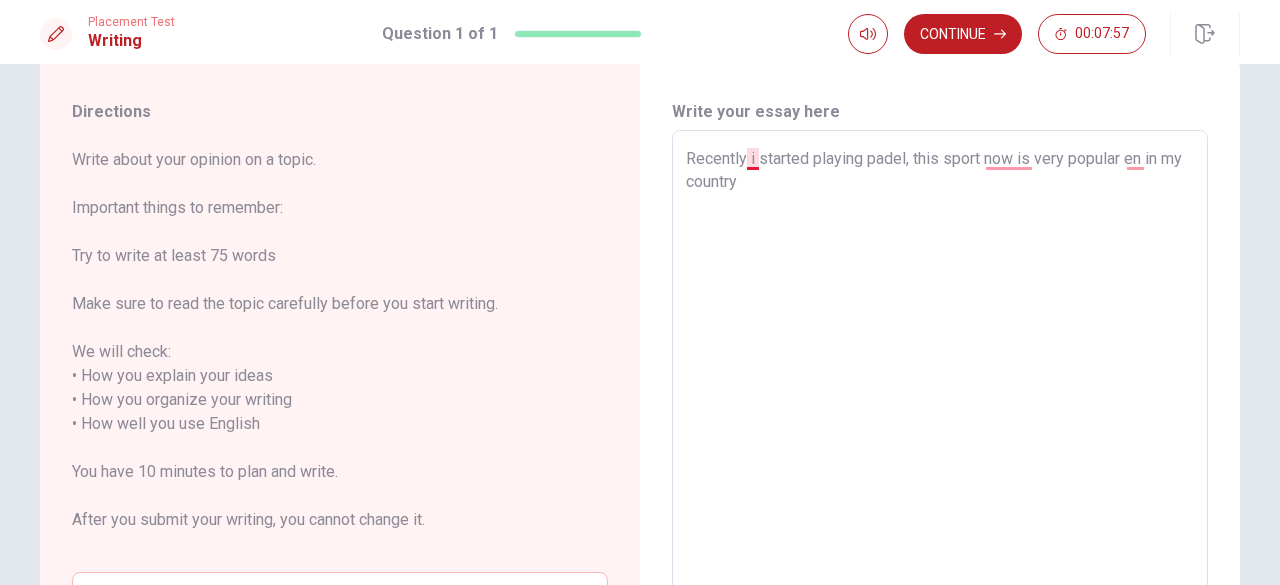 click on "Recently i started playing padel, this sport now is very popular en in my country" at bounding box center [940, 424] 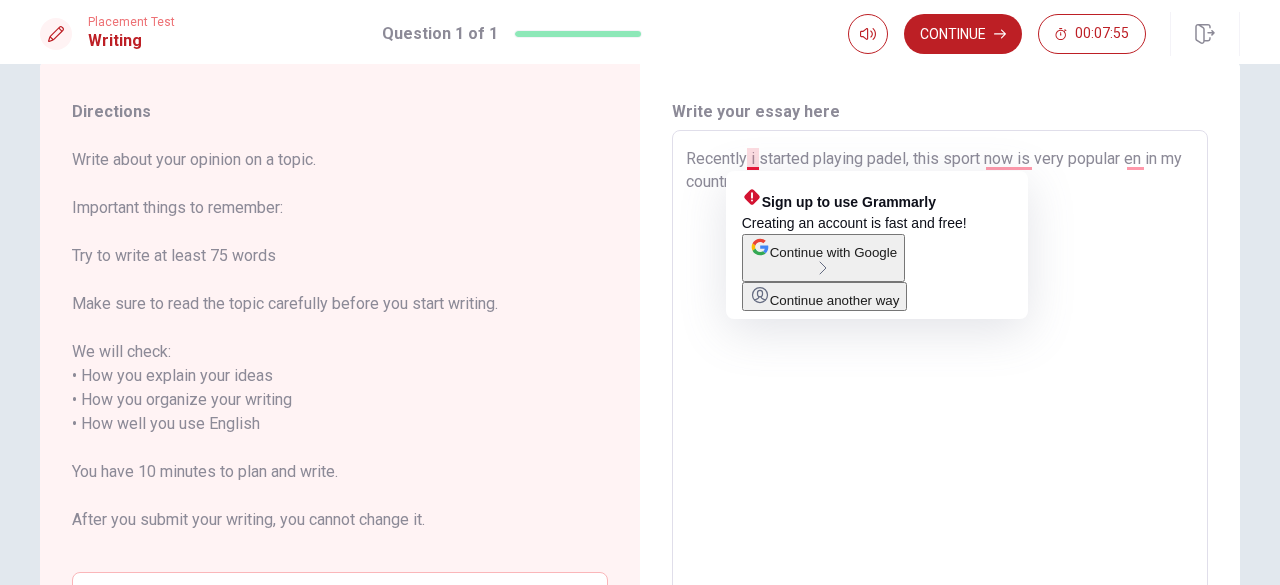 click on "Recently i started playing padel, this sport now is very popular en in my country" at bounding box center [940, 424] 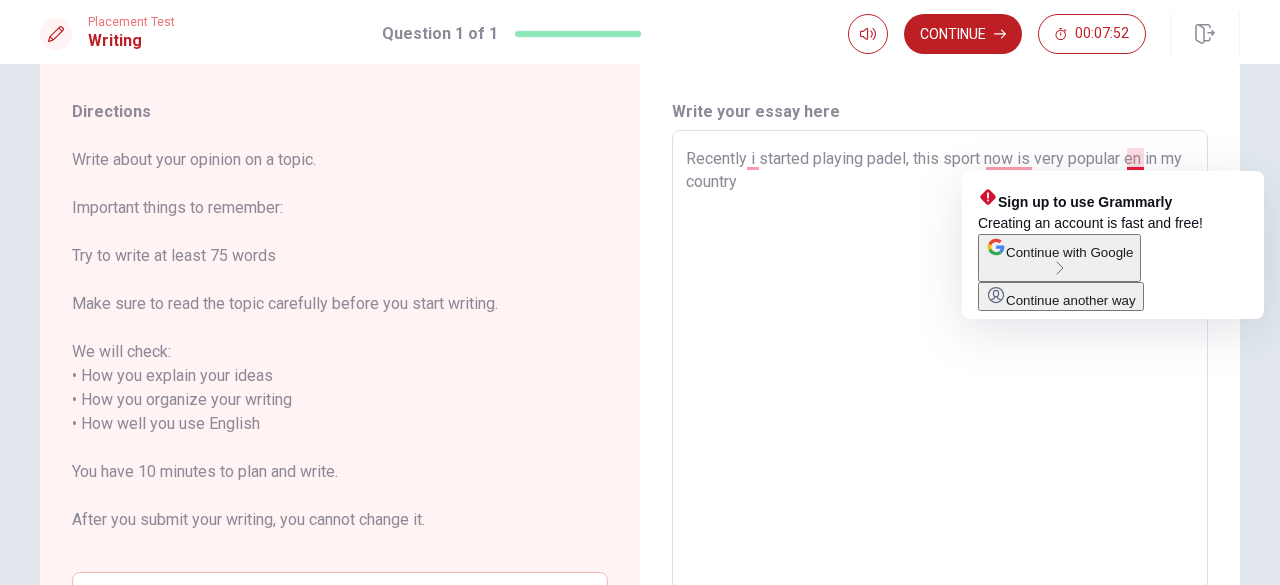 click on "Recently i started playing padel, this sport now is very popular en in my country" at bounding box center (940, 424) 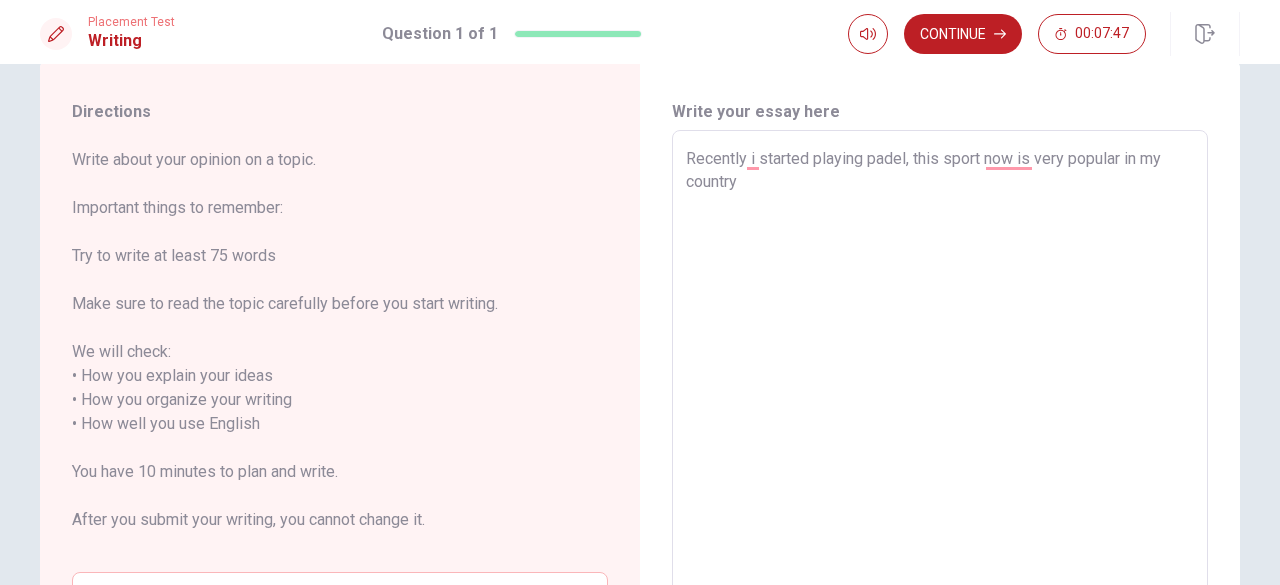 click on "Recently i started playing padel, this sport now is very popular in my country" at bounding box center (940, 424) 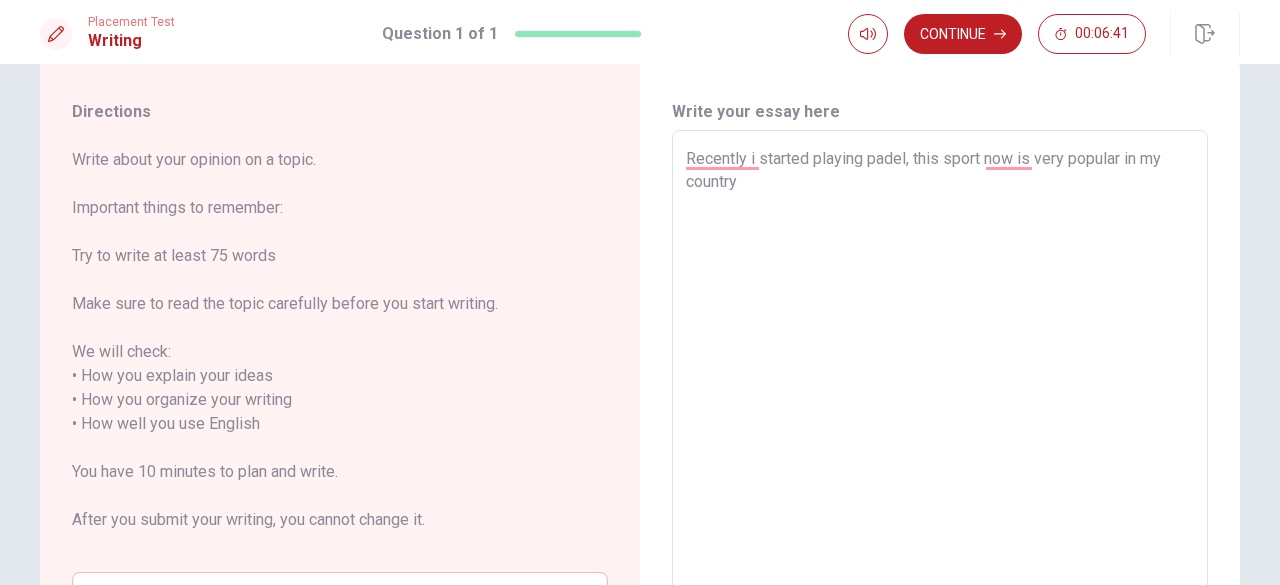 click on "Recently i started playing padel, this sport now is very popular in my country" at bounding box center (940, 424) 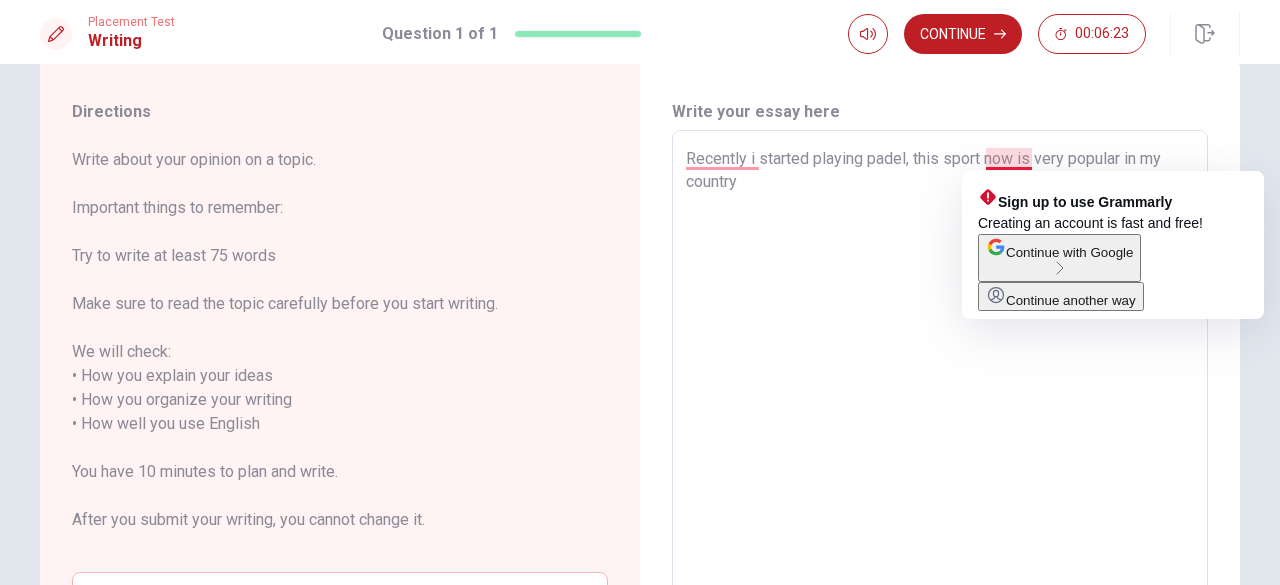 click on "Recently i started playing padel, this sport now is very popular in my country" at bounding box center [940, 424] 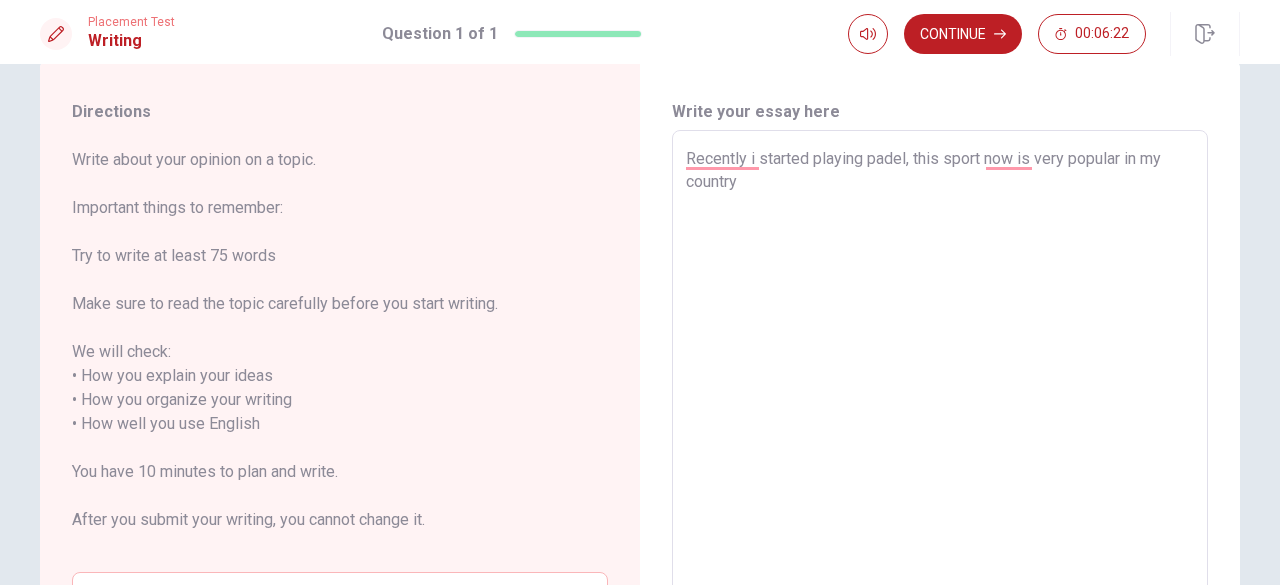click on "Recently i started playing padel, this sport now is very popular in my country" at bounding box center (940, 424) 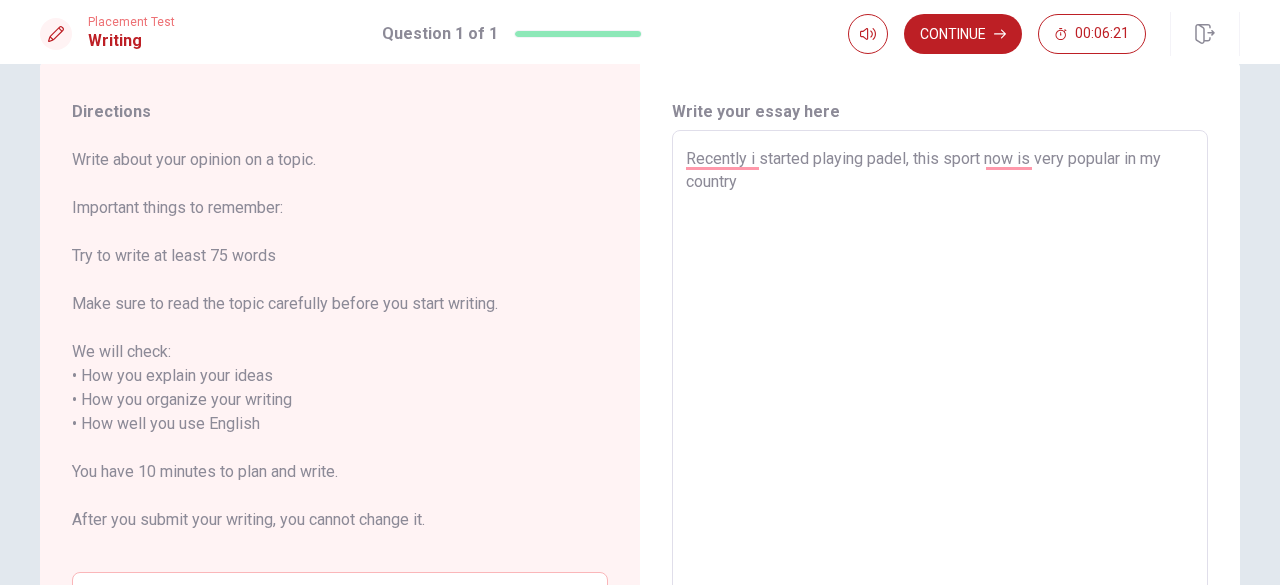 click on "Recently i started playing padel, this sport now is very popular in my country" at bounding box center [940, 424] 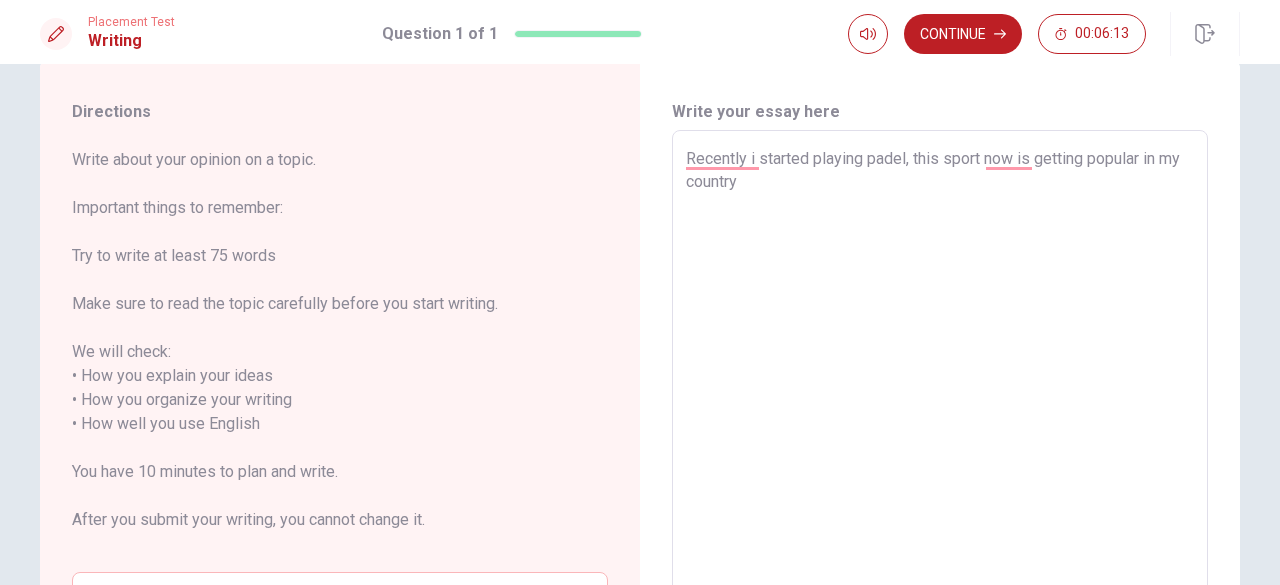 click on "Recently i started playing padel, this sport now is getting popular in my country" at bounding box center (940, 424) 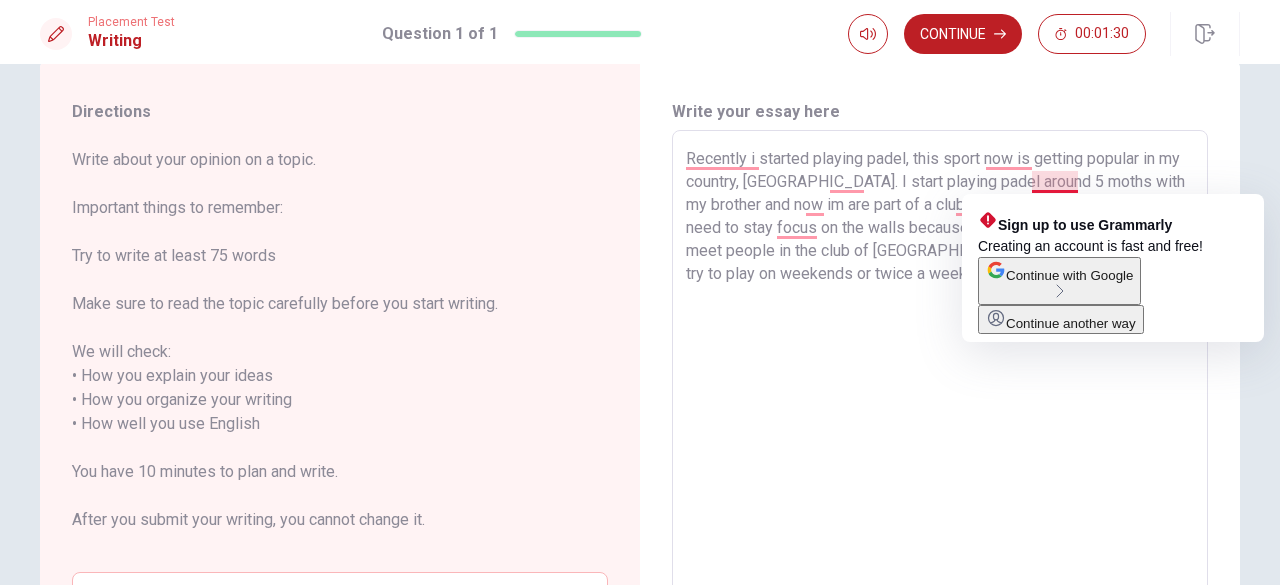 click on "Recently i started playing padel, this sport now is getting popular in my country, [GEOGRAPHIC_DATA]. I start playing padel around 5 moths with my brother and now im are part of a club. it's easir than tennis but you need to stay focus on the walls because the ball bounce on it. i like to meet people in the club of [GEOGRAPHIC_DATA]. The rules are simple, i try to play on weekends or twice a week" at bounding box center [940, 424] 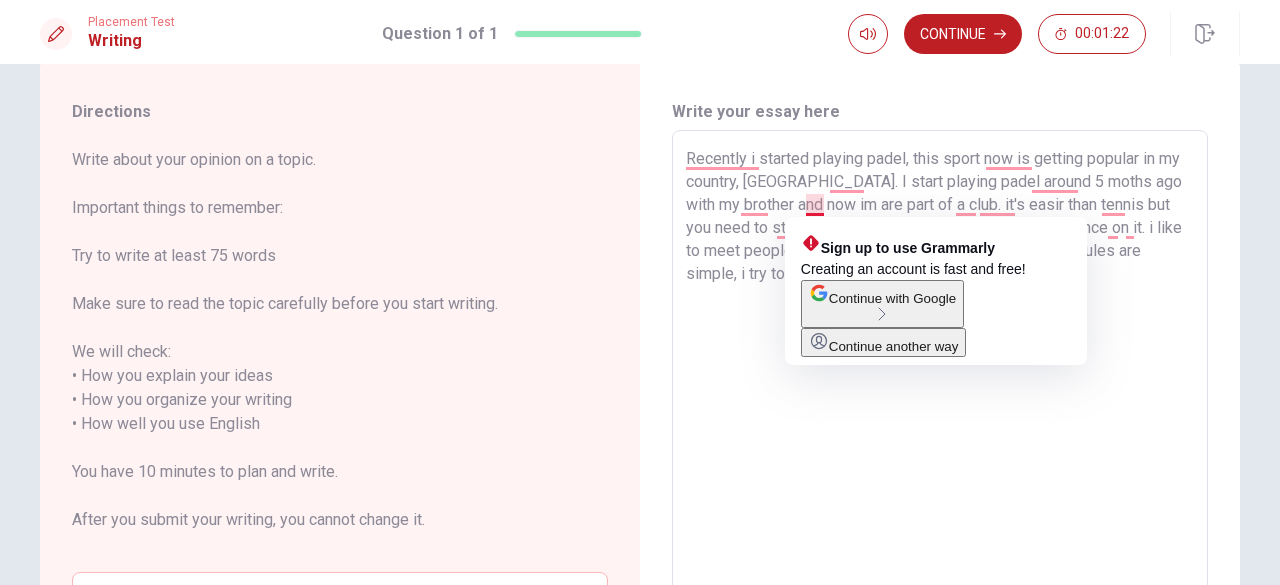 click on "Recently i started playing padel, this sport now is getting popular in my country, [GEOGRAPHIC_DATA]. I start playing padel around 5 moths ago with my brother and now im are part of a club. it's easir than tennis but you need to stay focus on the walls because the ball bounce on it. i like to meet people in the club of [GEOGRAPHIC_DATA]. The rules are simple, i try to play on weekends or twice a week" at bounding box center (940, 424) 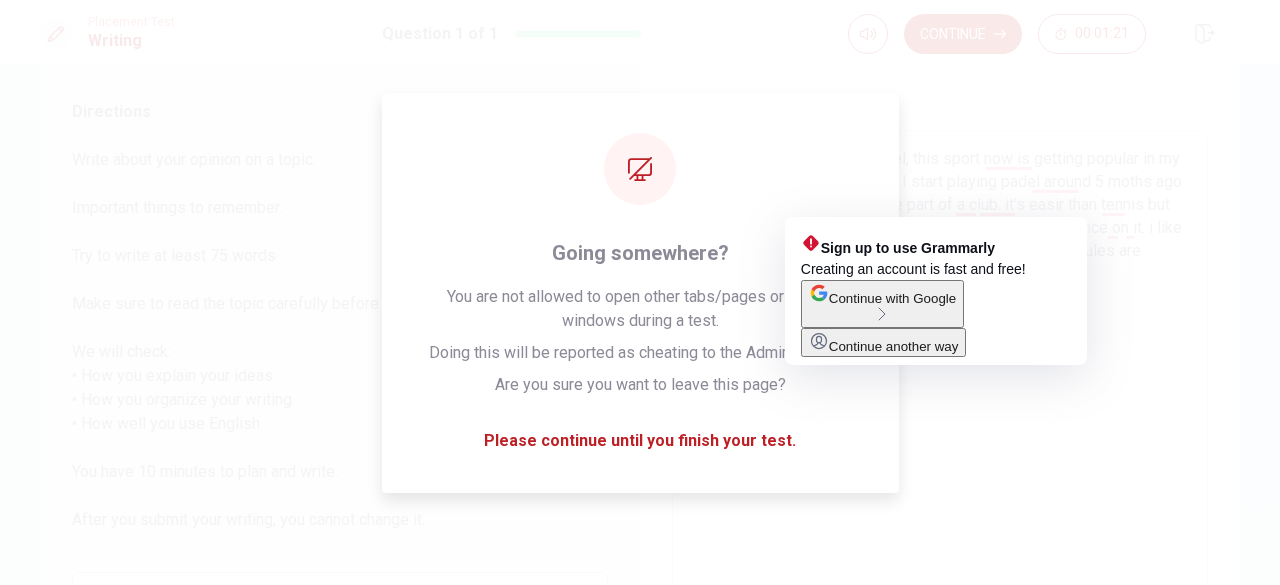 click on "Write your essay here" at bounding box center (940, 112) 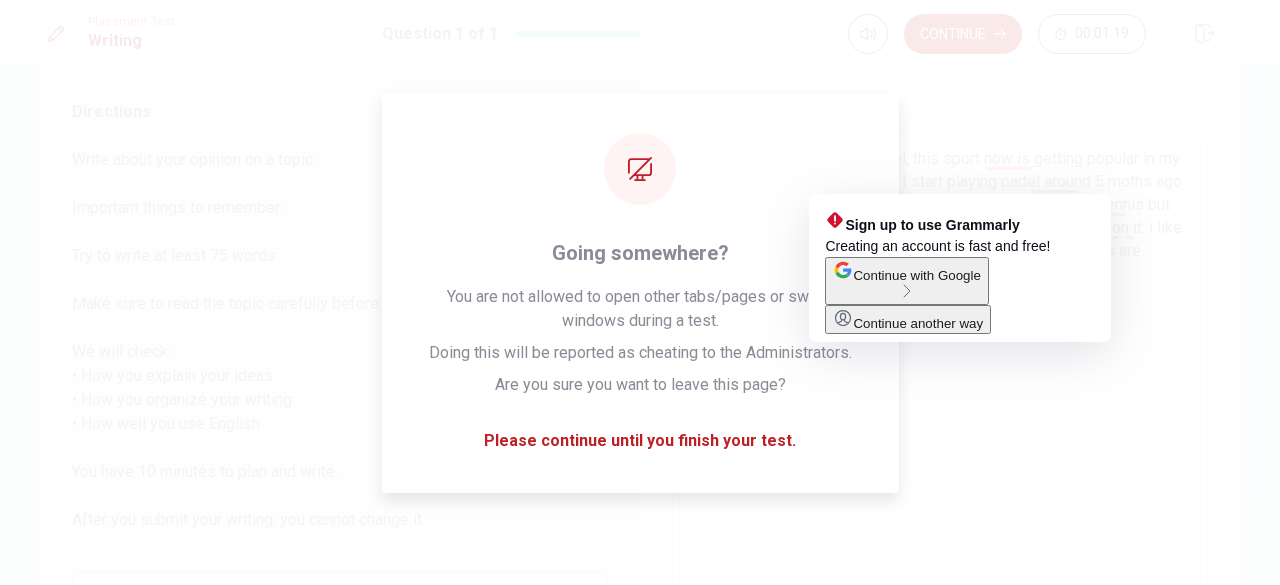 click on "Recently i started playing padel, this sport now is getting popular in my country, [GEOGRAPHIC_DATA]. I start playing padel around 5 moths ago with my brother and now im are part of a club. it's easir than tennis but you need to stay focus on the walls because the ball bounce on it. i like to meet people in the club of [GEOGRAPHIC_DATA]. The rules are simple, i try to play on weekends or twice a week" at bounding box center (940, 424) 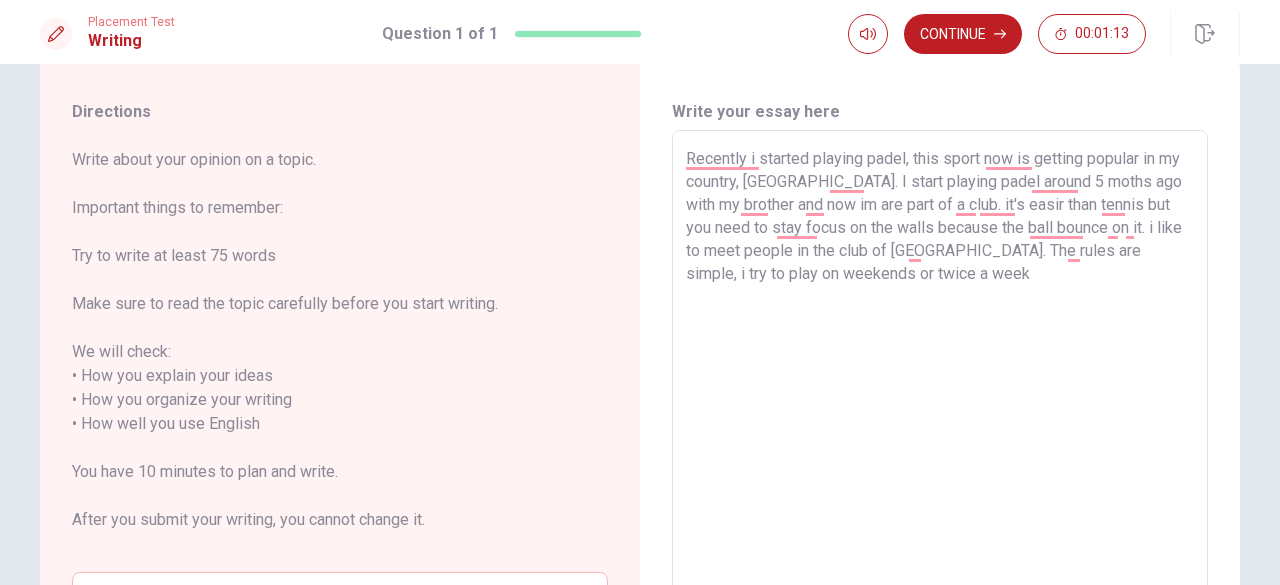 click on "Recently i started playing padel, this sport now is getting popular in my country, [GEOGRAPHIC_DATA]. I start playing padel around 5 moths ago with my brother and now im are part of a club. it's easir than tennis but you need to stay focus on the walls because the ball bounce on it. i like to meet people in the club of [GEOGRAPHIC_DATA]. The rules are simple, i try to play on weekends or twice a week" at bounding box center [940, 424] 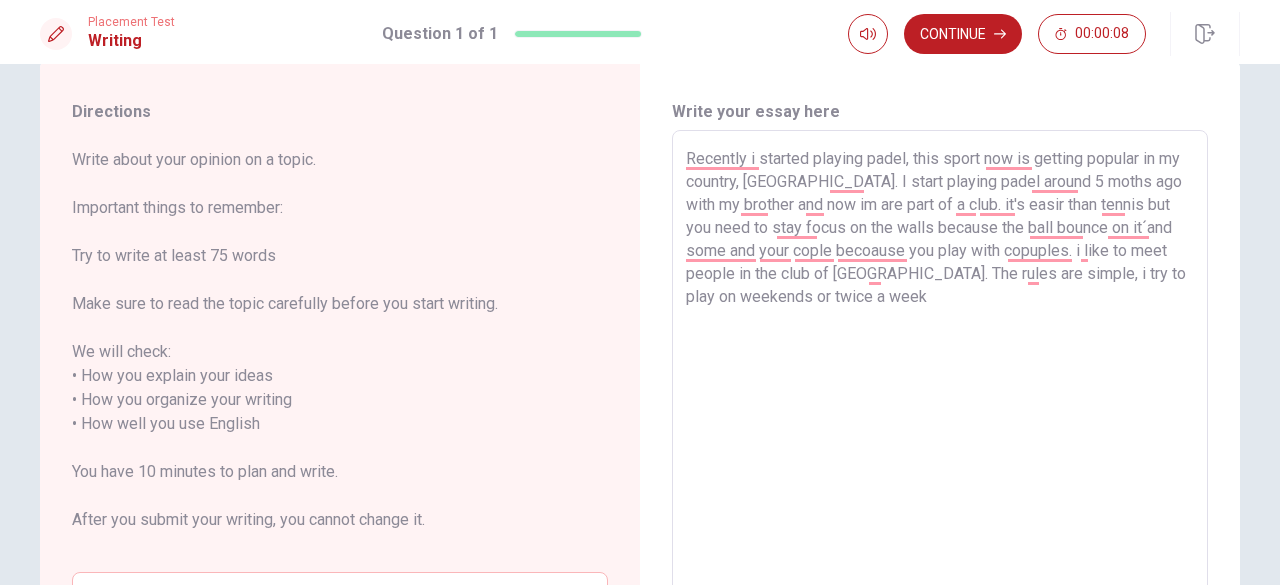 click on "Recently i started playing padel, this sport now is getting popular in my country, [GEOGRAPHIC_DATA]. I start playing padel around 5 moths ago with my brother and now im are part of a club. it's easir than tennis but you need to stay focus on the walls because the ball bounce on it´and some and your cople becoause you play with copuples. i like to meet people in the club of [GEOGRAPHIC_DATA]. The rules are simple, i try to play on weekends or twice a week" at bounding box center [940, 424] 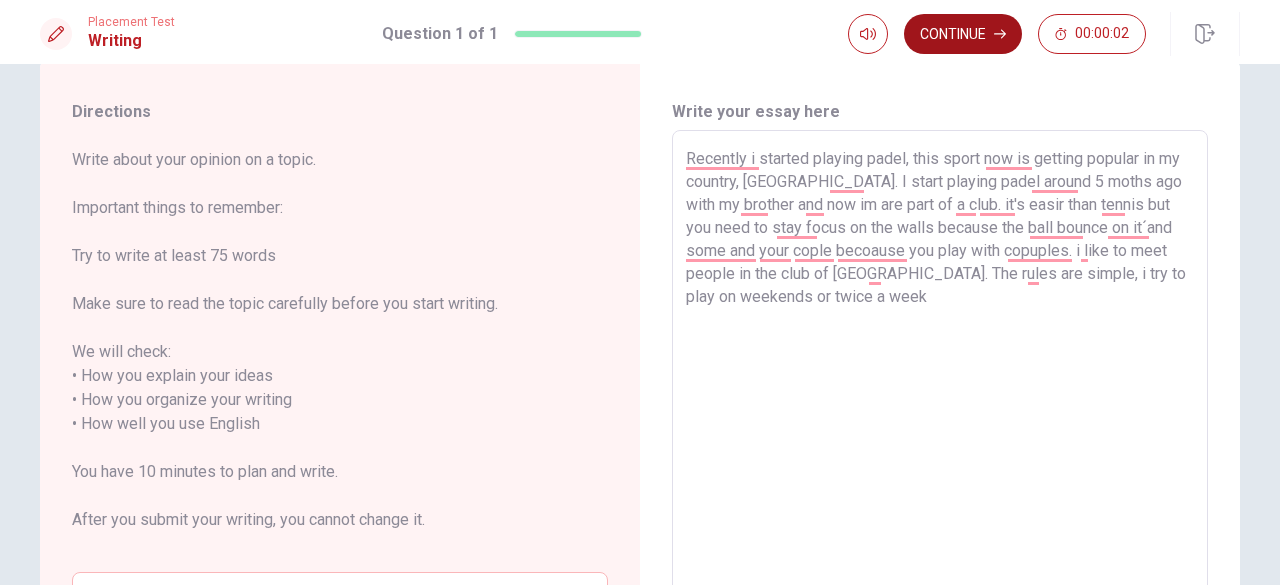 click on "Continue" at bounding box center (963, 34) 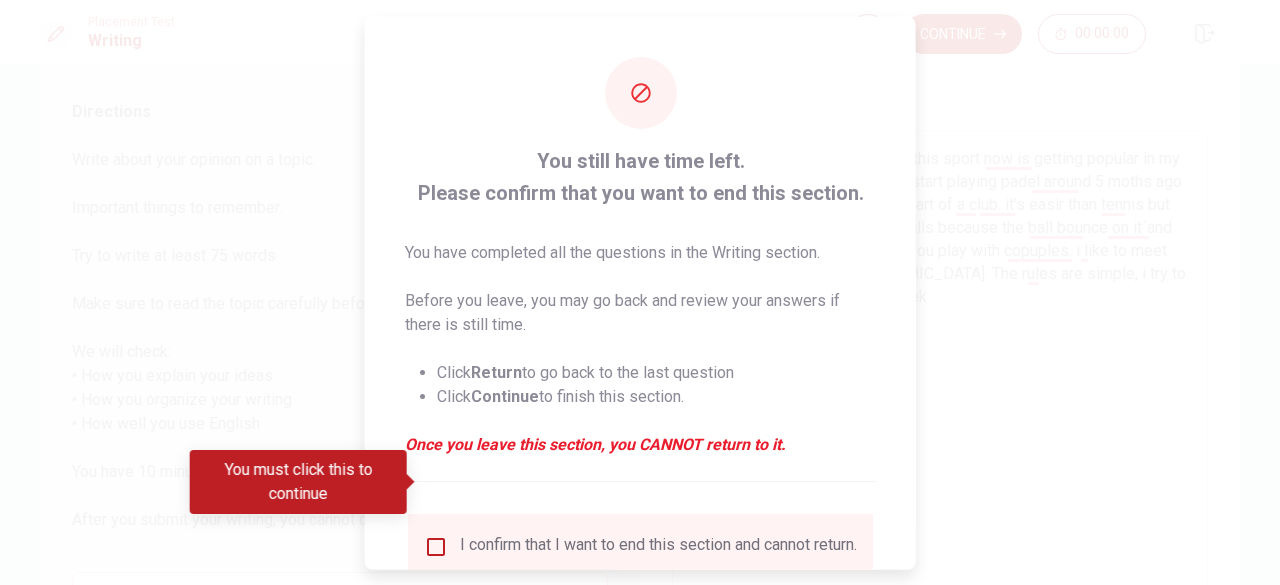 scroll, scrollTop: 160, scrollLeft: 0, axis: vertical 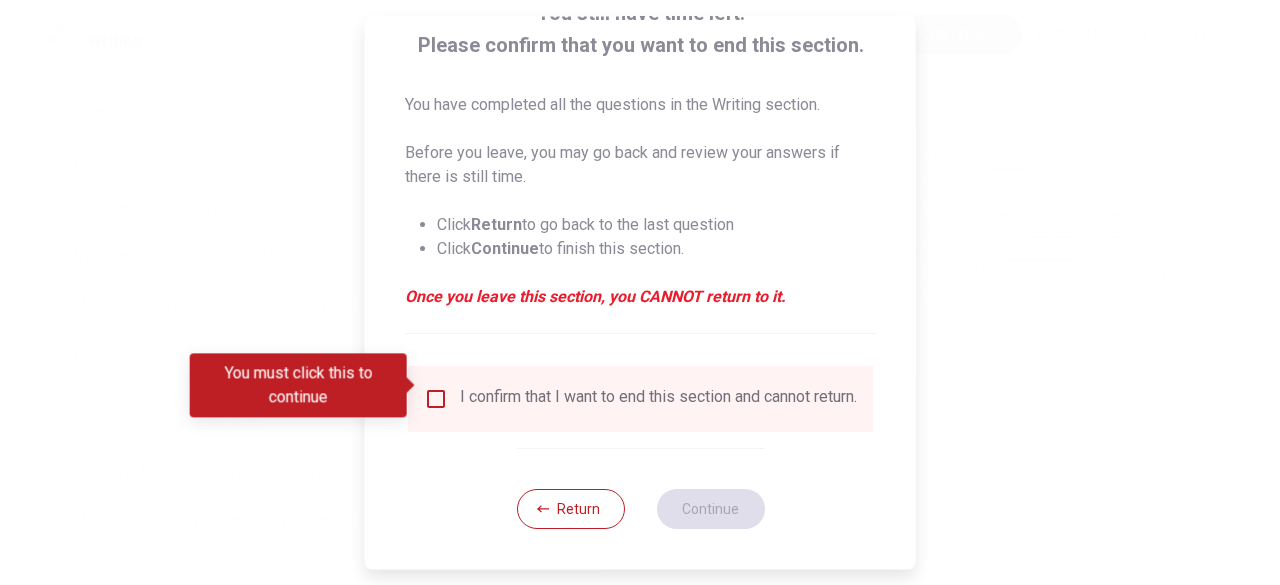 click on "I confirm that I want to end this section and cannot return." at bounding box center [658, 399] 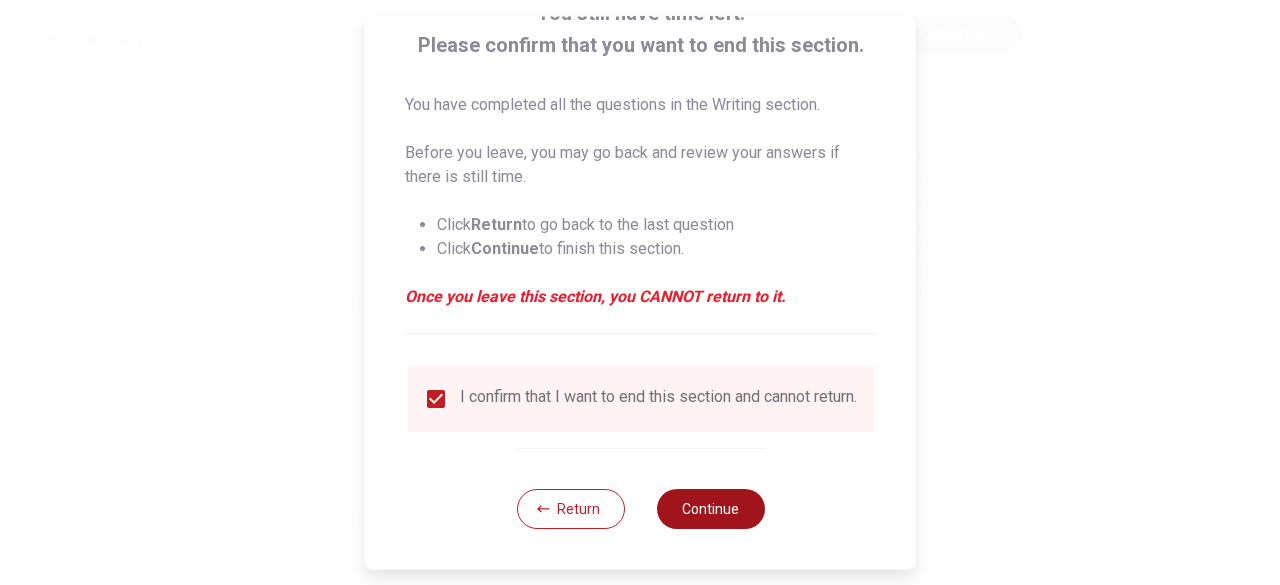 click on "Continue" at bounding box center [710, 509] 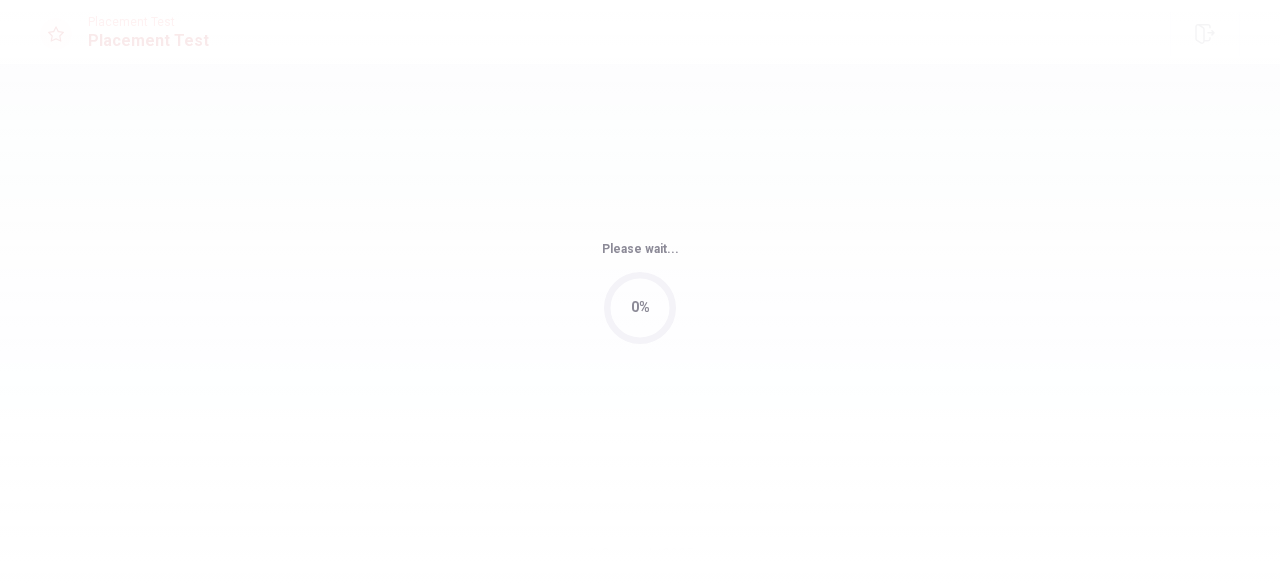 scroll, scrollTop: 0, scrollLeft: 0, axis: both 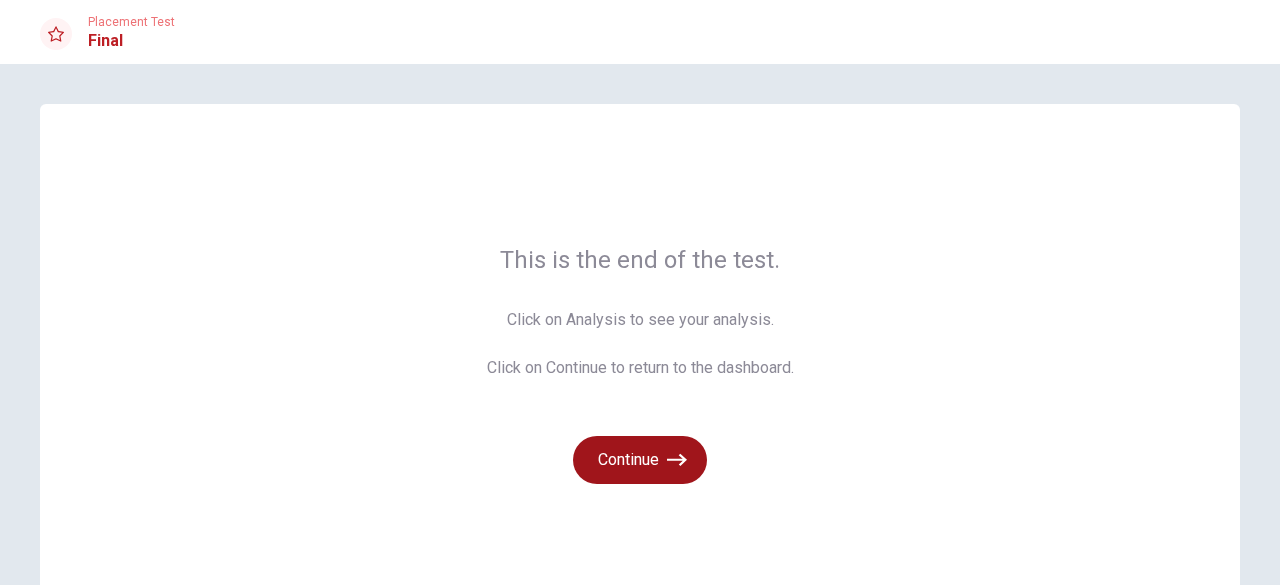 click on "Continue" at bounding box center (640, 460) 